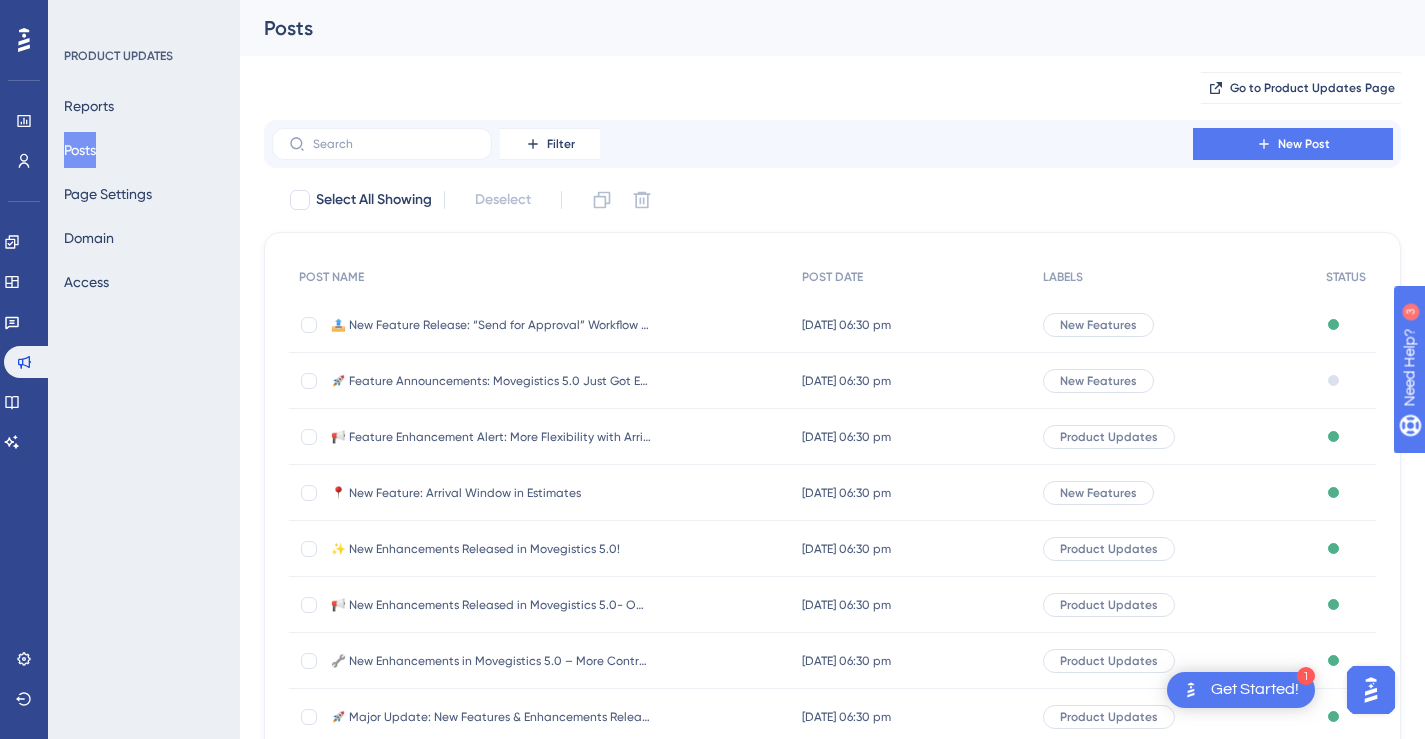 scroll, scrollTop: 0, scrollLeft: 0, axis: both 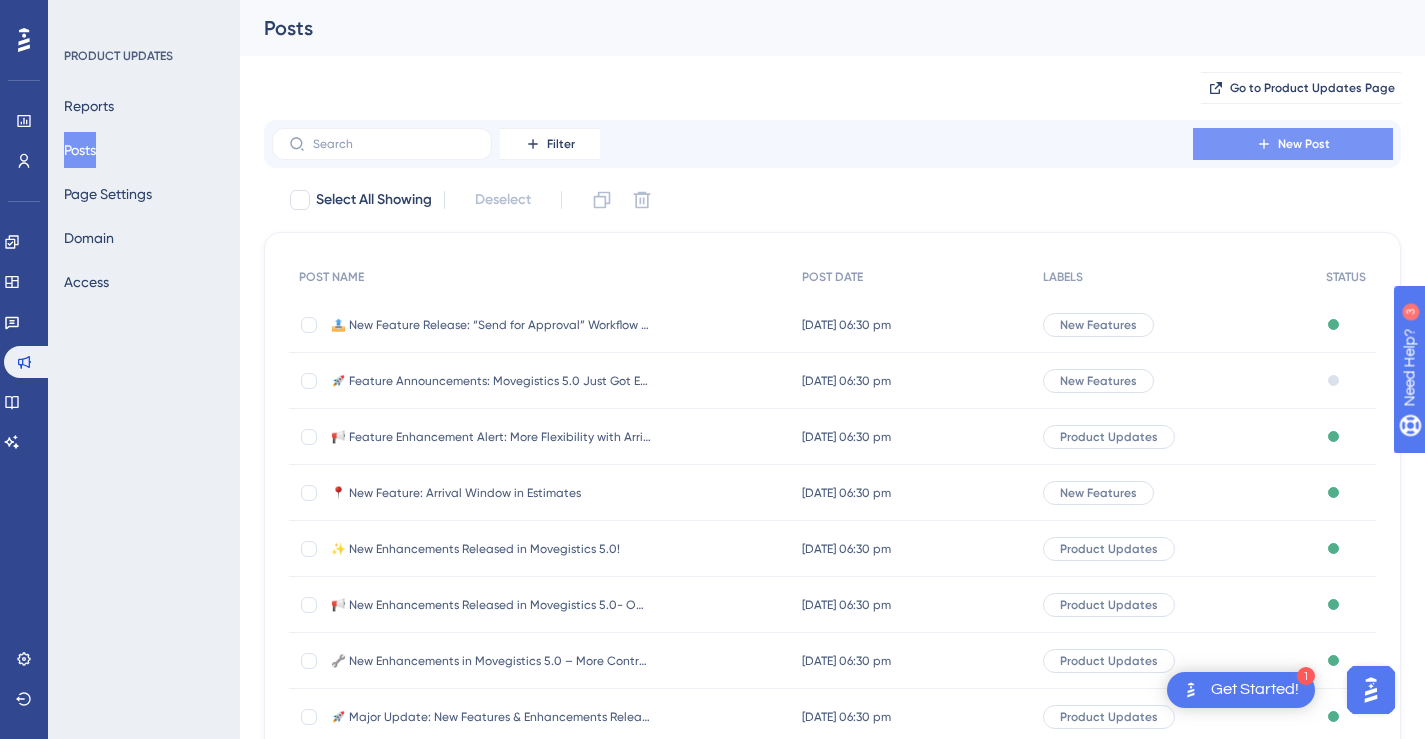 click on "New Post" at bounding box center [1293, 144] 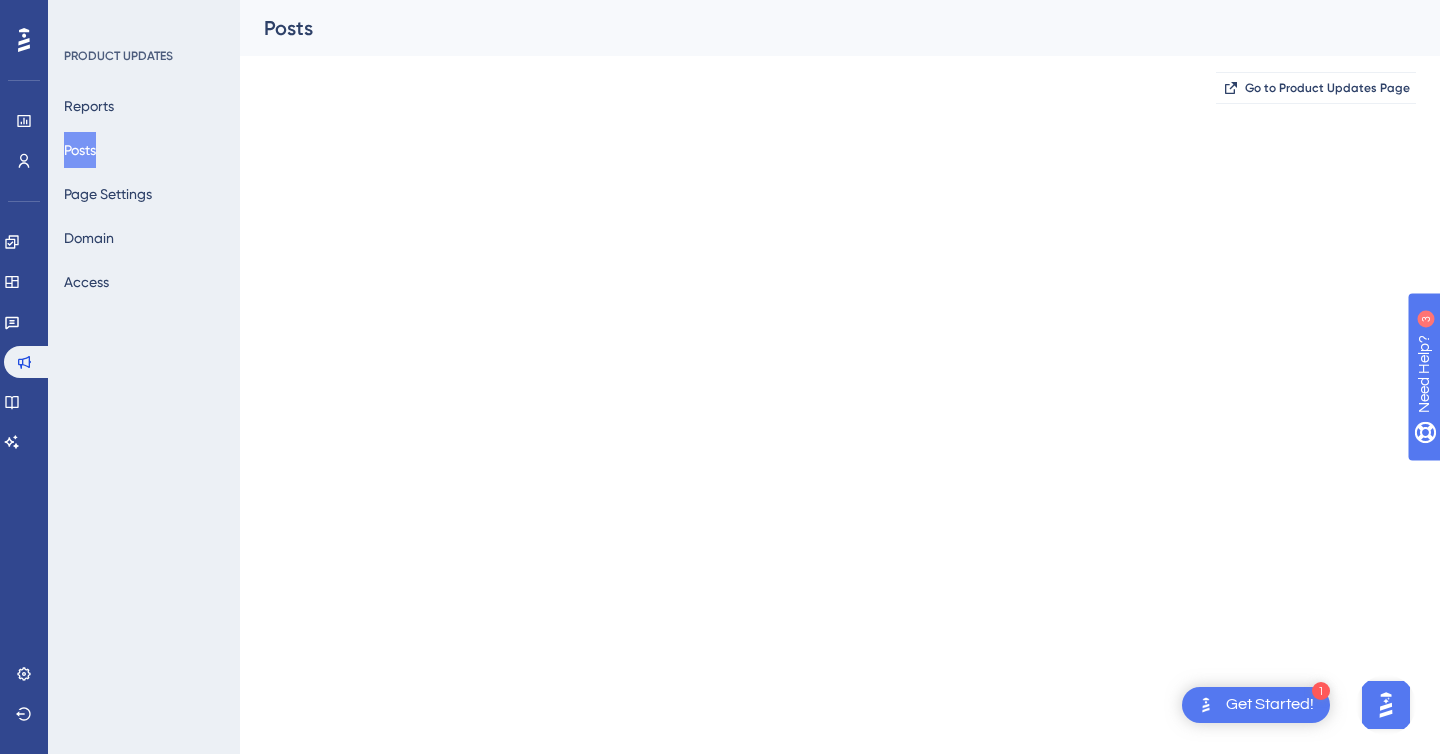 click on "Posts" at bounding box center [80, 150] 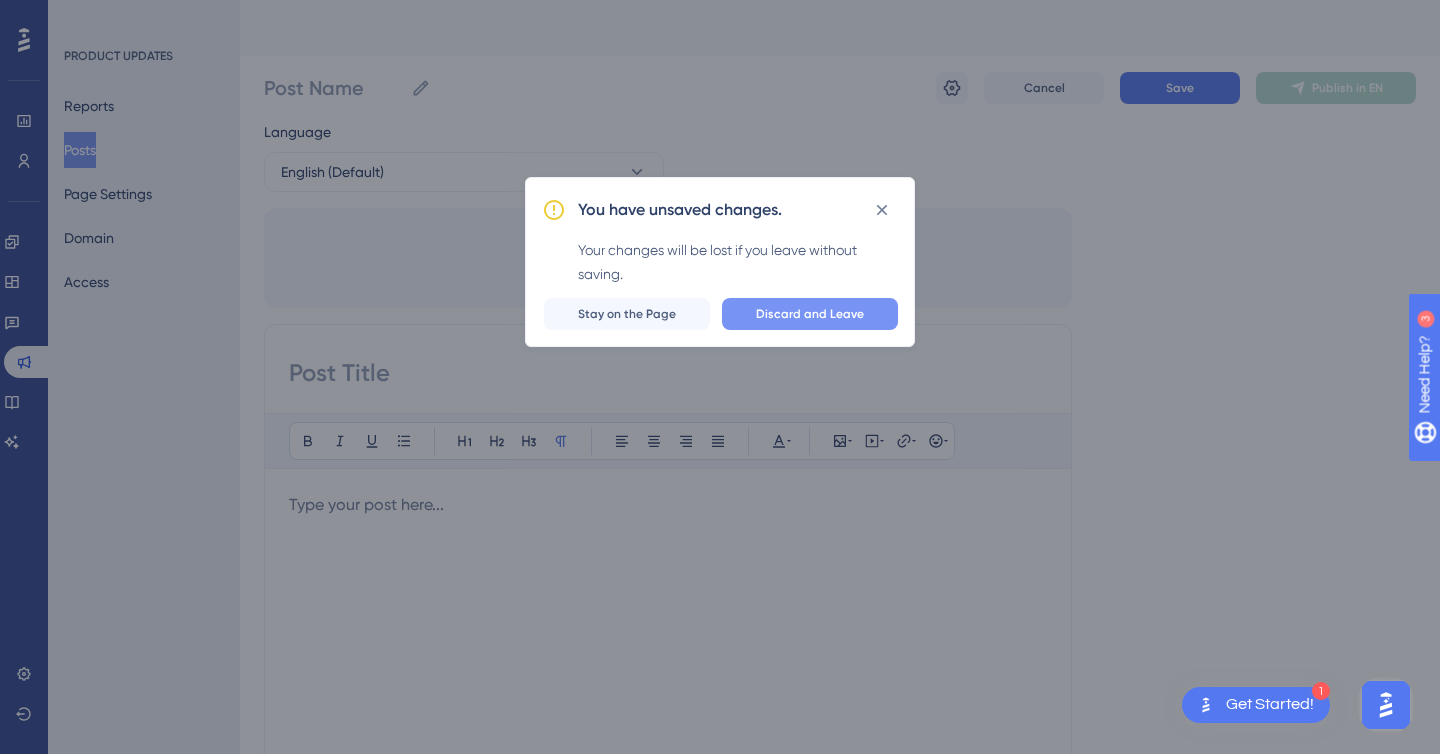 click on "Discard and Leave" at bounding box center [810, 314] 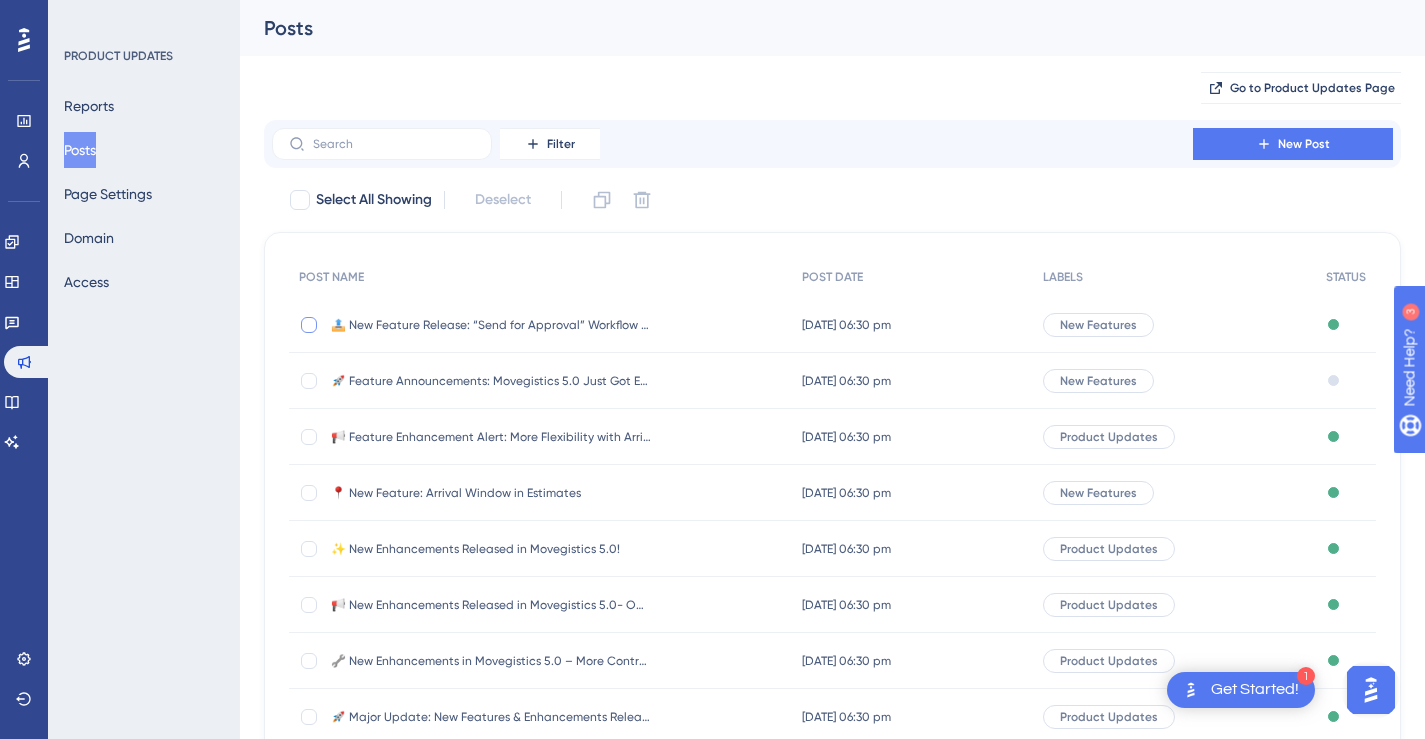 click at bounding box center (309, 325) 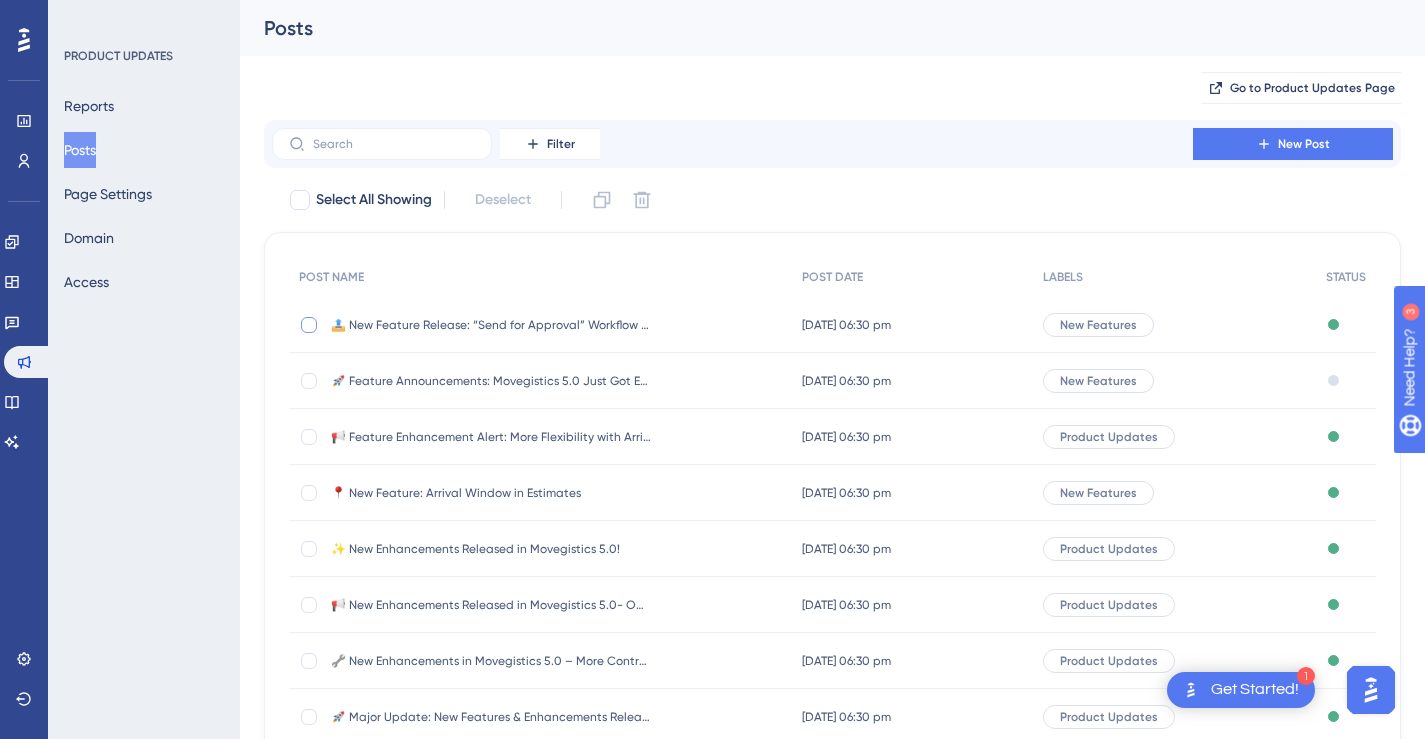 checkbox on "true" 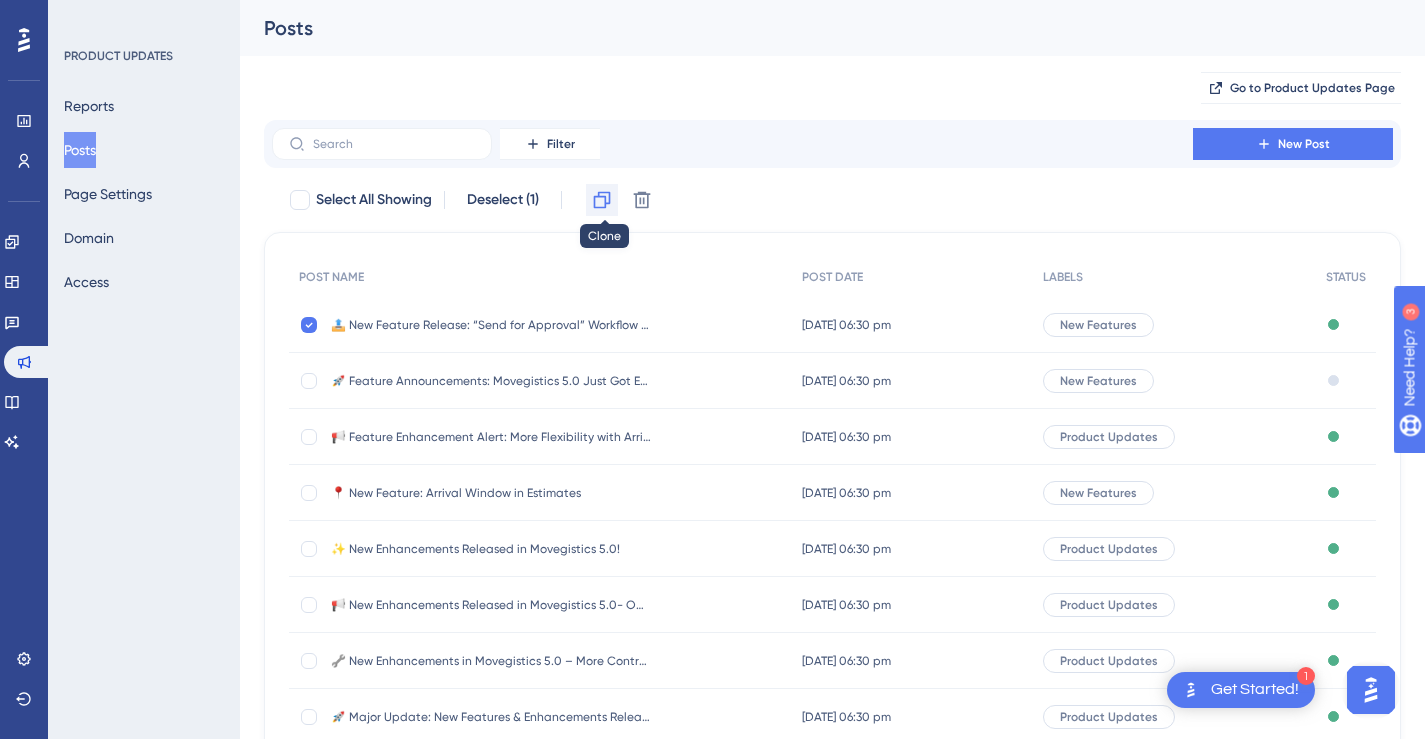 click 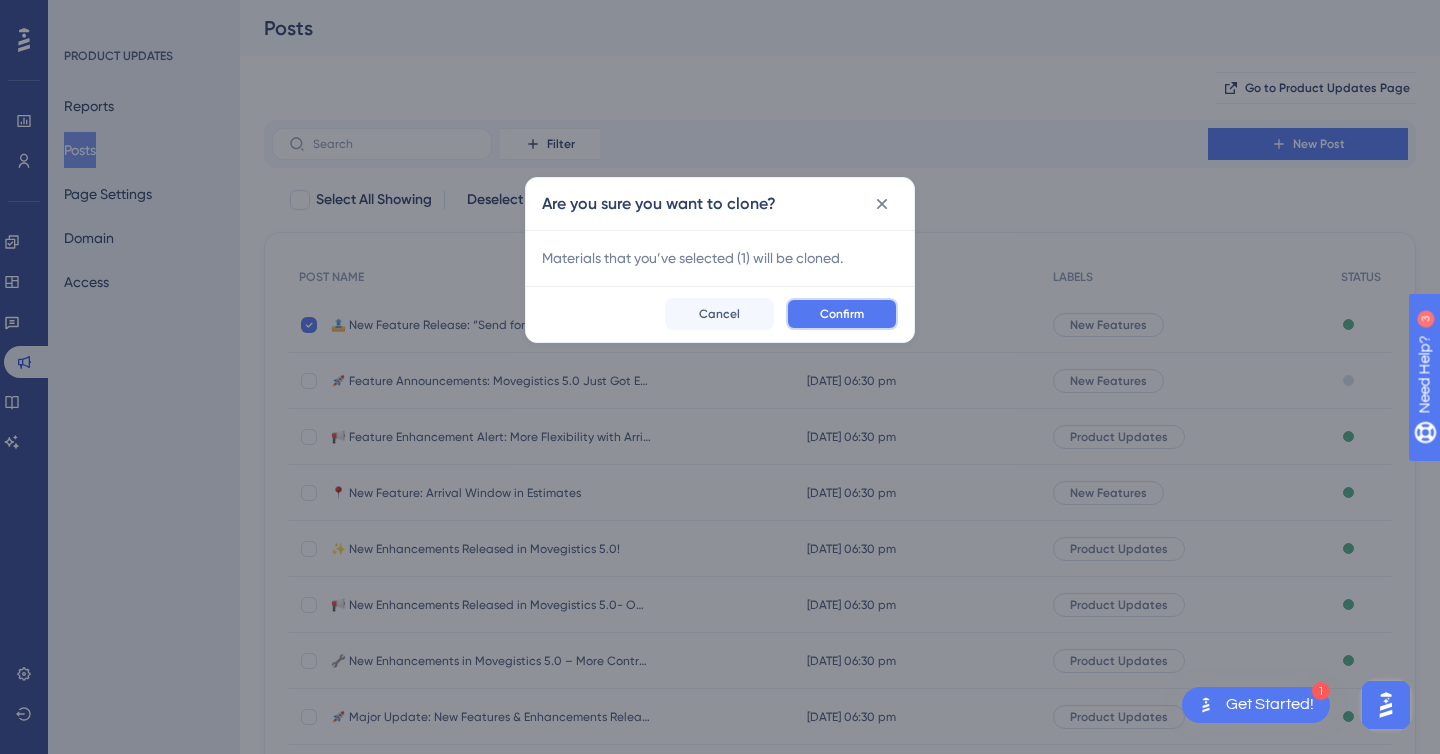 click on "Confirm" at bounding box center [842, 314] 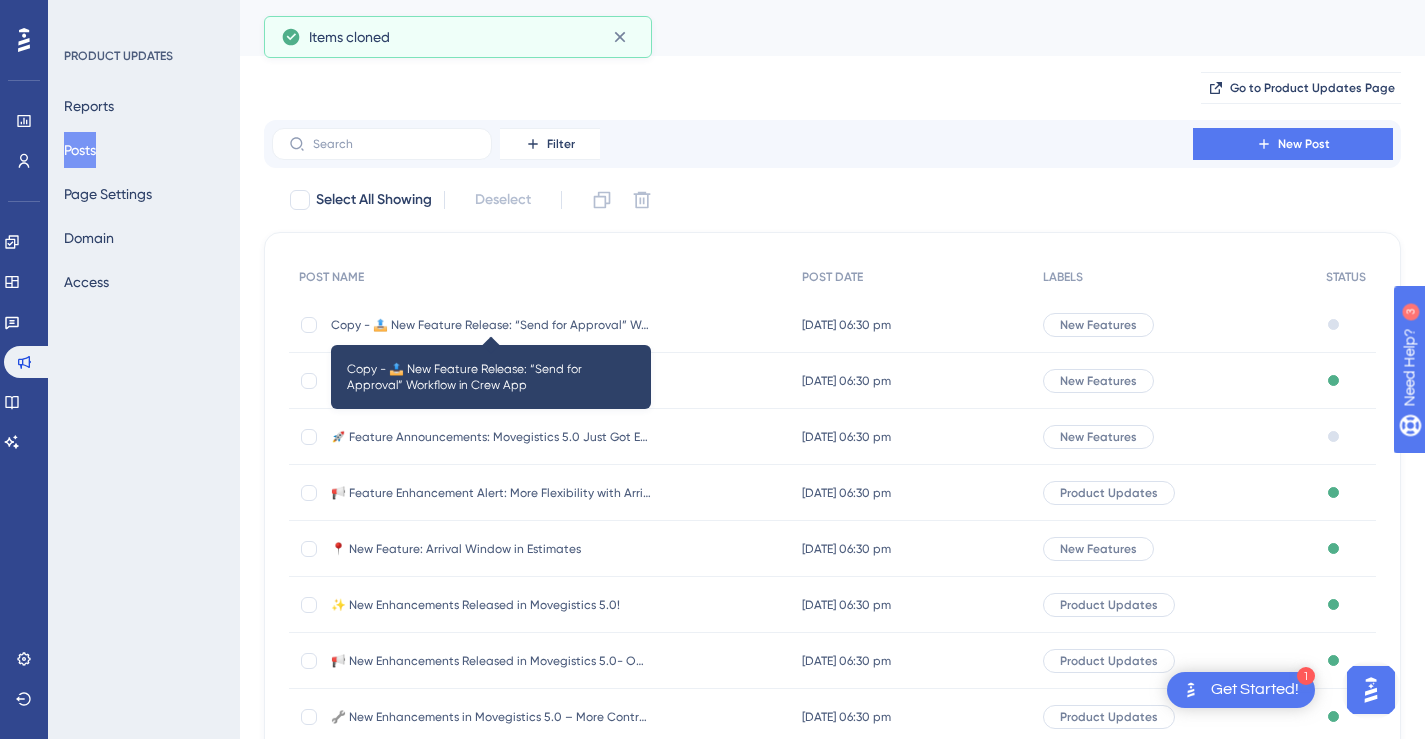 click on "Copy - 📤 New Feature Release: “Send for Approval” Workflow in Crew App" at bounding box center (491, 325) 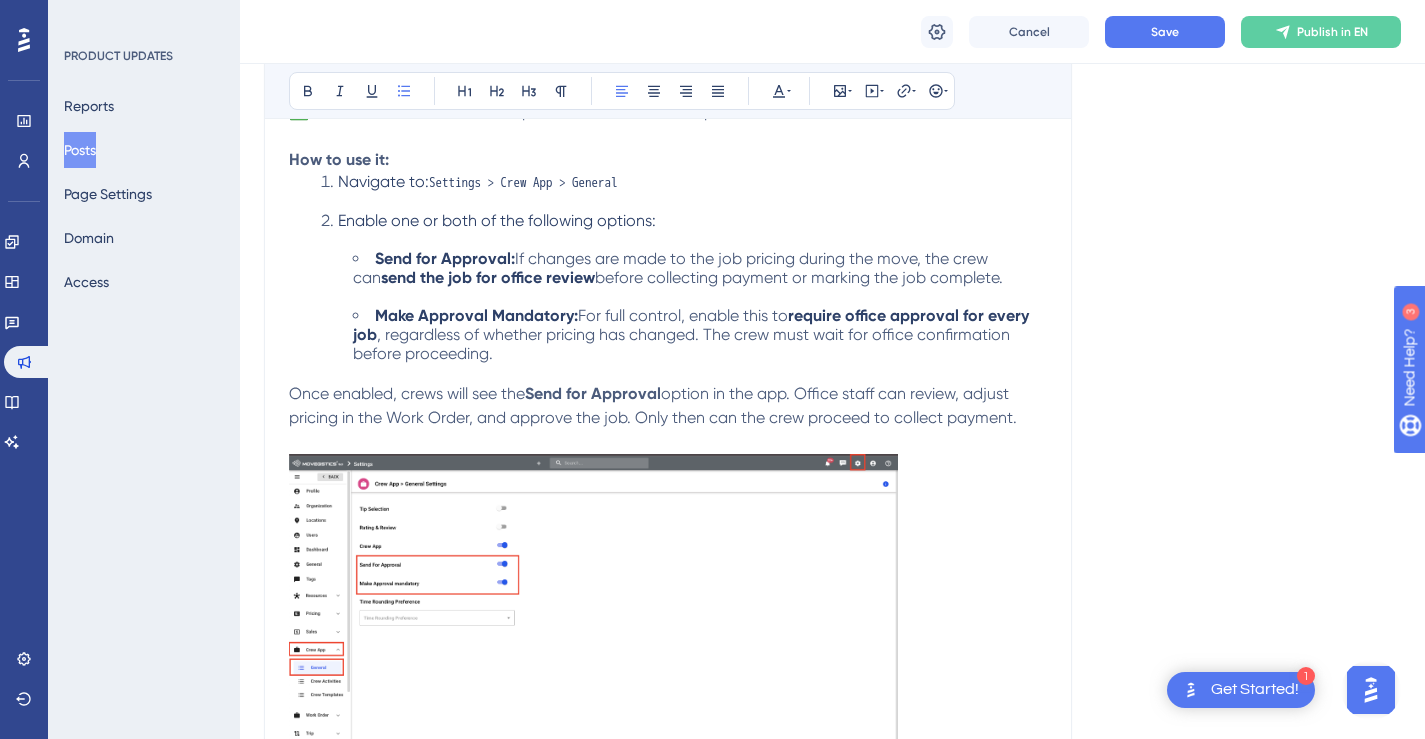 scroll, scrollTop: 0, scrollLeft: 0, axis: both 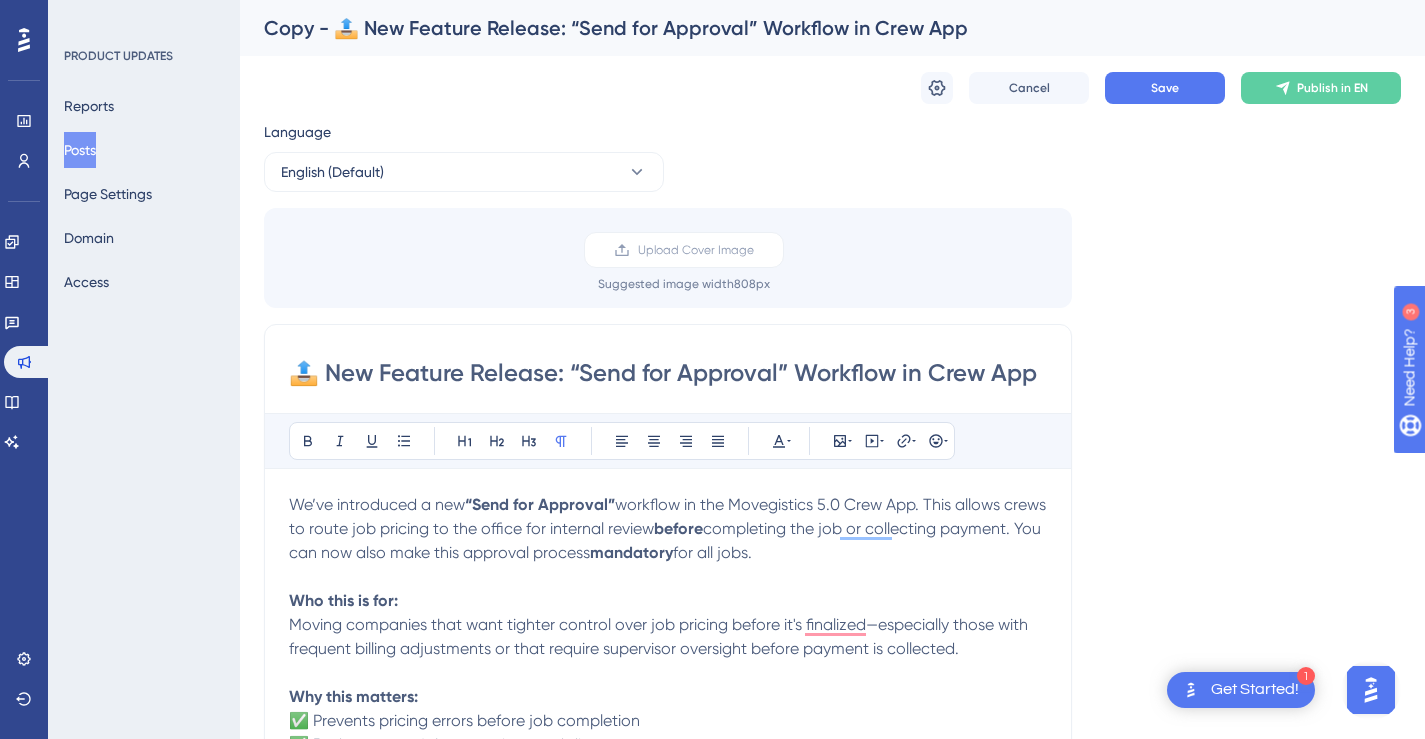 click on "Copy - 📤 New Feature Release: “Send for Approval” Workflow in Crew App" at bounding box center [807, 28] 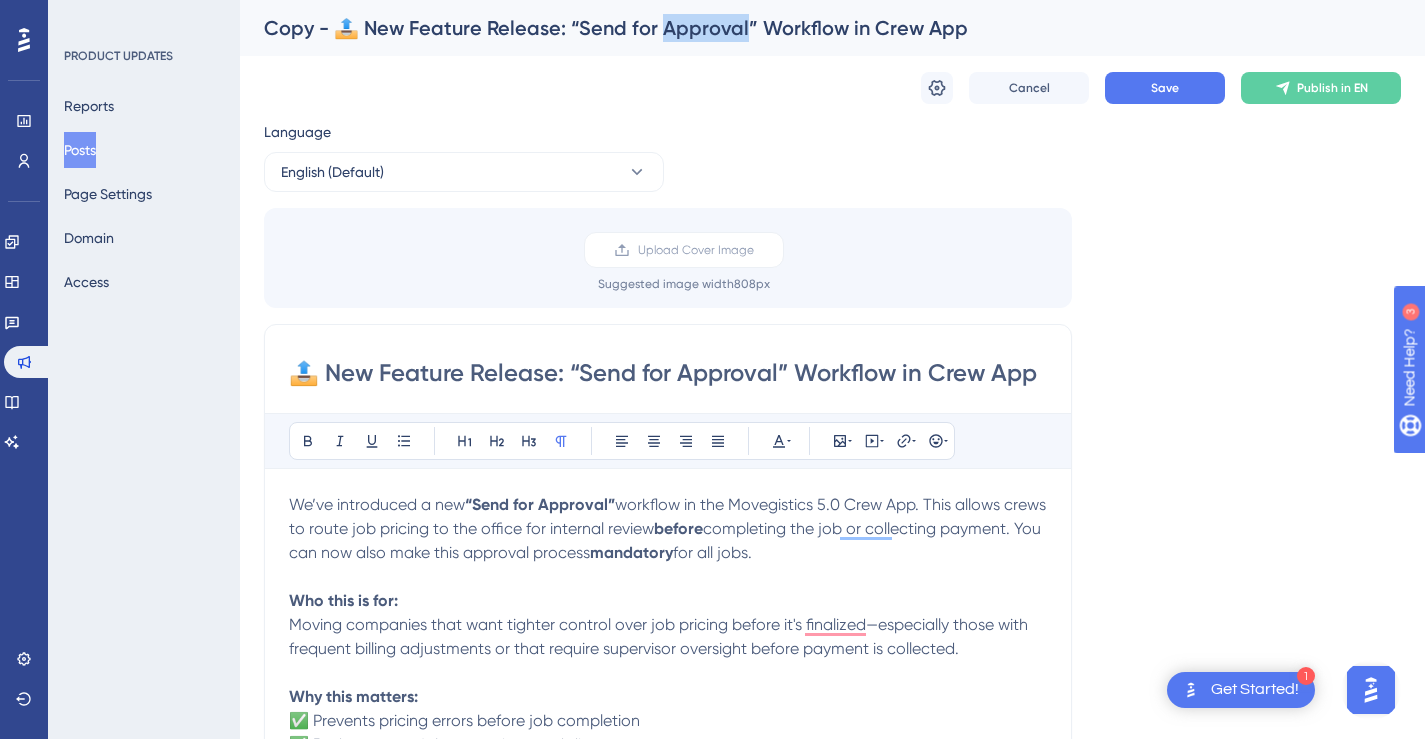 click on "Copy - 📤 New Feature Release: “Send for Approval” Workflow in Crew App" at bounding box center (807, 28) 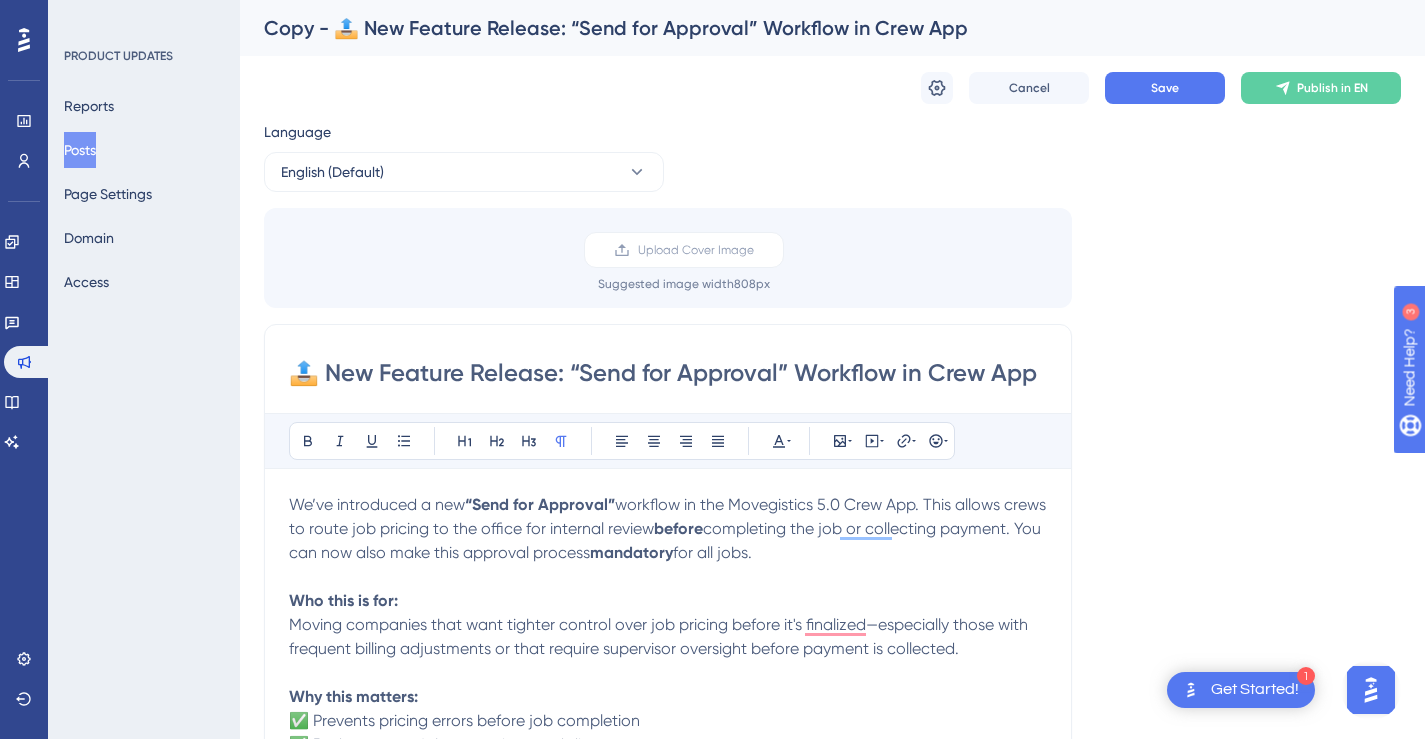 click on "📤 New Feature Release: “Send for Approval” Workflow in Crew App Bold Italic Underline Bullet Point Heading 1 Heading 2 Heading 3 Normal Align Left Align Center Align Right Align Justify Text Color Insert Image Embed Video Hyperlink Emojis We’ve introduced a new  “Send for Approval”  workflow in the Movegistics 5.0 Crew App. This allows crews to route job pricing to the office for internal review  before  completing the job or collecting payment. You can now also make this approval process  mandatory  for all jobs. Who this is for: Moving companies that want tighter control over job pricing before it's finalized—especially those with frequent billing adjustments or that require supervisor oversight before payment is collected. Why this matters: ✅ Prevents pricing errors before job completion ✅ Reduces post-job corrections and disputes ✅ Adds an audit trail and accountability ✅ Improves communication between crews and the office team How to use it: Navigate to:  Send for Approval: 📩" at bounding box center [668, 2018] 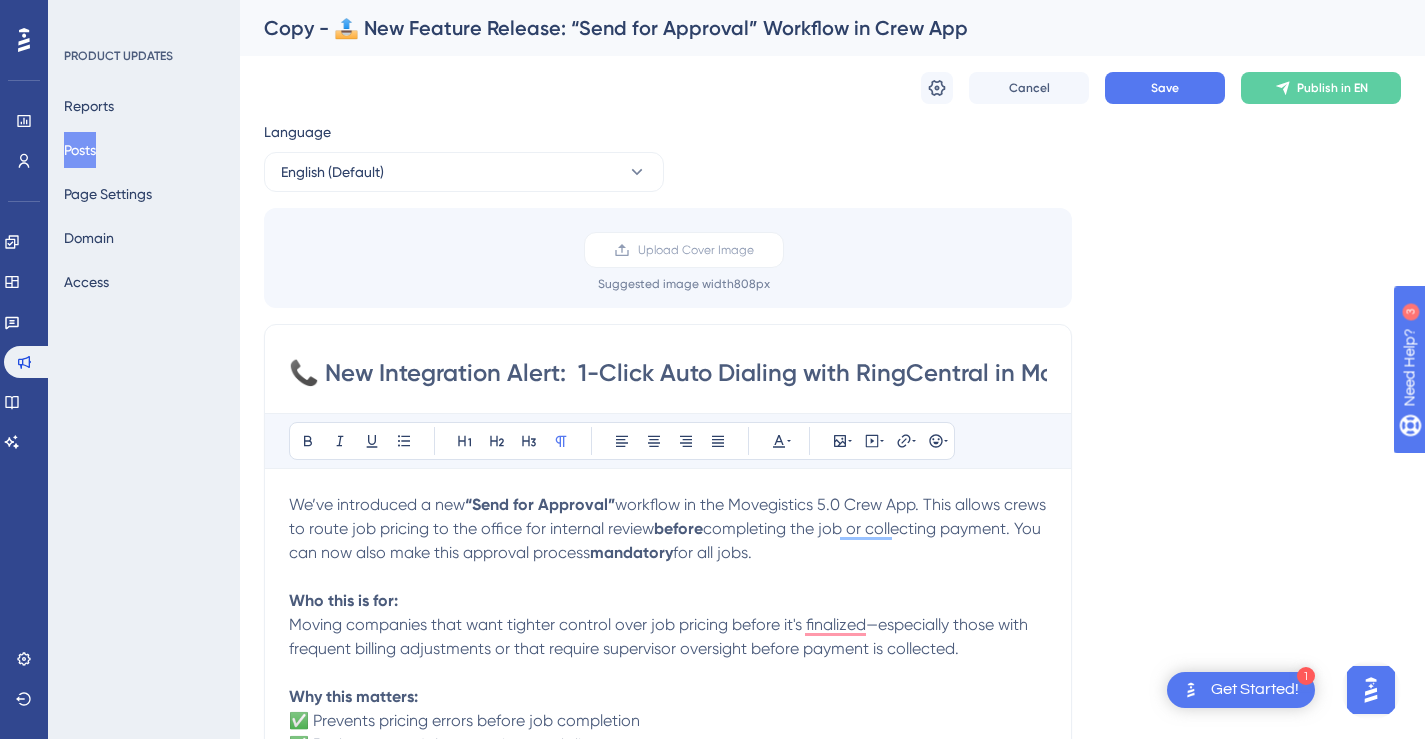 scroll, scrollTop: 0, scrollLeft: 133, axis: horizontal 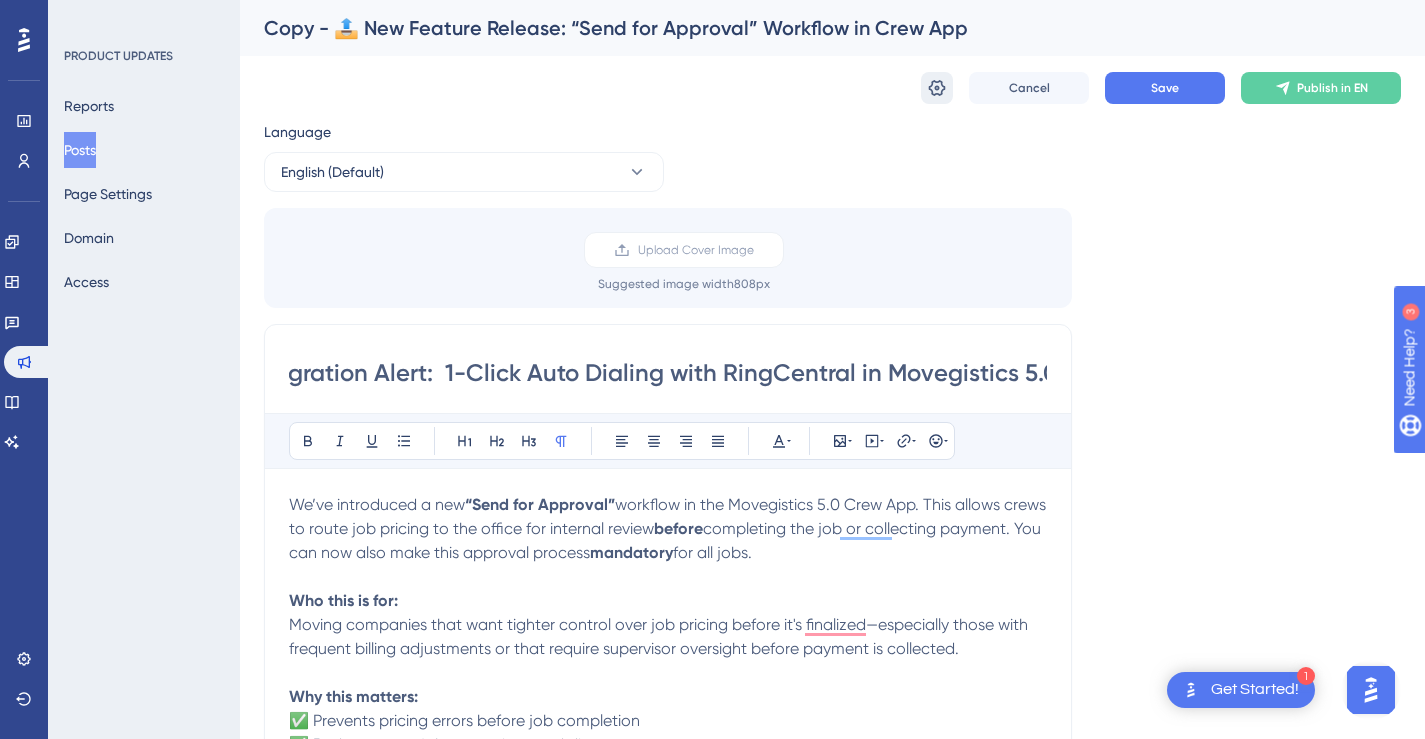 type on "📞 New Integration Alert:  1-Click Auto Dialing with RingCentral in Movegistics 5.0" 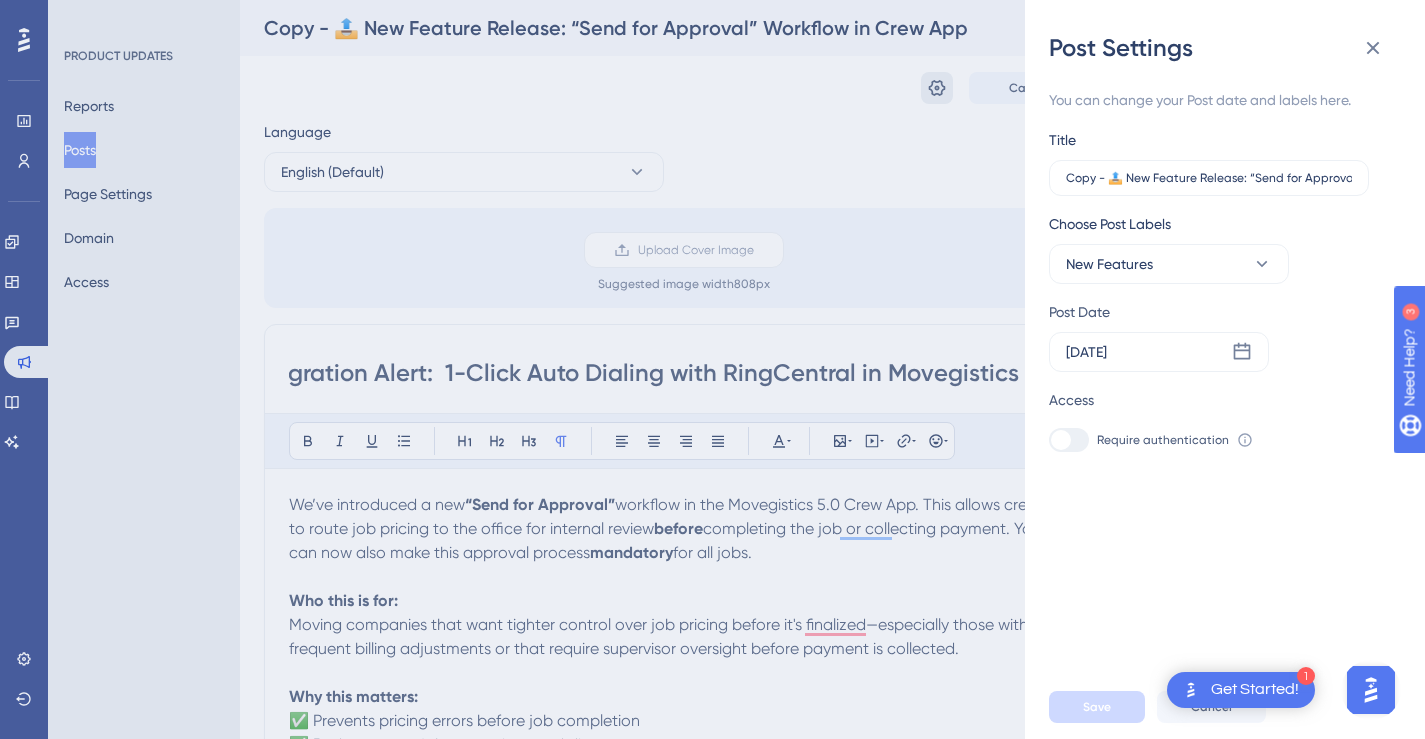 scroll, scrollTop: 0, scrollLeft: 0, axis: both 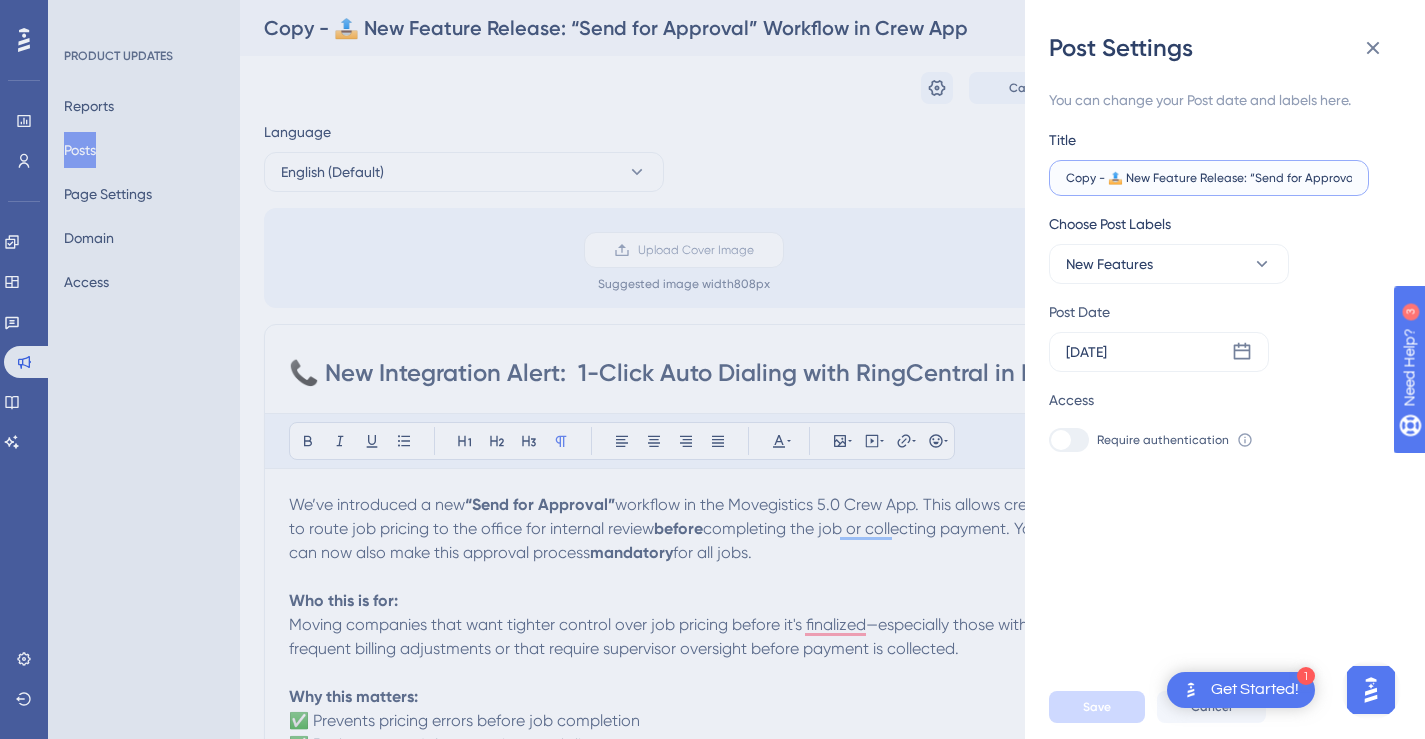 click on "Copy - 📤 New Feature Release: “Send for Approval” Workflow in Crew App" at bounding box center [1209, 178] 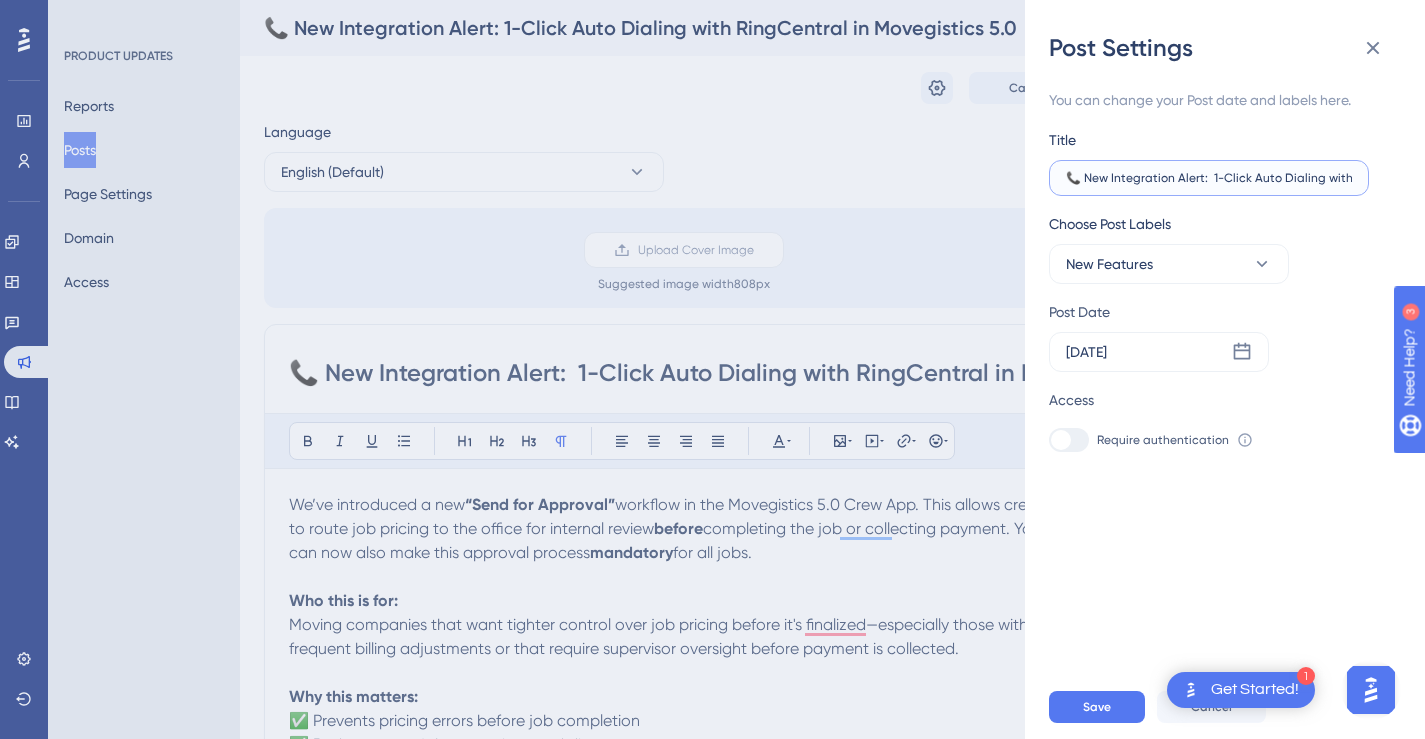 scroll, scrollTop: 0, scrollLeft: 158, axis: horizontal 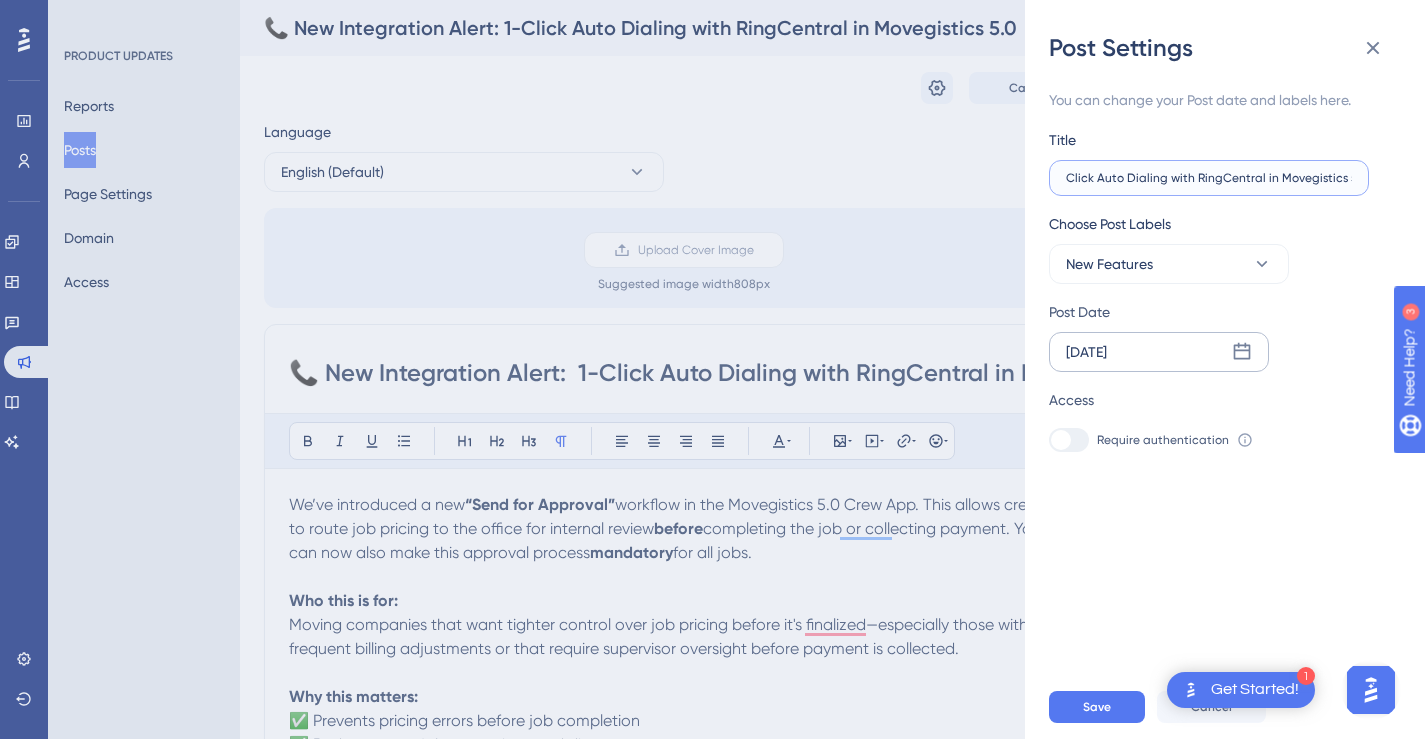 type on "📞 New Integration Alert:  1-Click Auto Dialing with RingCentral in Movegistics 5.0" 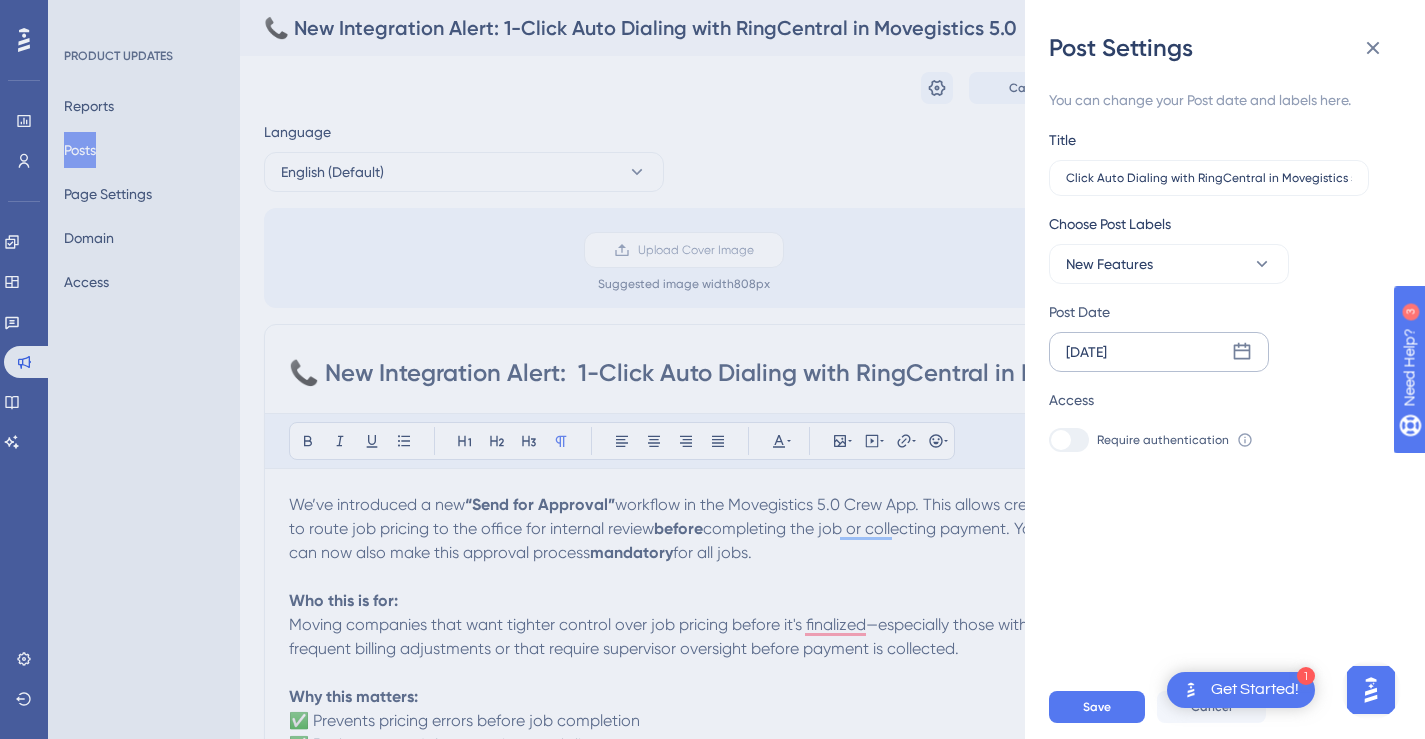 click 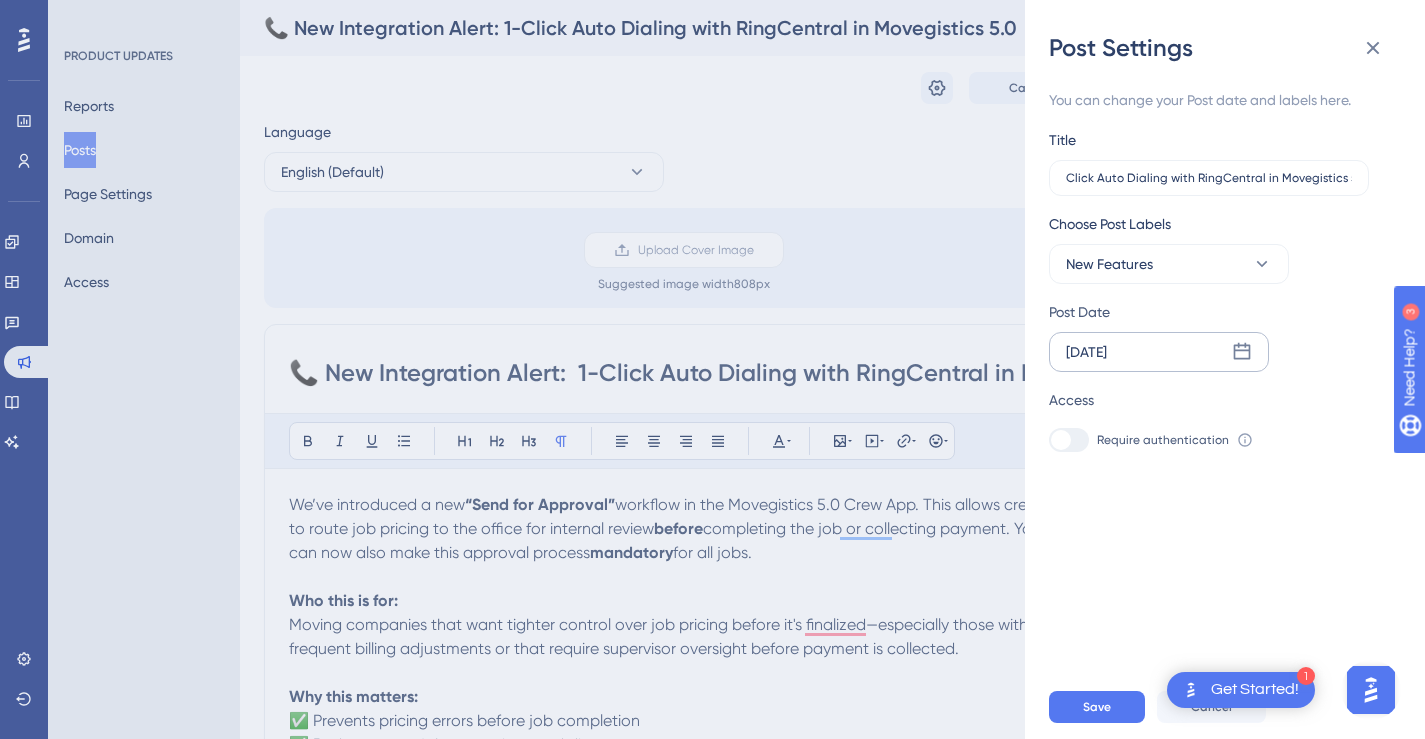 scroll, scrollTop: 0, scrollLeft: 0, axis: both 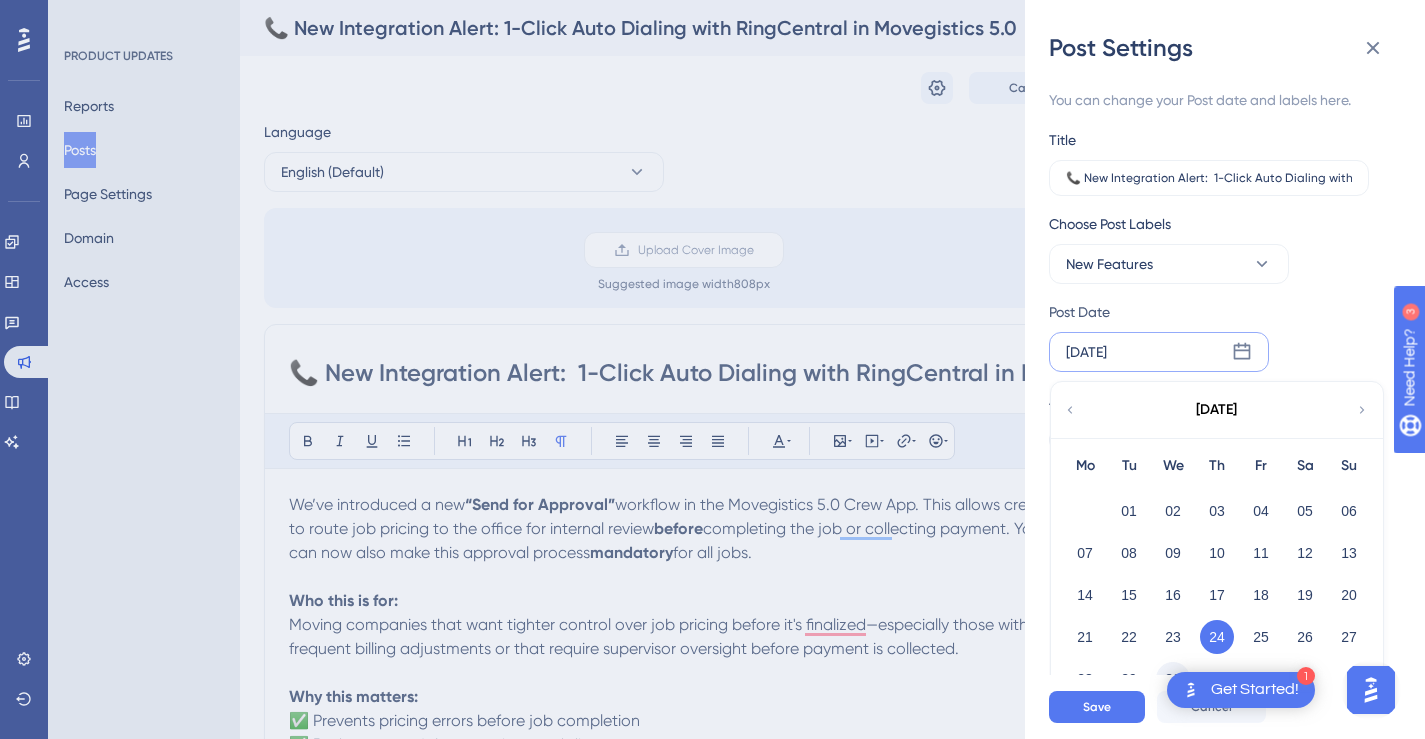 click on "30" at bounding box center [1173, 679] 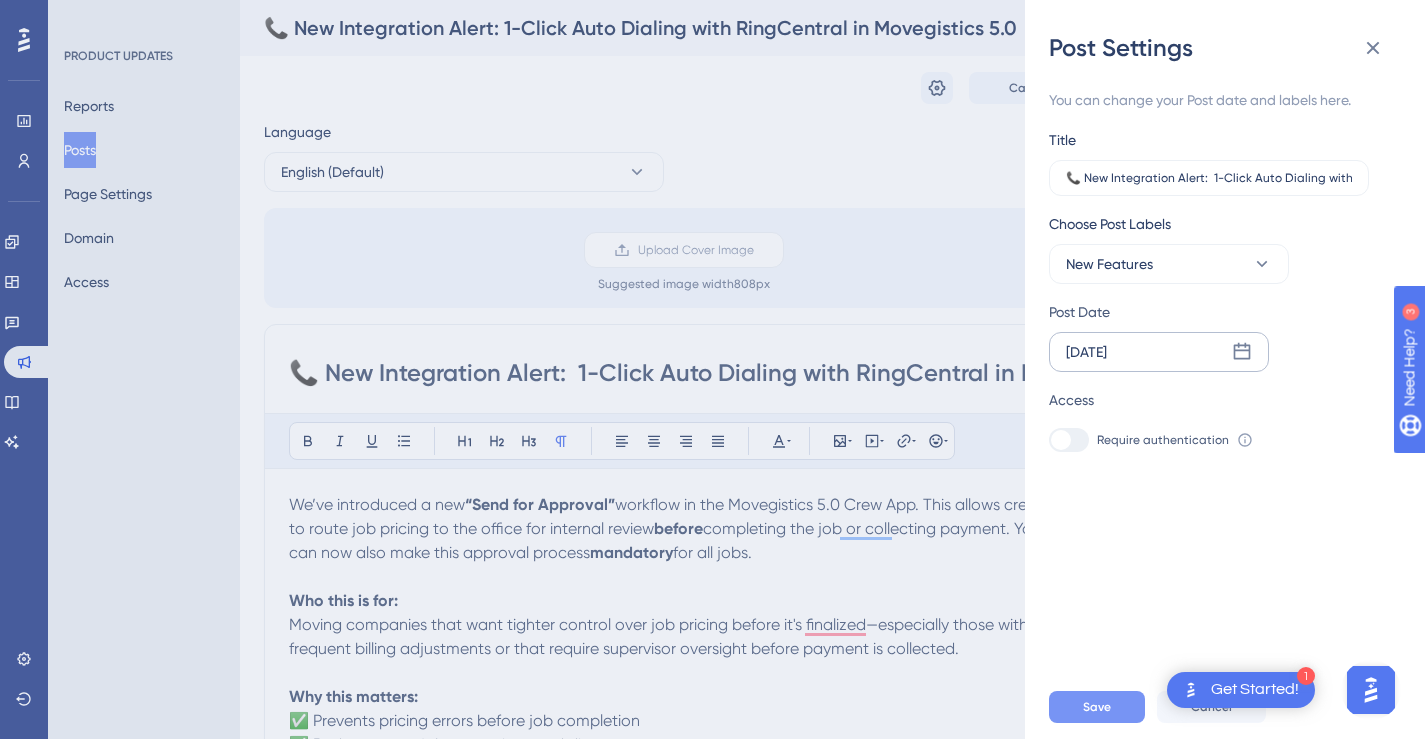 click on "Save" at bounding box center [1097, 707] 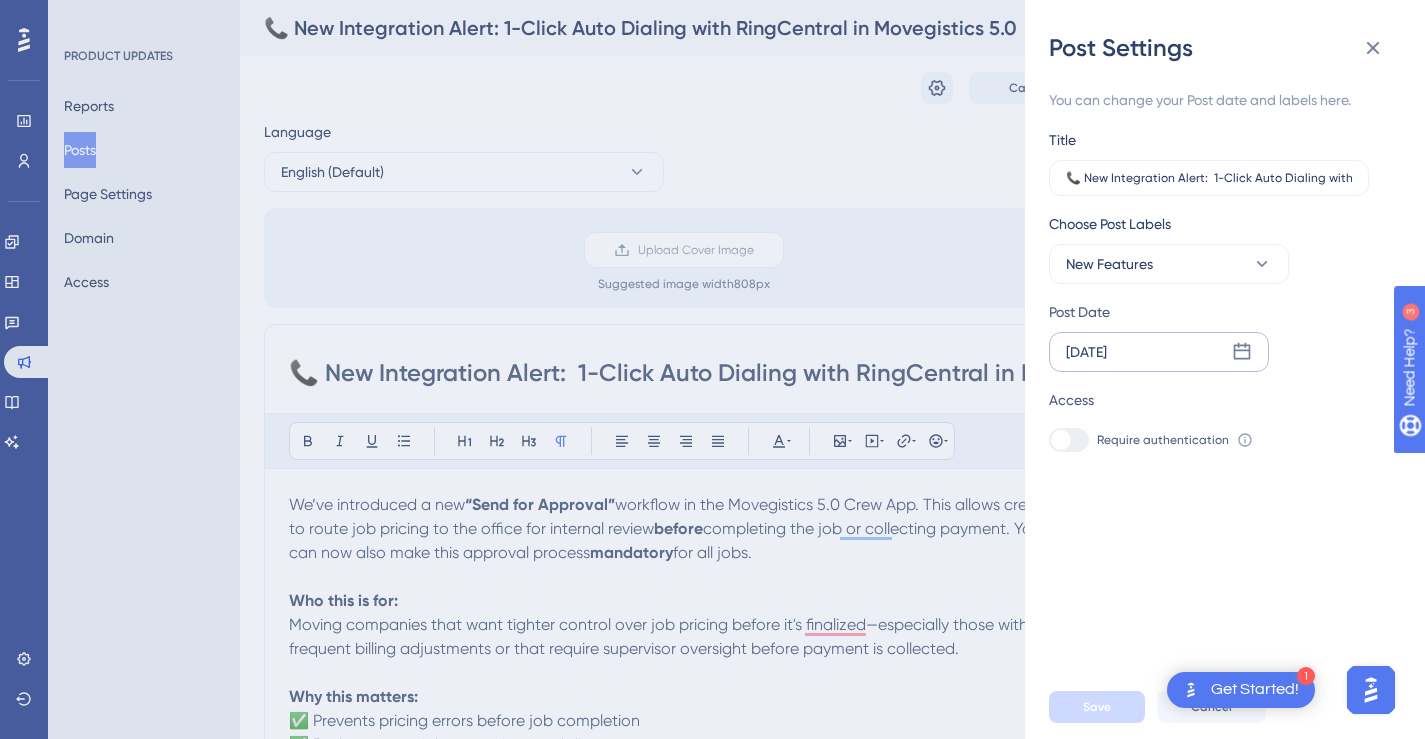 click on "Post Settings You can change your Post date and labels here. Title 📞 New Integration Alert:  1-Click Auto Dialing with RingCentral in Movegistics 5.0 Choose Post Labels New Features Post Date [DATE] Access Require authentication To change this setting you should manage your access preferences  under the Access tab. Learn more Save Cancel" at bounding box center (712, 369) 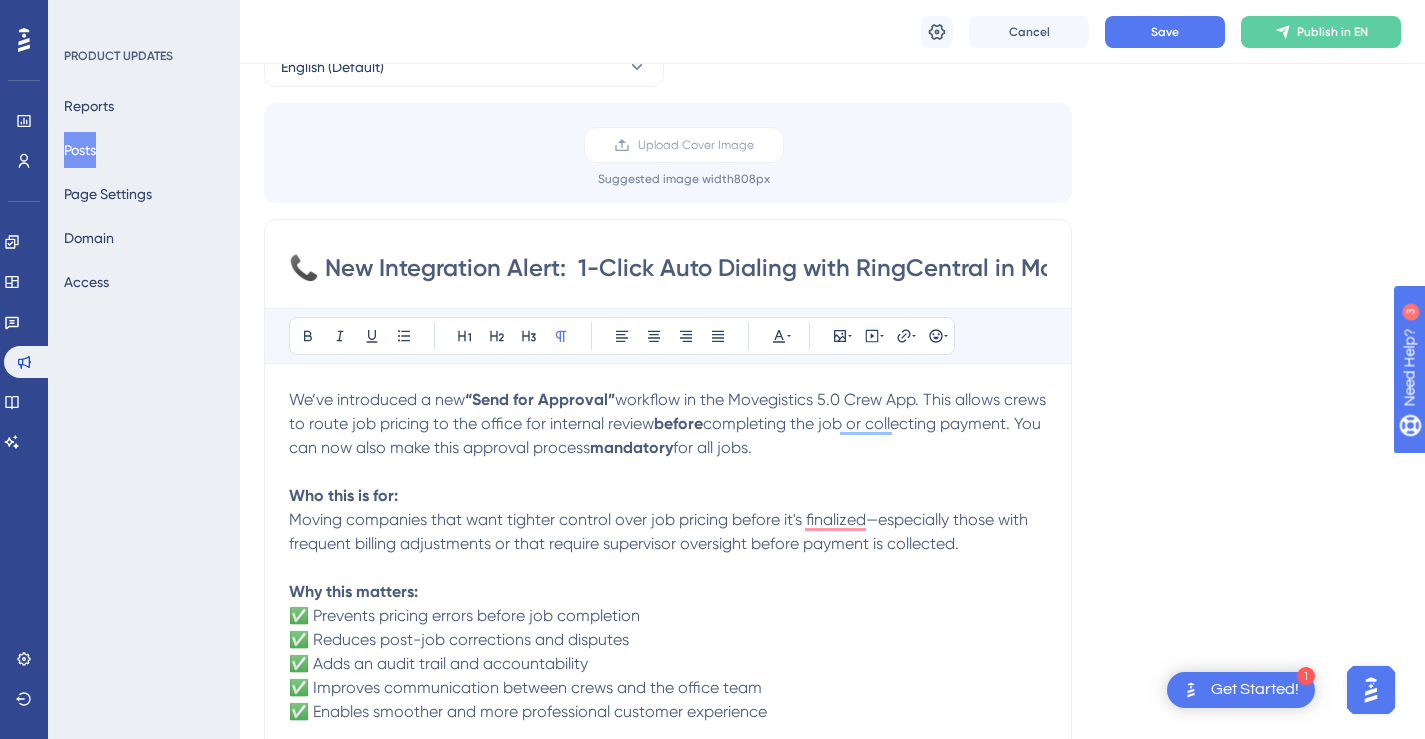 scroll, scrollTop: 117, scrollLeft: 0, axis: vertical 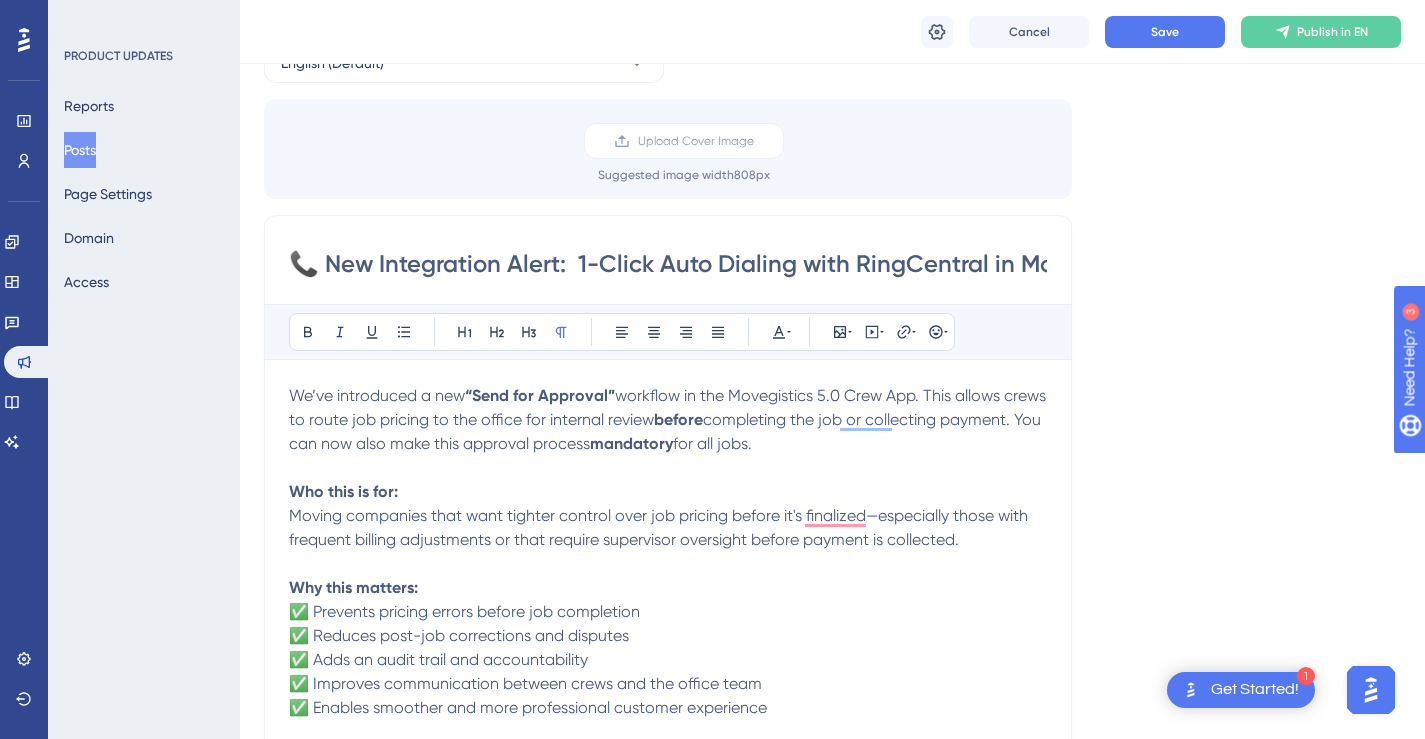 drag, startPoint x: 489, startPoint y: 424, endPoint x: 290, endPoint y: 398, distance: 200.6913 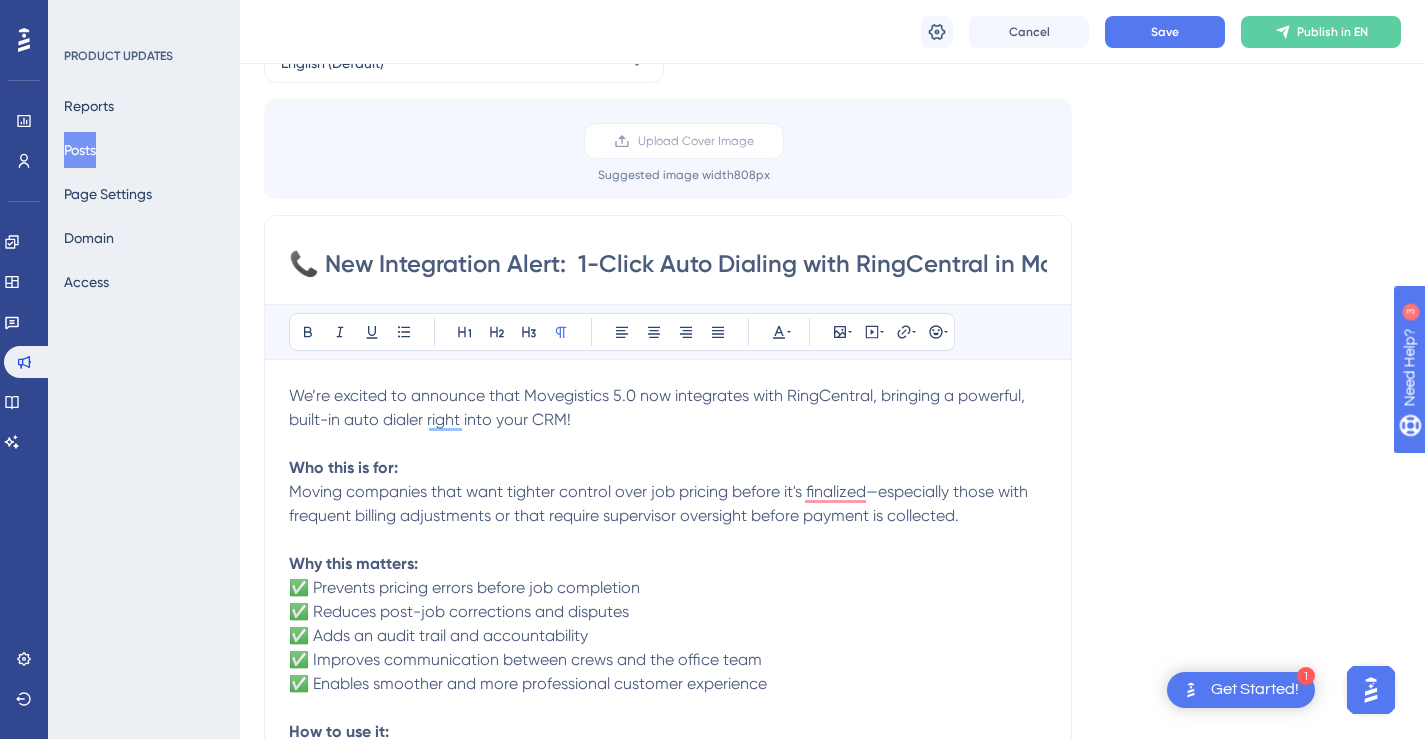 scroll, scrollTop: 260, scrollLeft: 0, axis: vertical 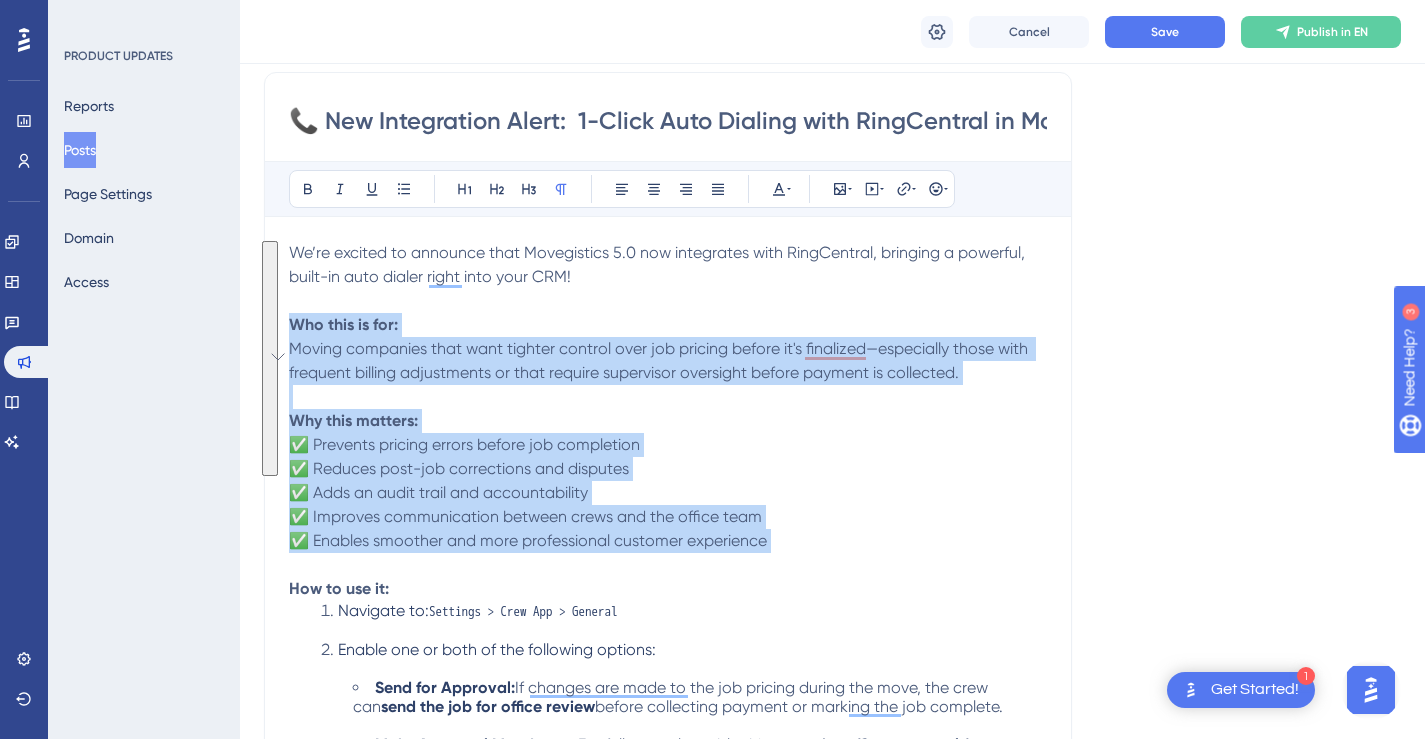 drag, startPoint x: 292, startPoint y: 325, endPoint x: 764, endPoint y: 561, distance: 527.71204 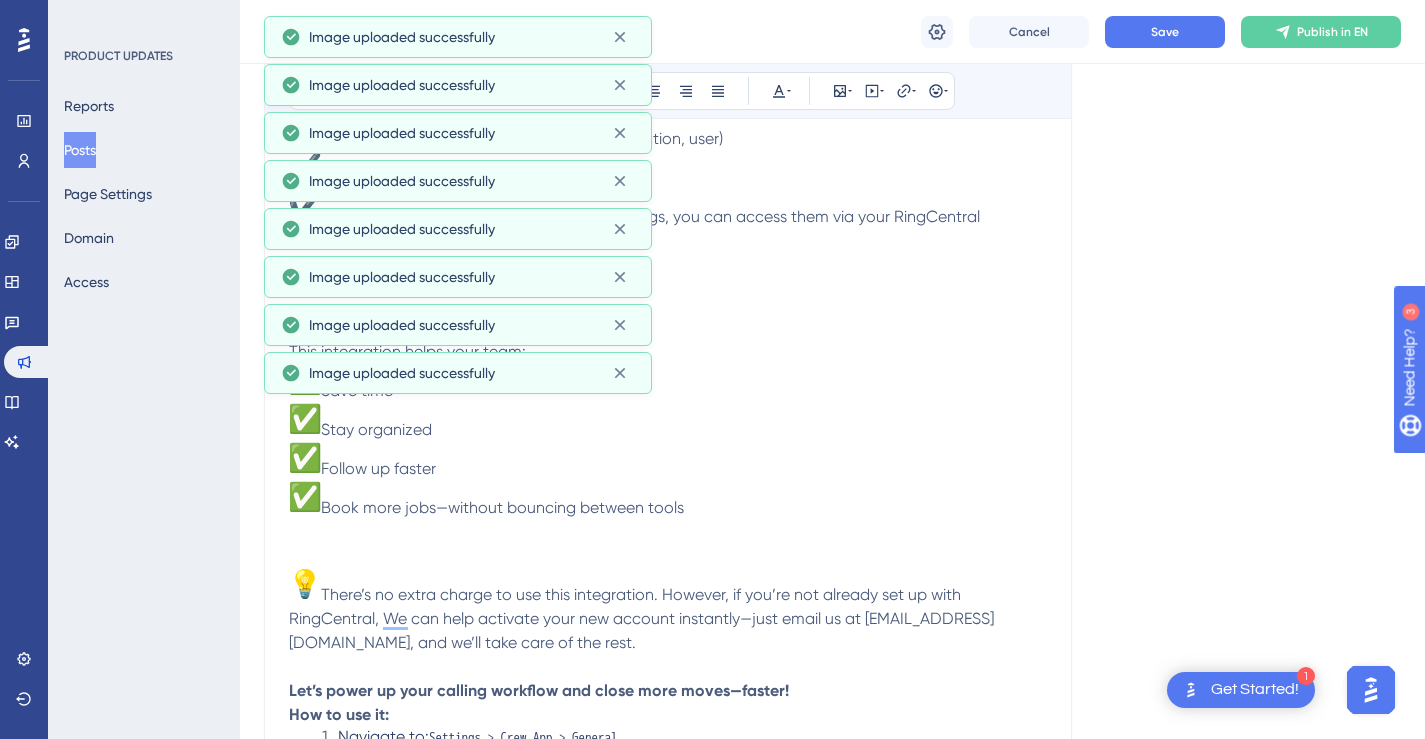 scroll, scrollTop: 547, scrollLeft: 0, axis: vertical 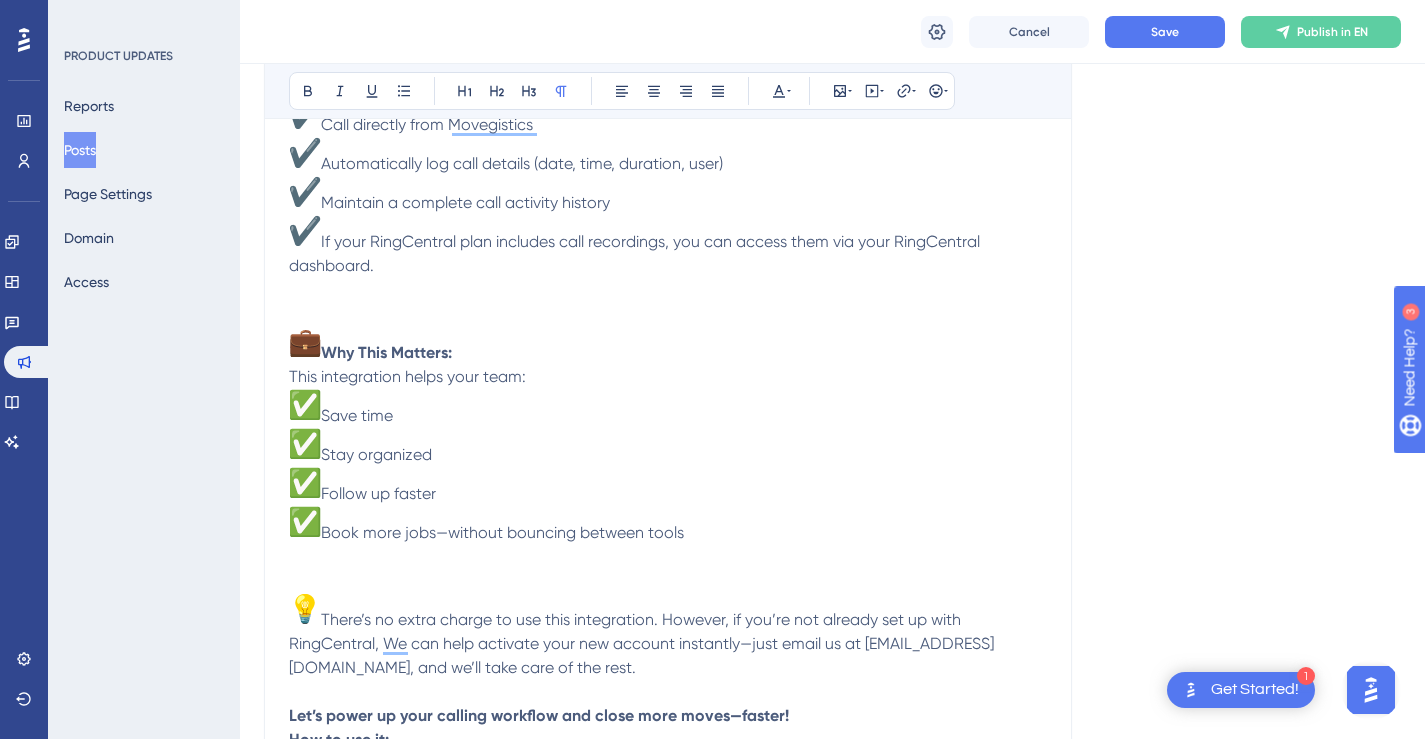 click on "Your Sales, Operations, and Billing teams can now place calls with one click—no app switching, no manual dialing.  Call directly from Movegistics  Automatically log call details (date, time, duration, user)  Maintain a complete call activity history  If your RingCentral plan includes call recordings, you can access them via your RingCentral dashboard.  Why This Matters: This integration helps your team:  Save time  Stay organized  Follow up faster  Book more jobs—without bouncing between tools  There’s no extra charge to use this integration. However, if you’re not already set up with RingCentral, We can help activate your new account instantly—just email us at [EMAIL_ADDRESS][DOMAIN_NAME], and we’ll take care of the rest." at bounding box center (668, 353) 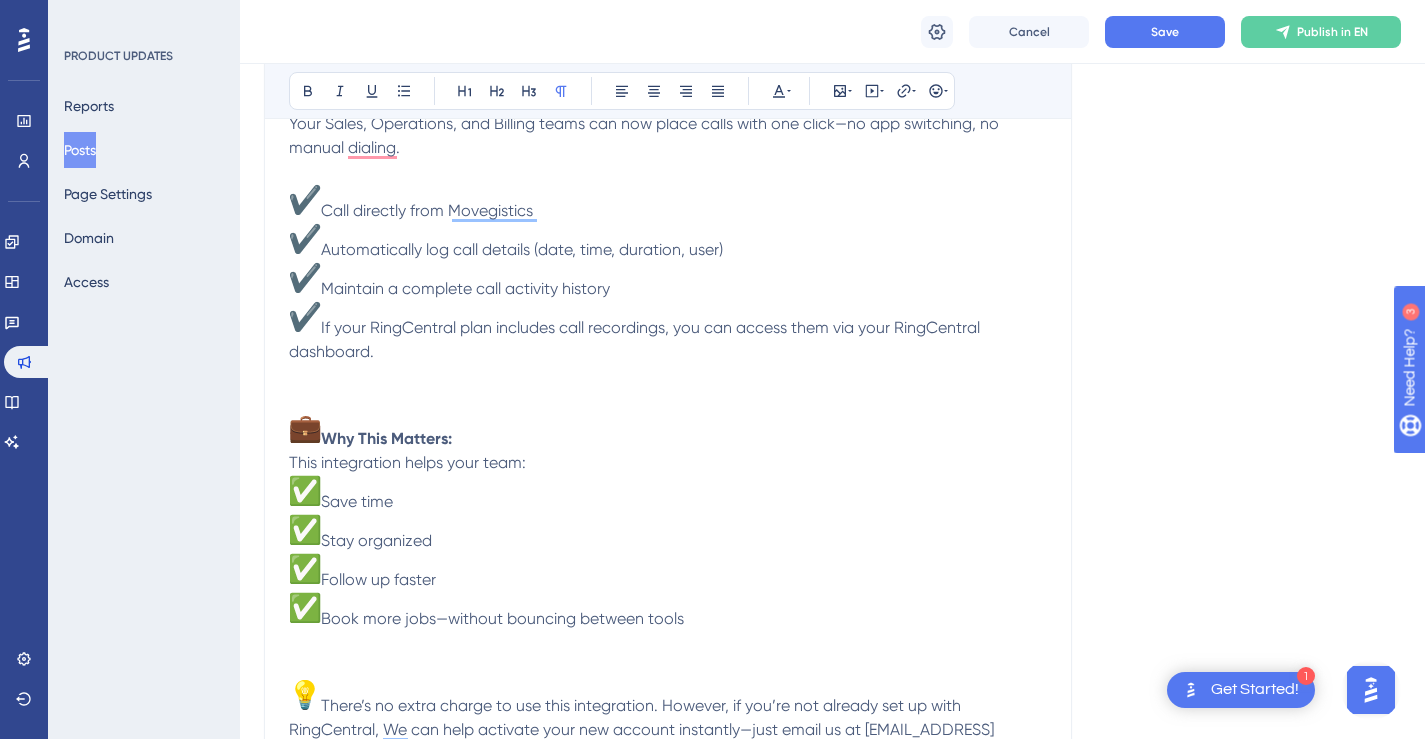 scroll, scrollTop: 477, scrollLeft: 0, axis: vertical 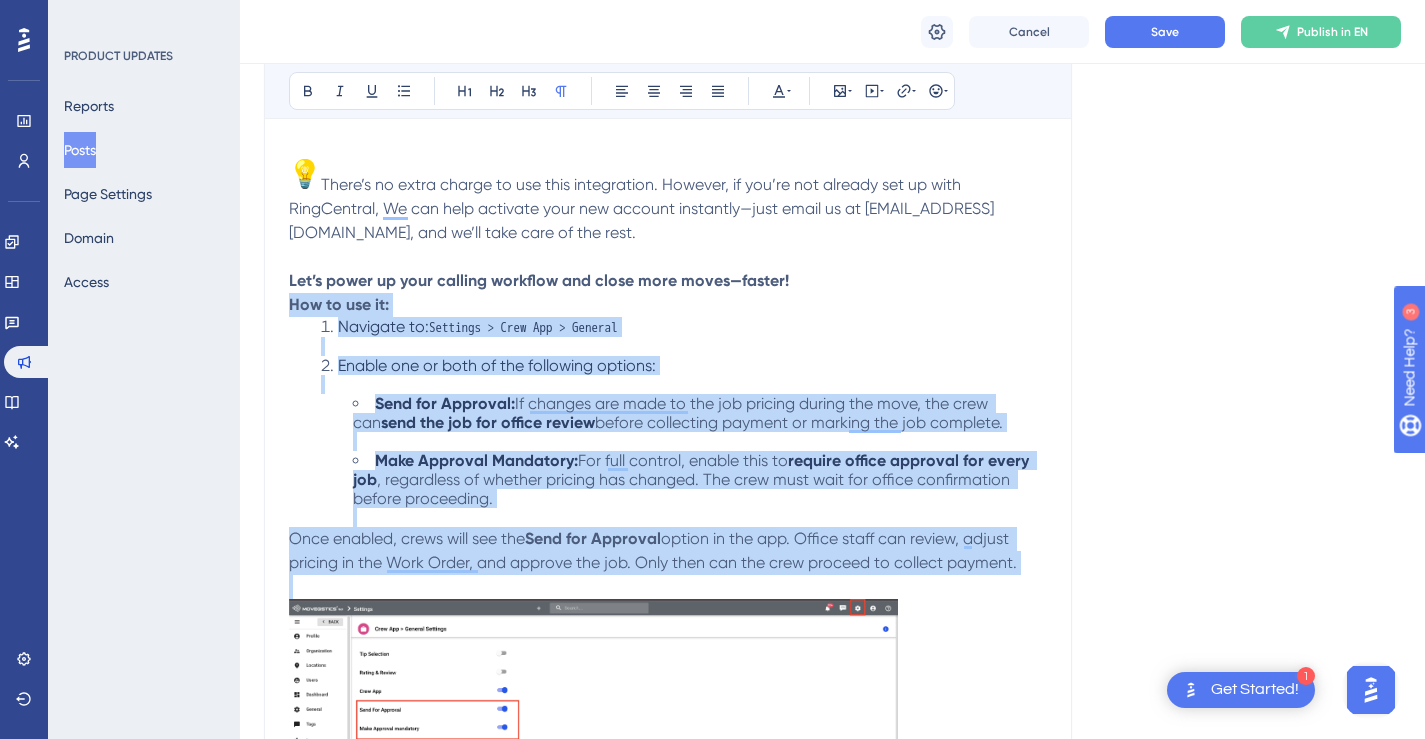 drag, startPoint x: 290, startPoint y: 307, endPoint x: 774, endPoint y: 686, distance: 614.7333 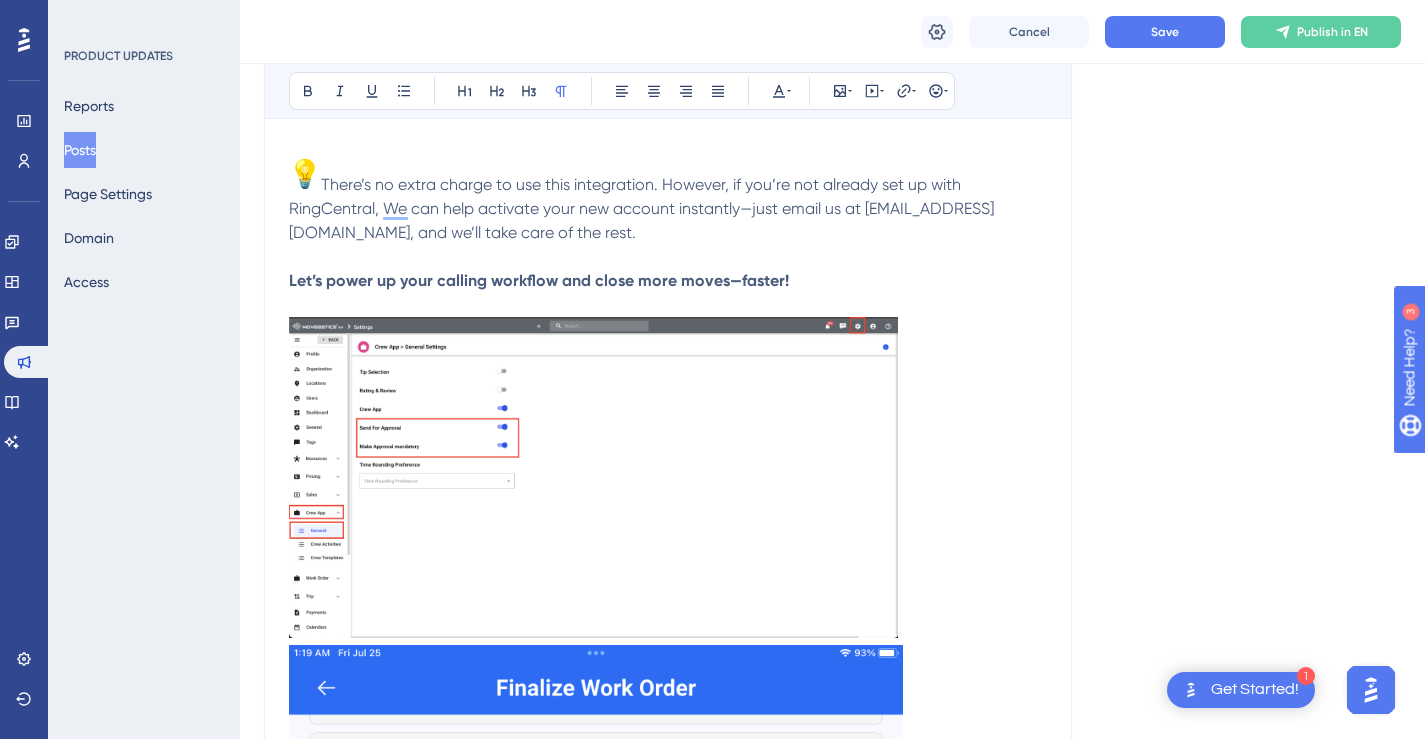 click at bounding box center [593, 477] 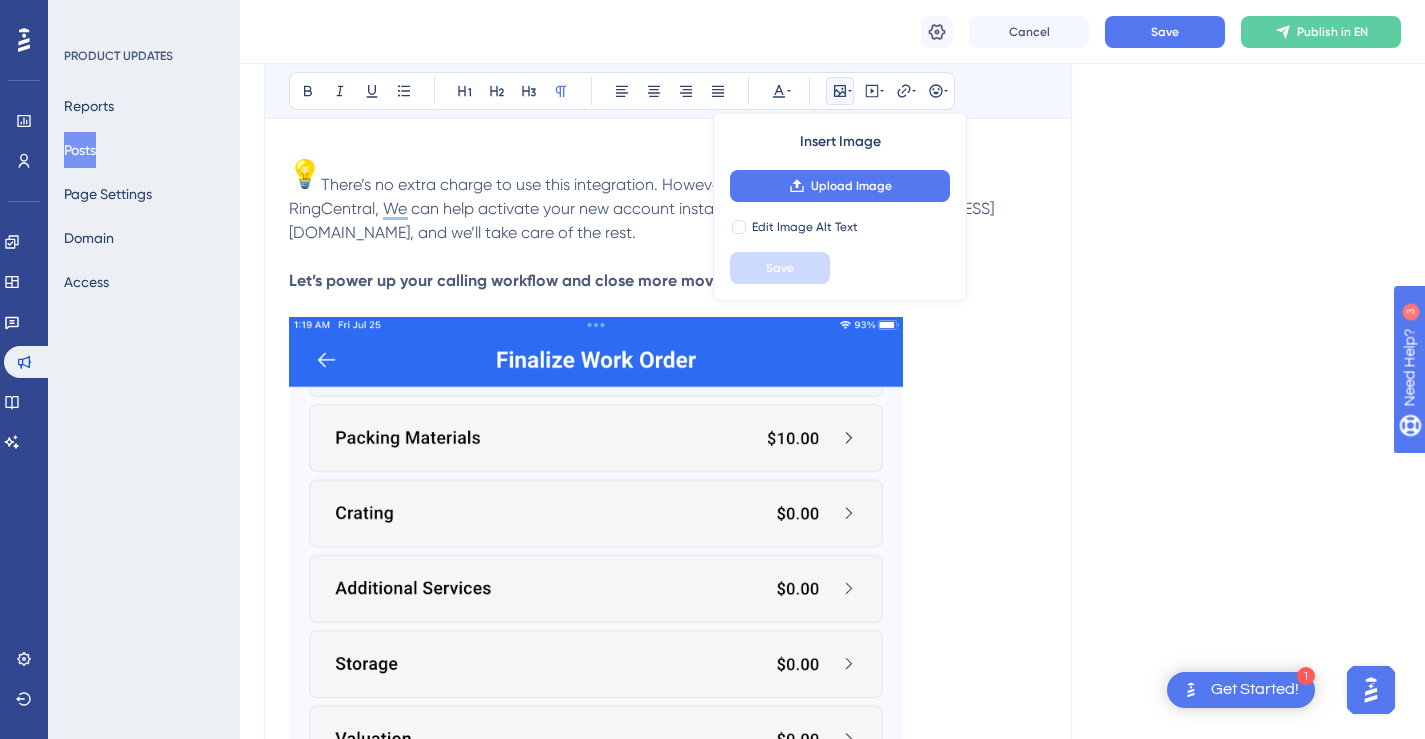 scroll, scrollTop: 1371, scrollLeft: 0, axis: vertical 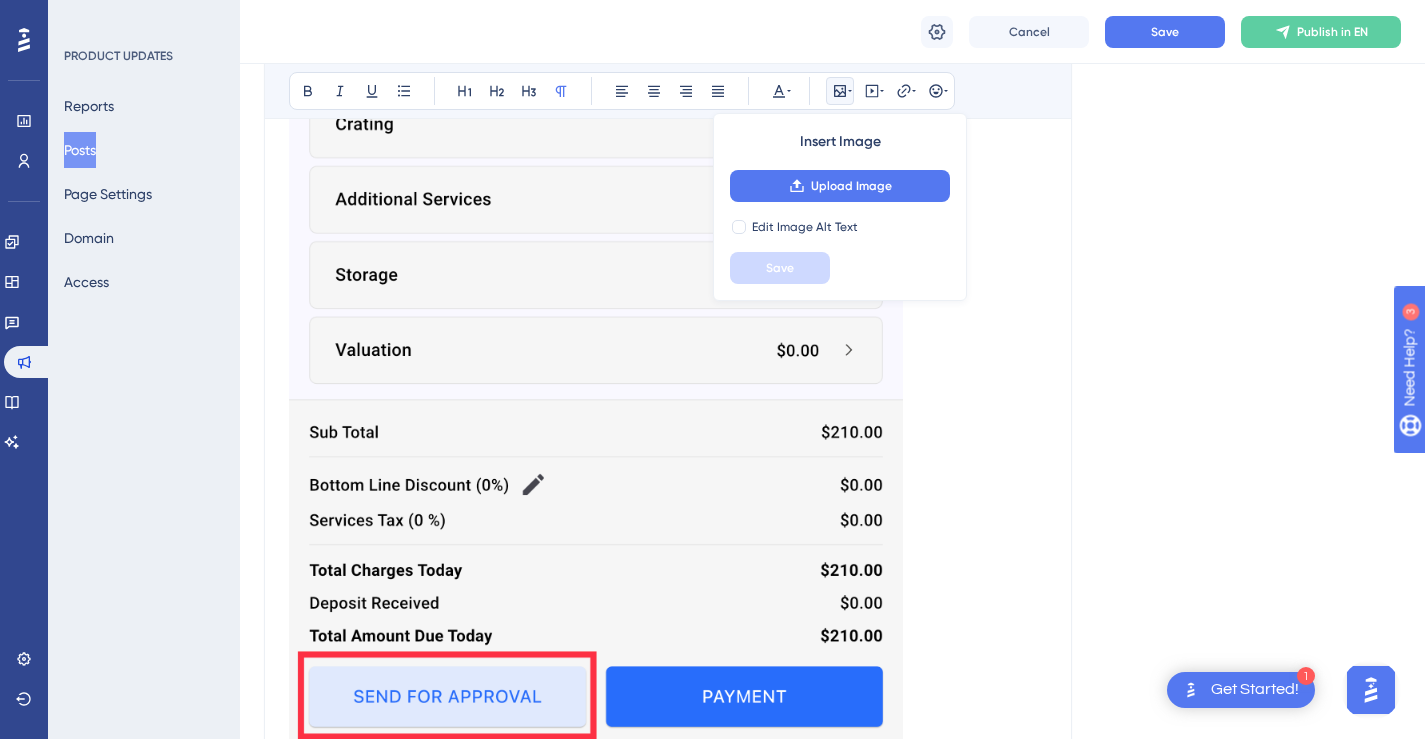 click at bounding box center [596, 337] 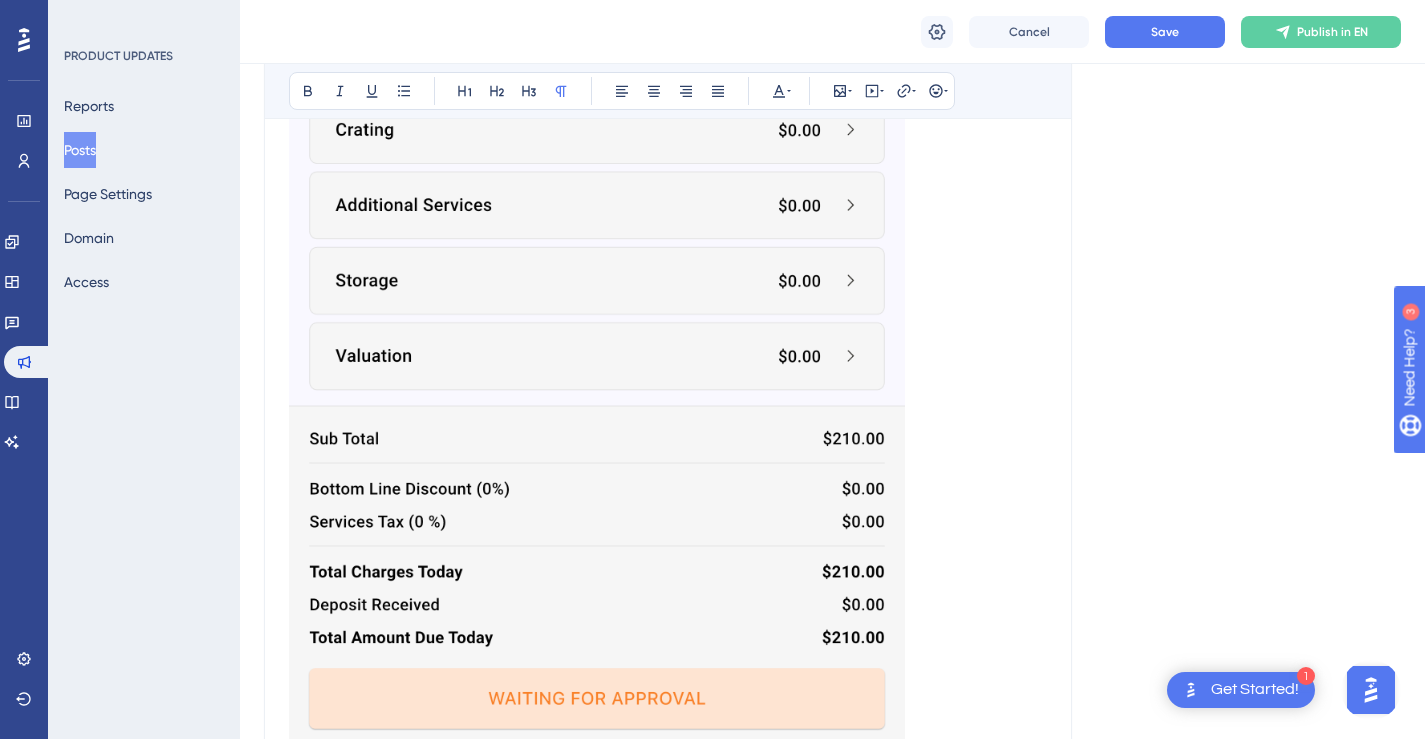 scroll, scrollTop: 1299, scrollLeft: 0, axis: vertical 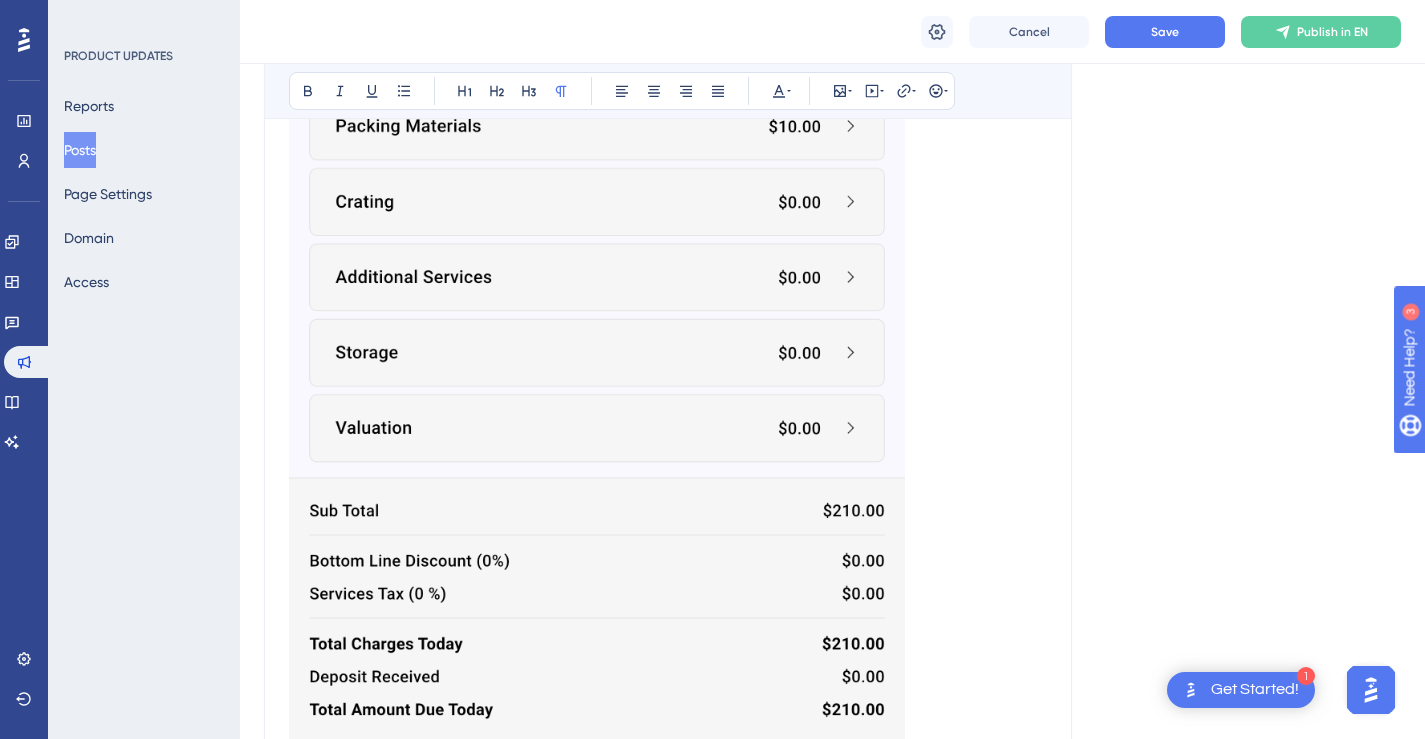 click at bounding box center [597, 410] 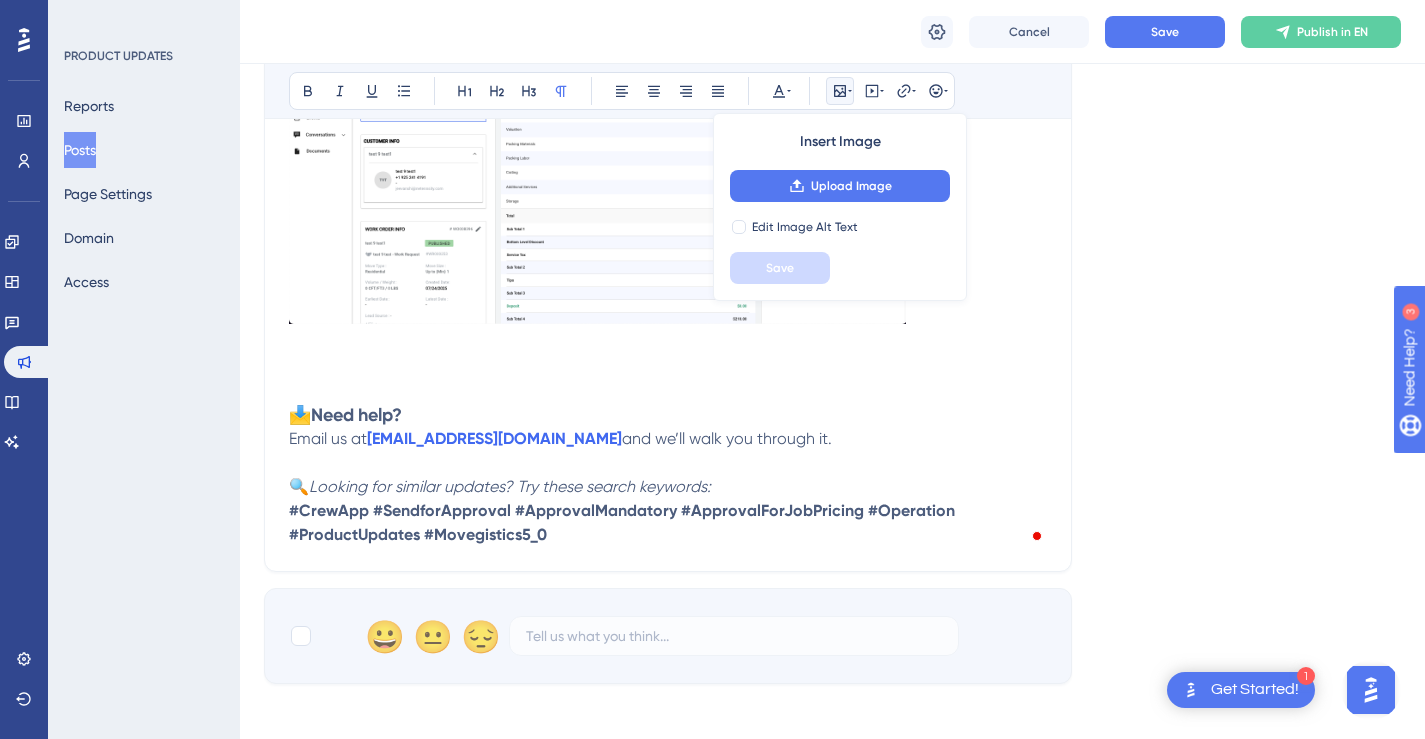 click on "📩  Need help?" at bounding box center [668, 403] 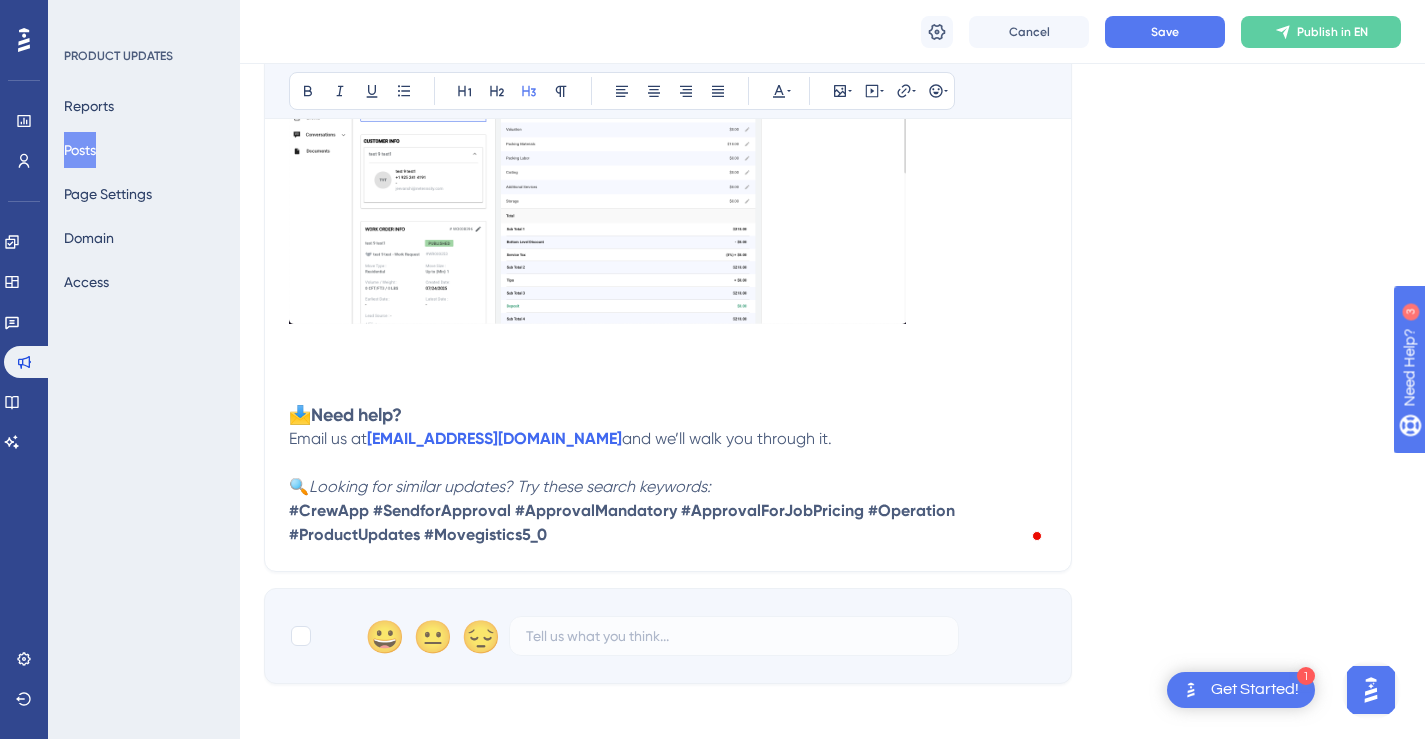 click at bounding box center (597, 162) 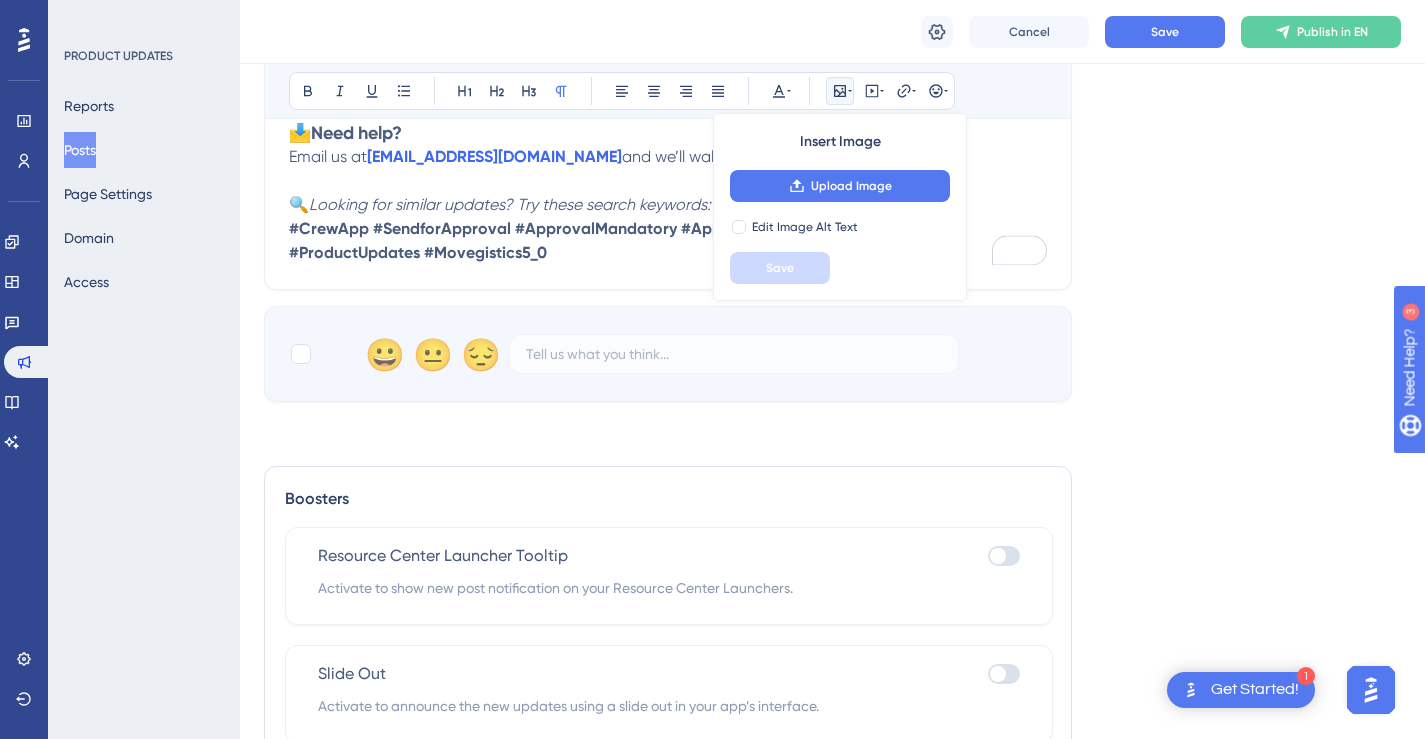 scroll, scrollTop: 738, scrollLeft: 0, axis: vertical 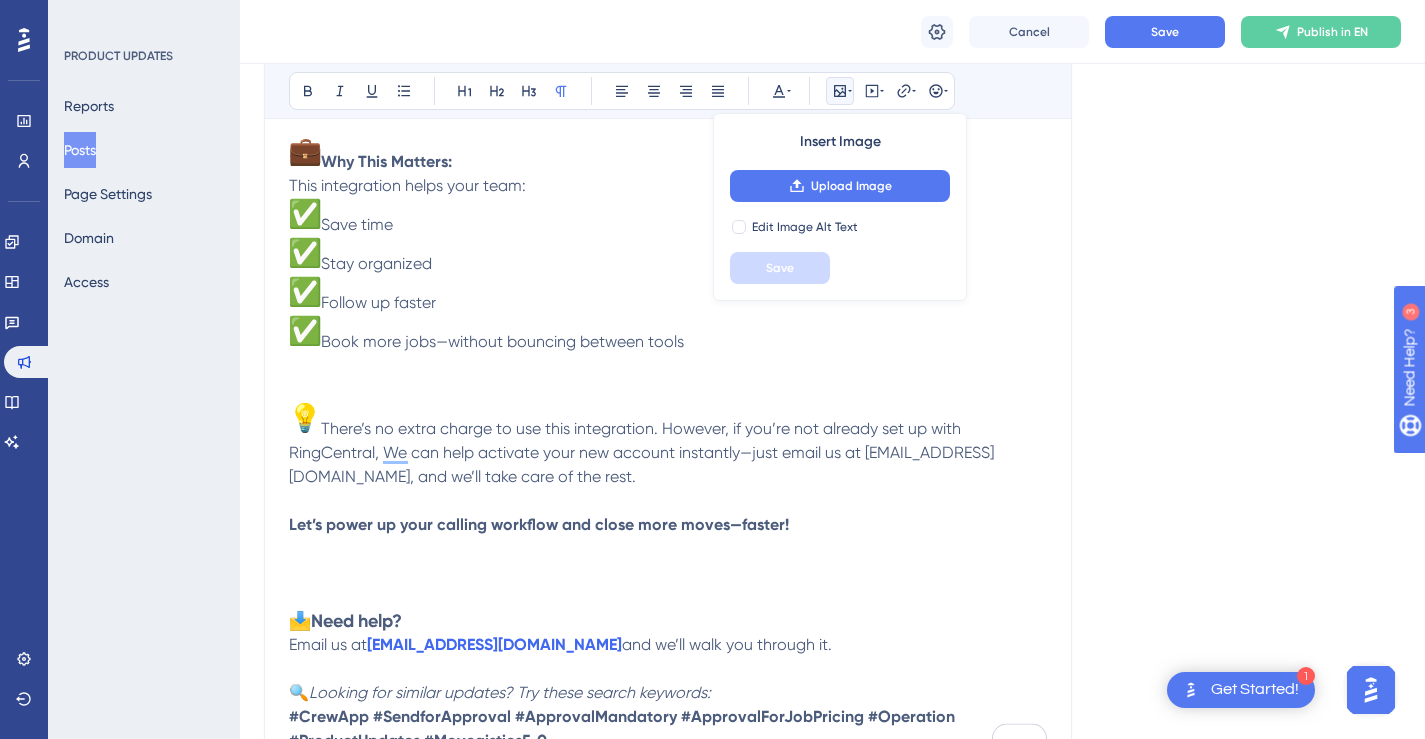 click on "Let’s power up your calling workflow and close more moves—faster!" at bounding box center [668, 537] 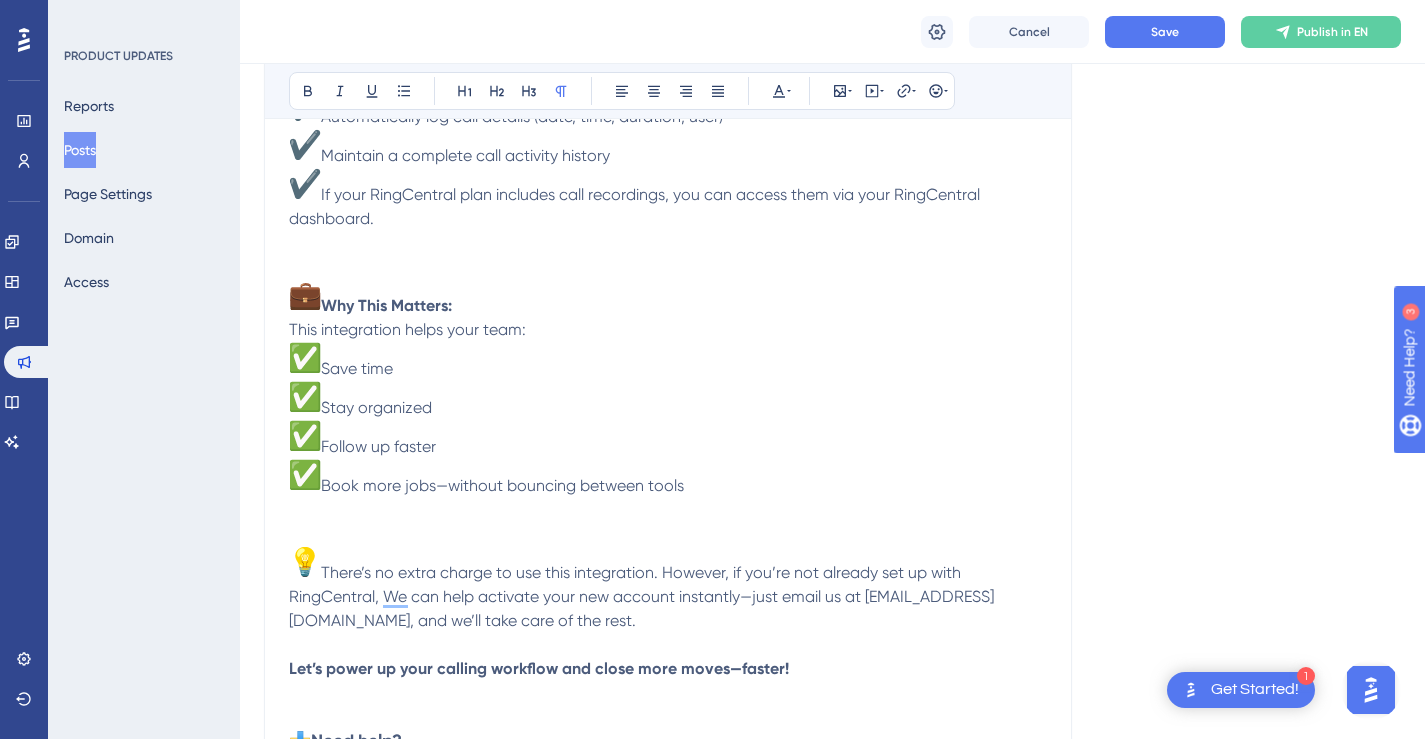 scroll, scrollTop: 445, scrollLeft: 0, axis: vertical 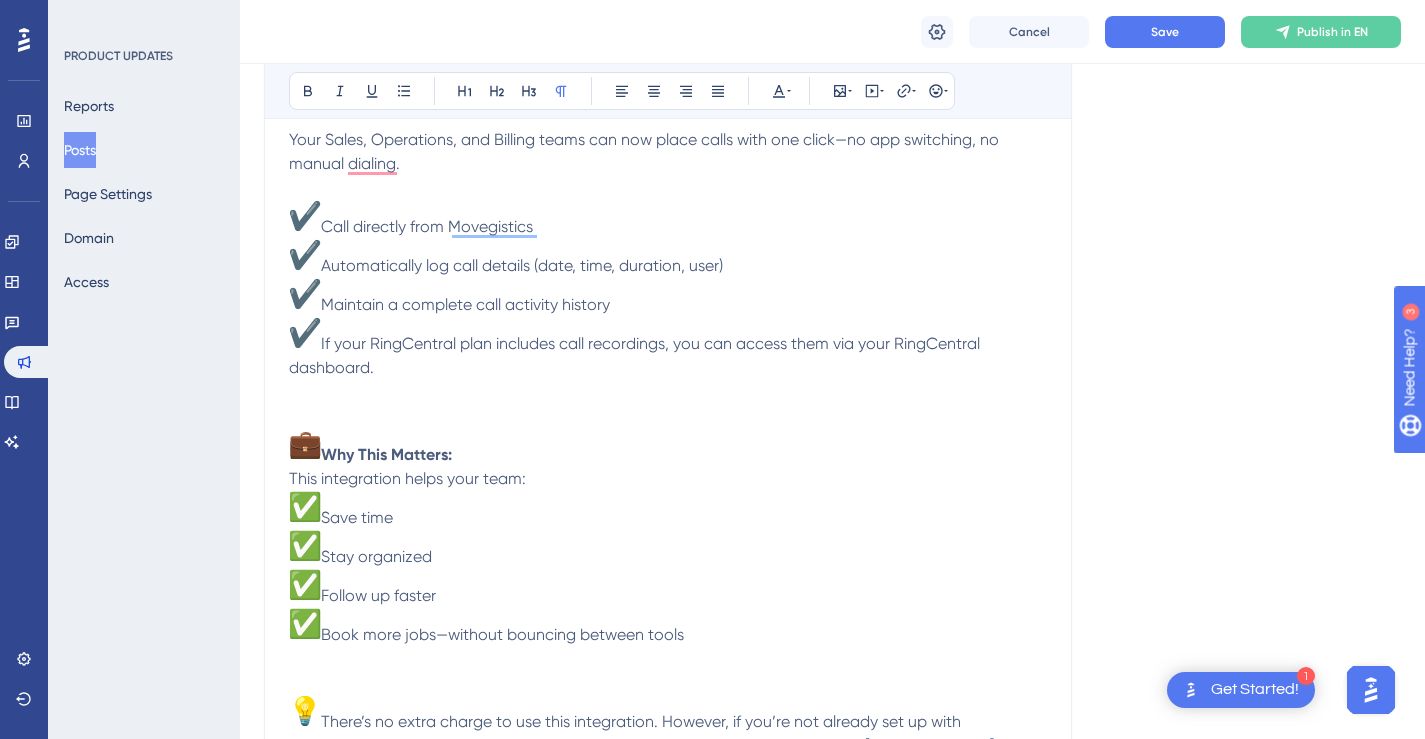 click on "Save time" at bounding box center [357, 517] 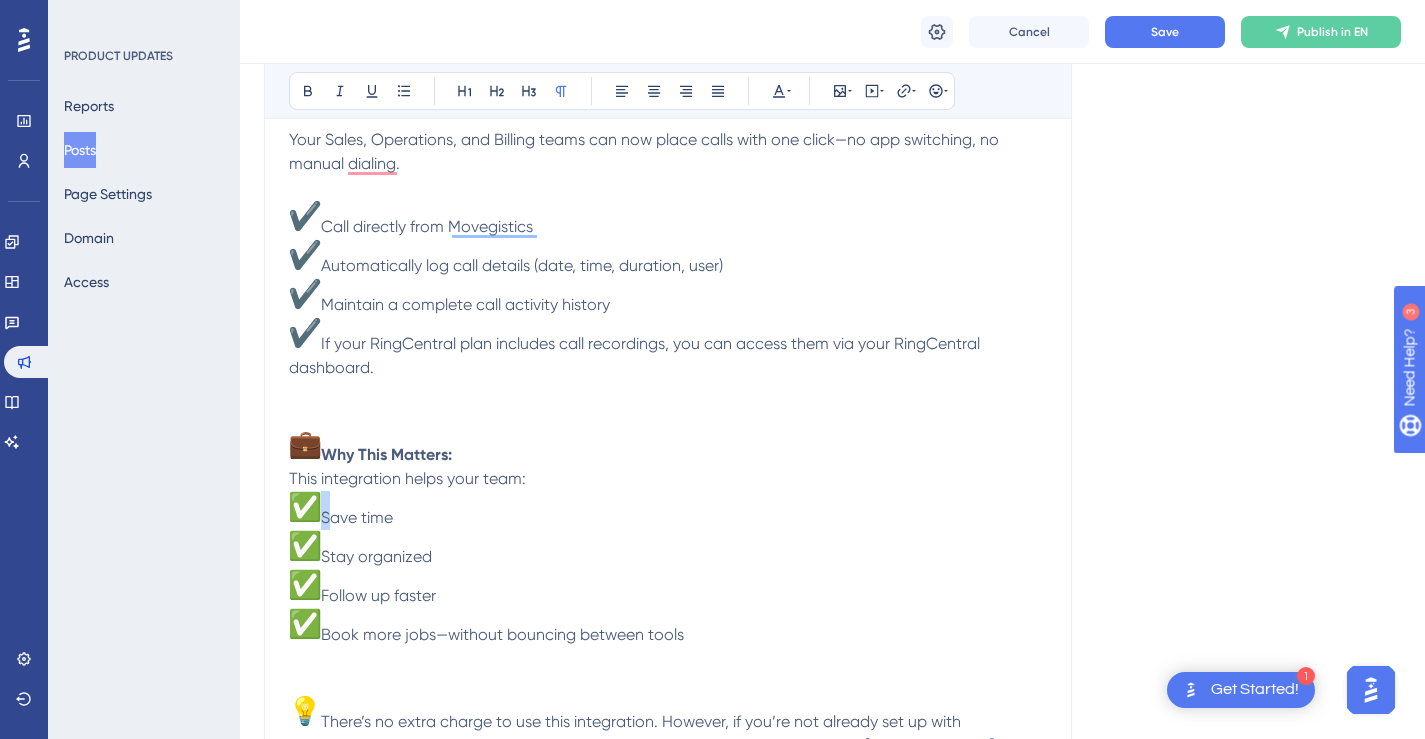 drag, startPoint x: 329, startPoint y: 500, endPoint x: 295, endPoint y: 500, distance: 34 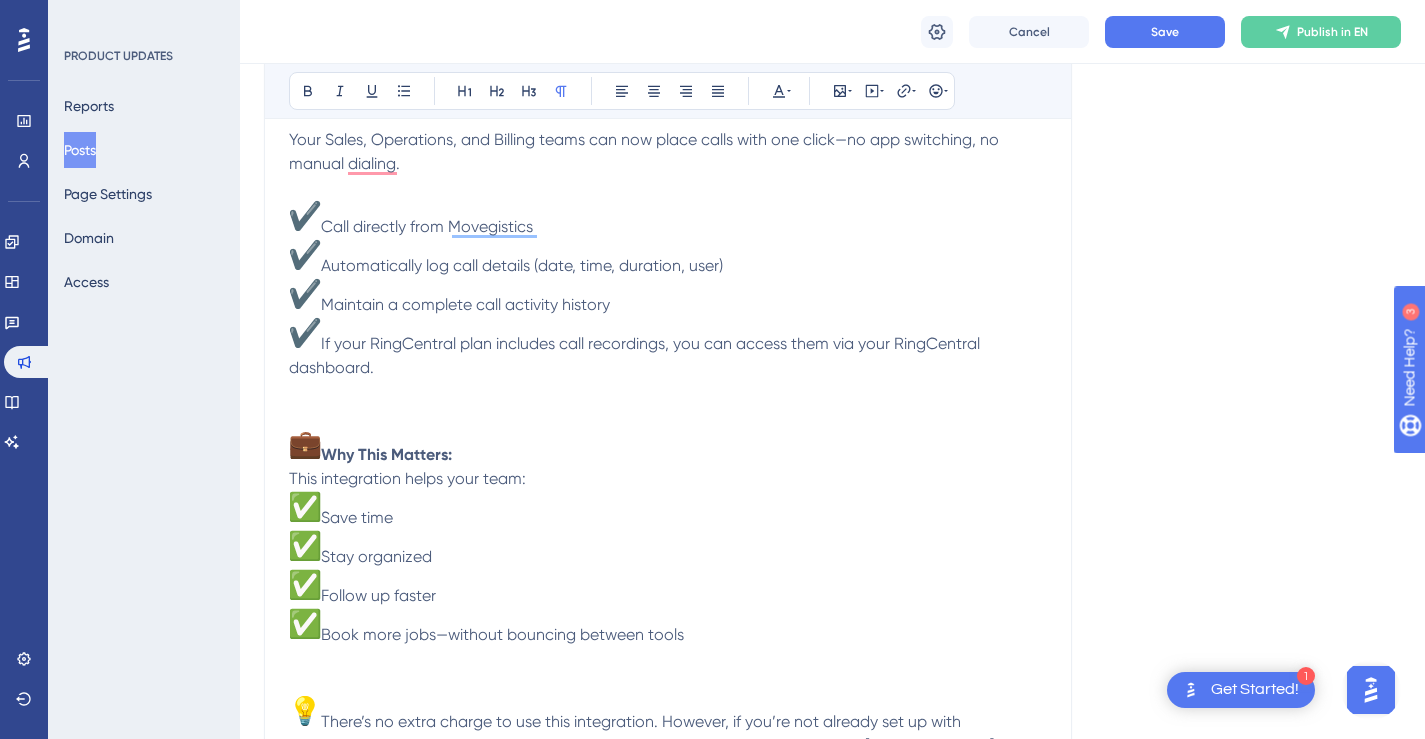 click on "Your Sales, Operations, and Billing teams can now place calls with one click—no app switching, no manual dialing.  Call directly from Movegistics  Automatically log call details (date, time, duration, user)  Maintain a complete call activity history  If your RingCentral plan includes call recordings, you can access them via your RingCentral dashboard.  Why This Matters: This integration helps your team:  Save time  Stay organized  Follow up faster  Book more jobs—without bouncing between tools  There’s no extra charge to use this integration. However, if you’re not already set up with RingCentral, We can help activate your new account instantly—just email us at [EMAIL_ADDRESS][DOMAIN_NAME], and we’ll take care of the rest." at bounding box center [668, 455] 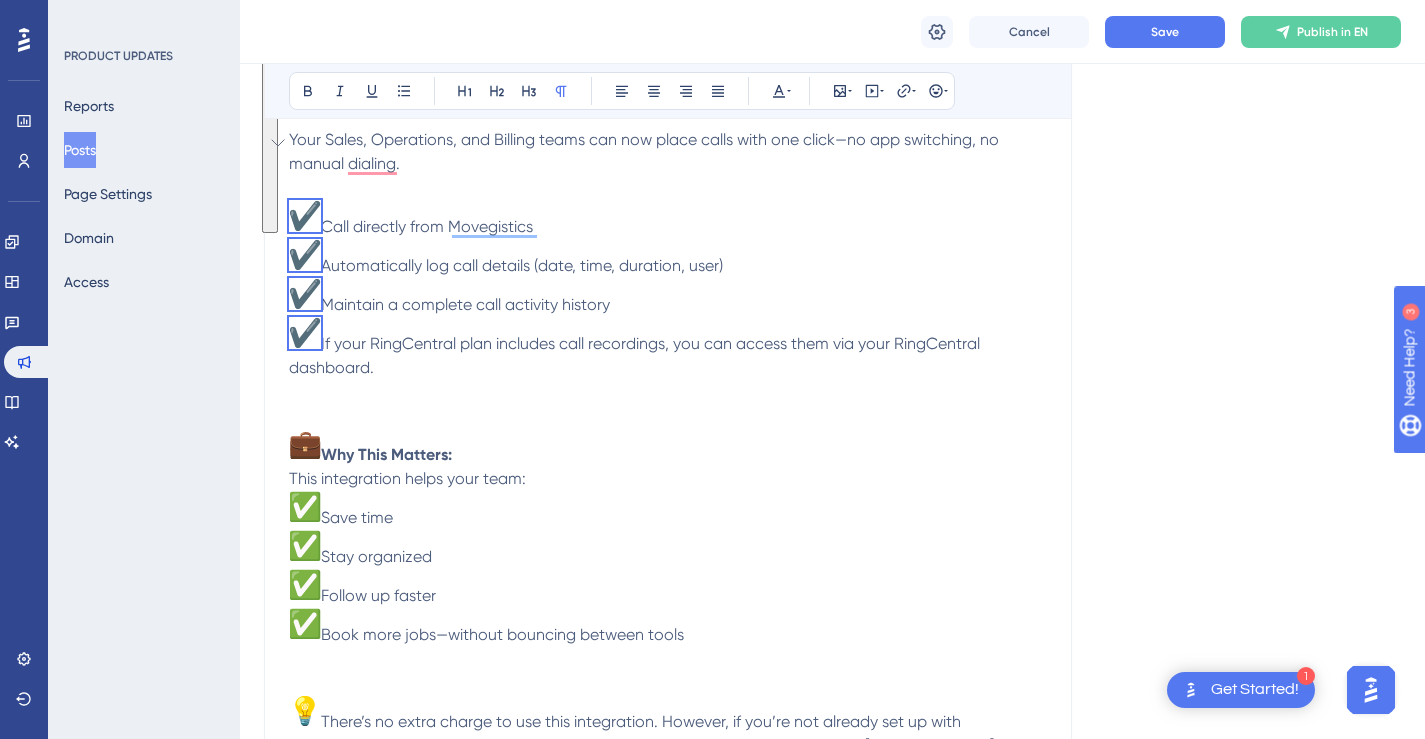 drag, startPoint x: 409, startPoint y: 363, endPoint x: 305, endPoint y: 191, distance: 200.99751 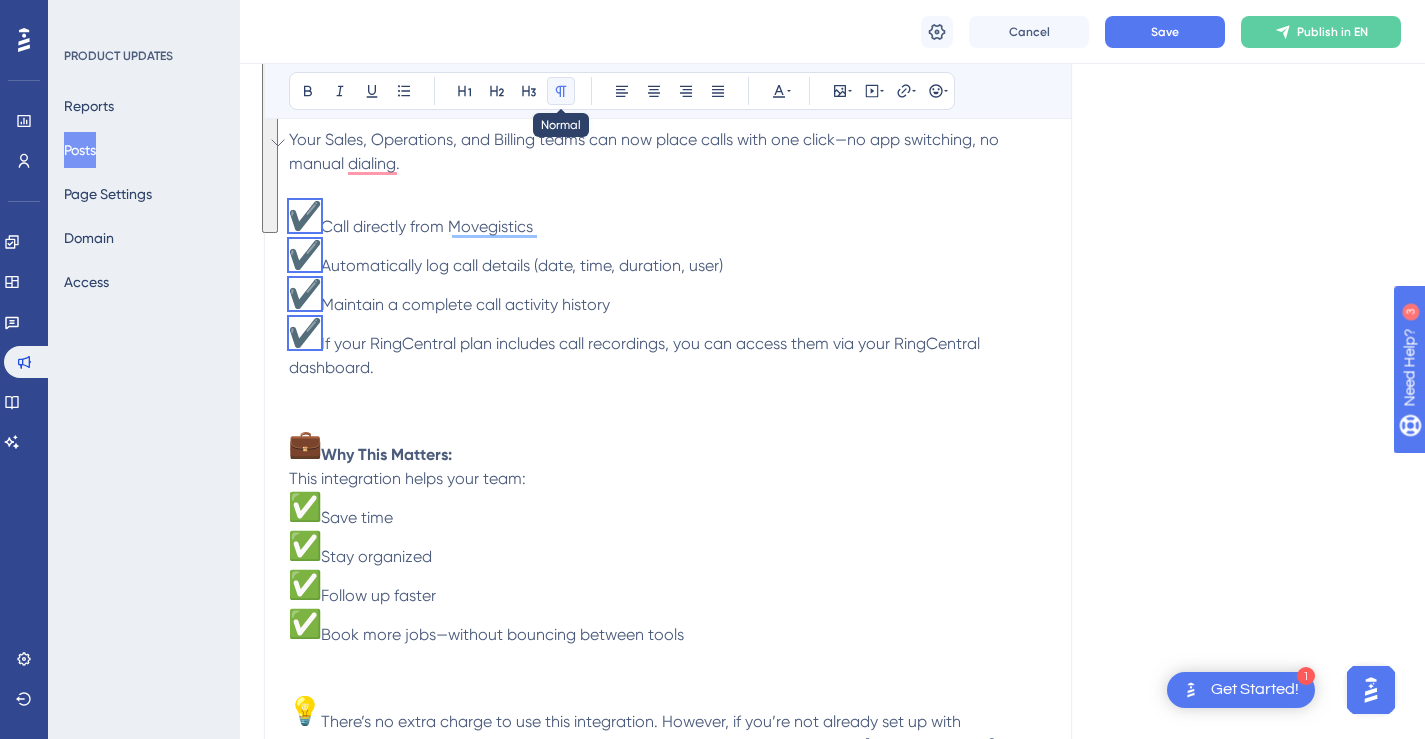 click 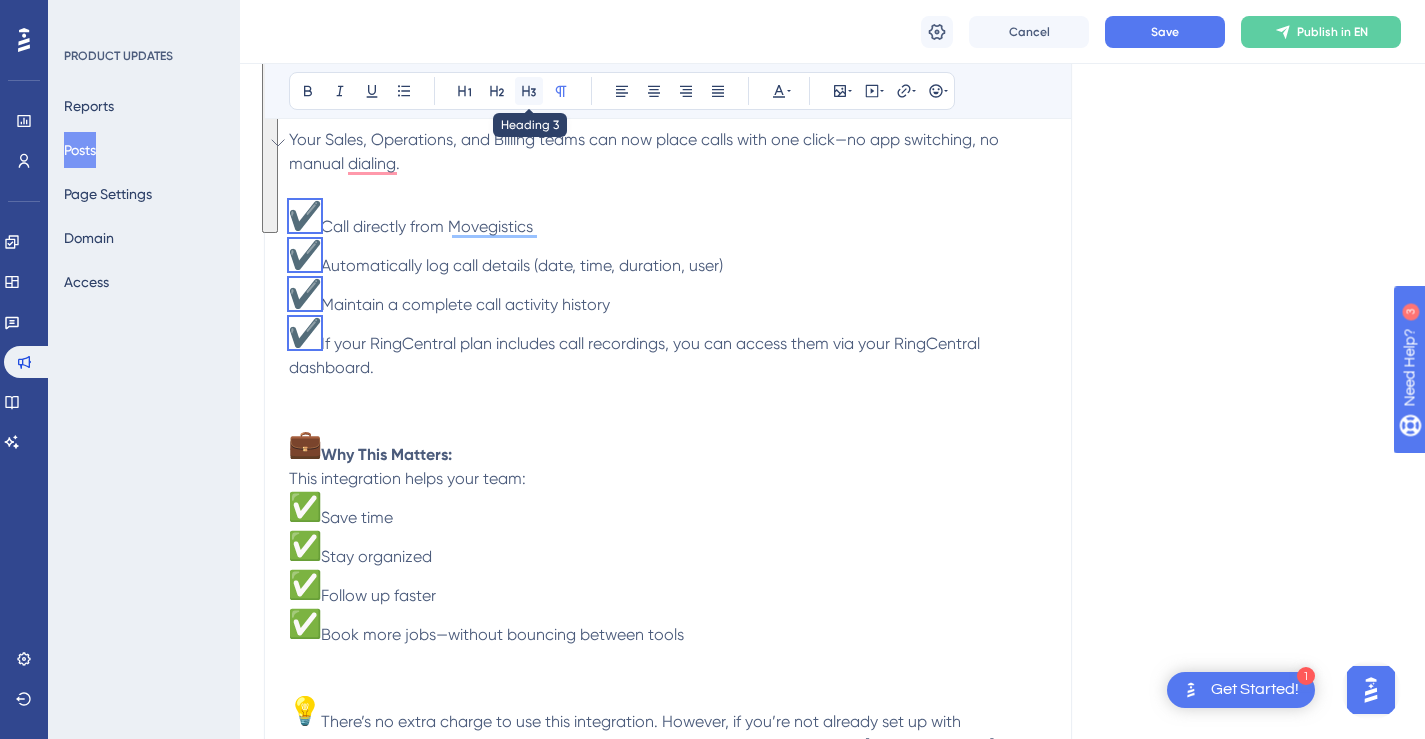 click 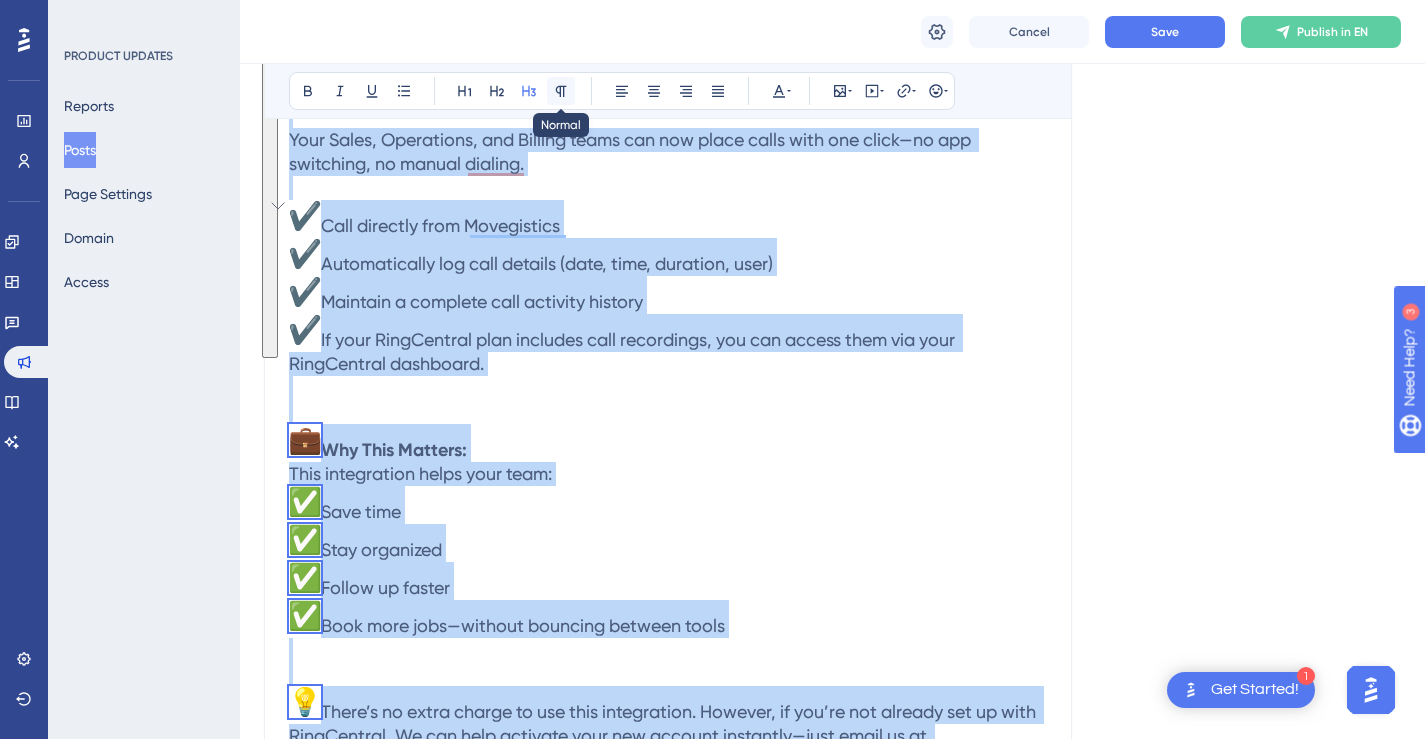 click 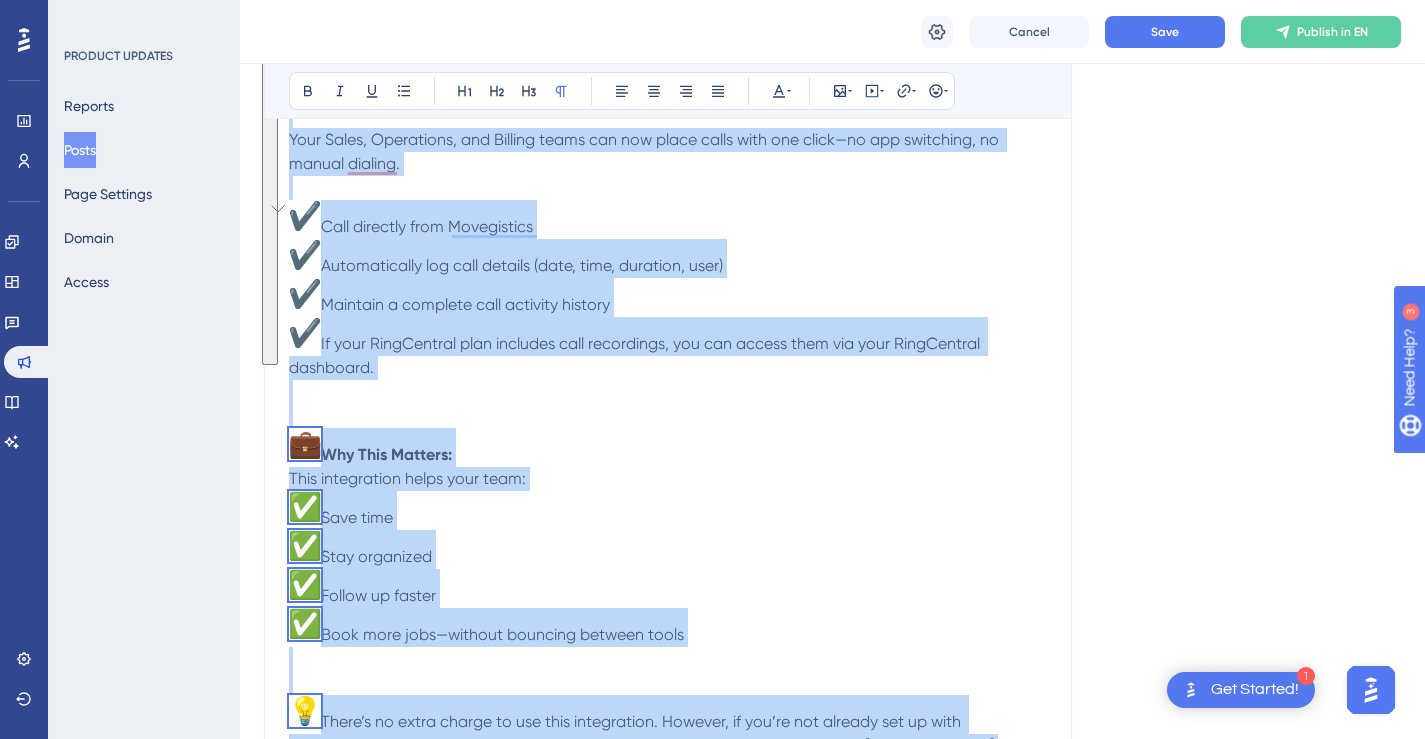 click on "Your Sales, Operations, and Billing teams can now place calls with one click—no app switching, no manual dialing.  Call directly from Movegistics  Automatically log call details (date, time, duration, user)  Maintain a complete call activity history  If your RingCentral plan includes call recordings, you can access them via your RingCentral dashboard.  Why This Matters: This integration helps your team:  Save time  Stay organized  Follow up faster  Book more jobs—without bouncing between tools  There’s no extra charge to use this integration. However, if you’re not already set up with RingCentral, We can help activate your new account instantly—just email us at [EMAIL_ADDRESS][DOMAIN_NAME], and we’ll take care of the rest." at bounding box center (668, 455) 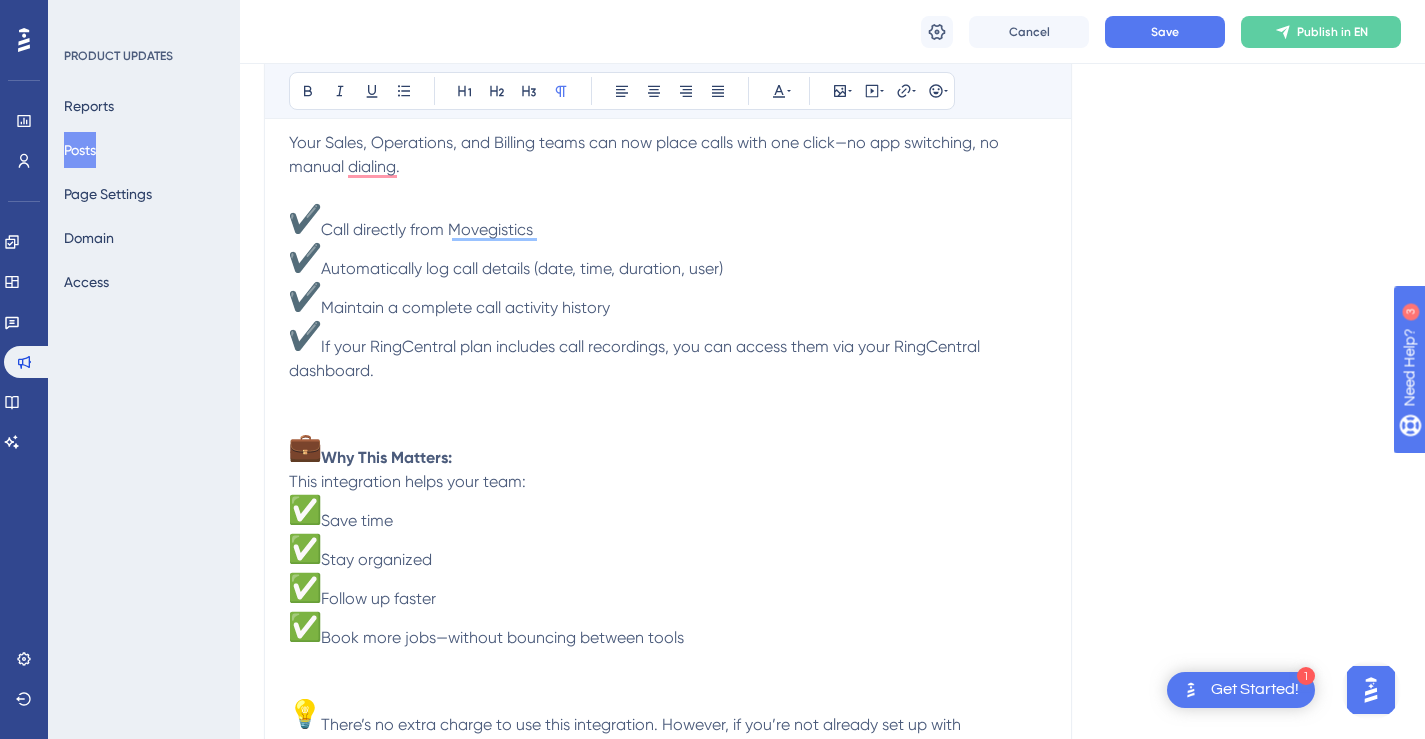 scroll, scrollTop: 475, scrollLeft: 0, axis: vertical 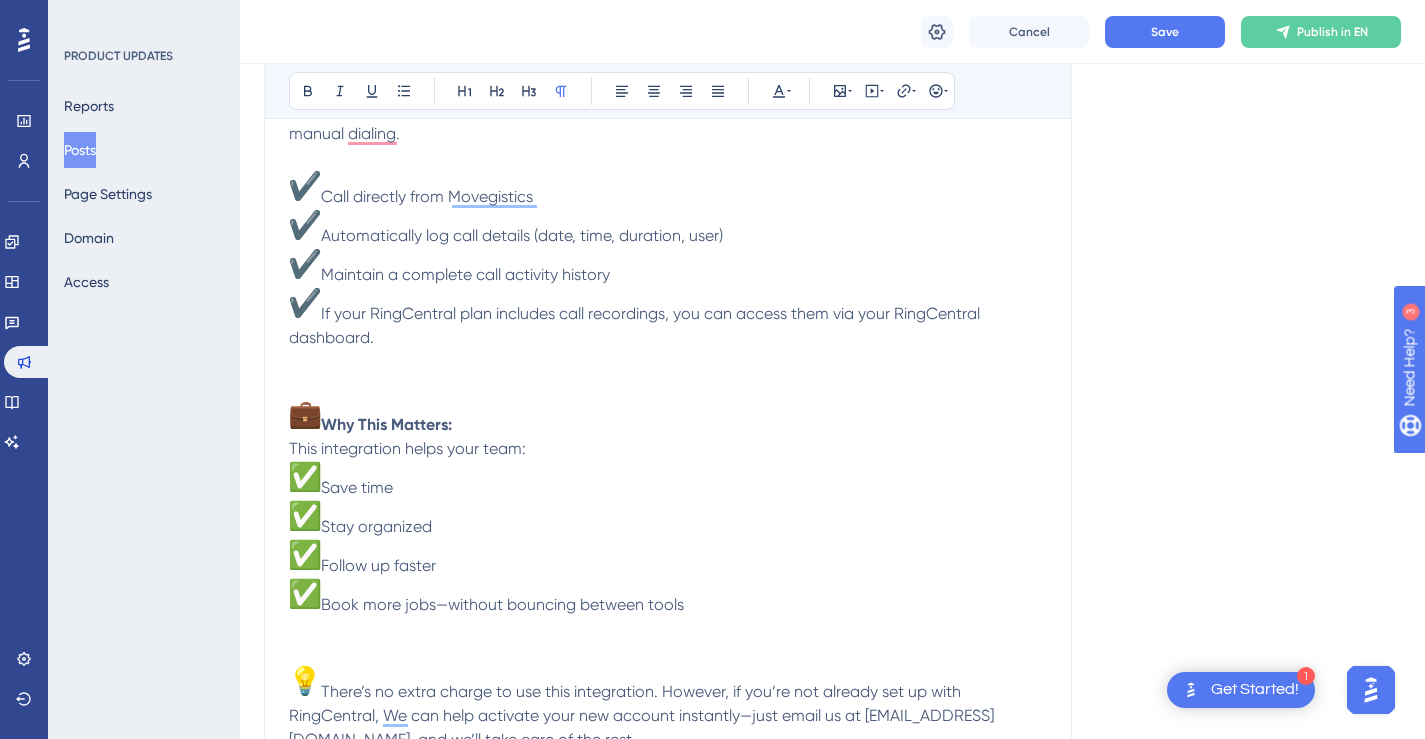 drag, startPoint x: 345, startPoint y: 188, endPoint x: 298, endPoint y: 187, distance: 47.010635 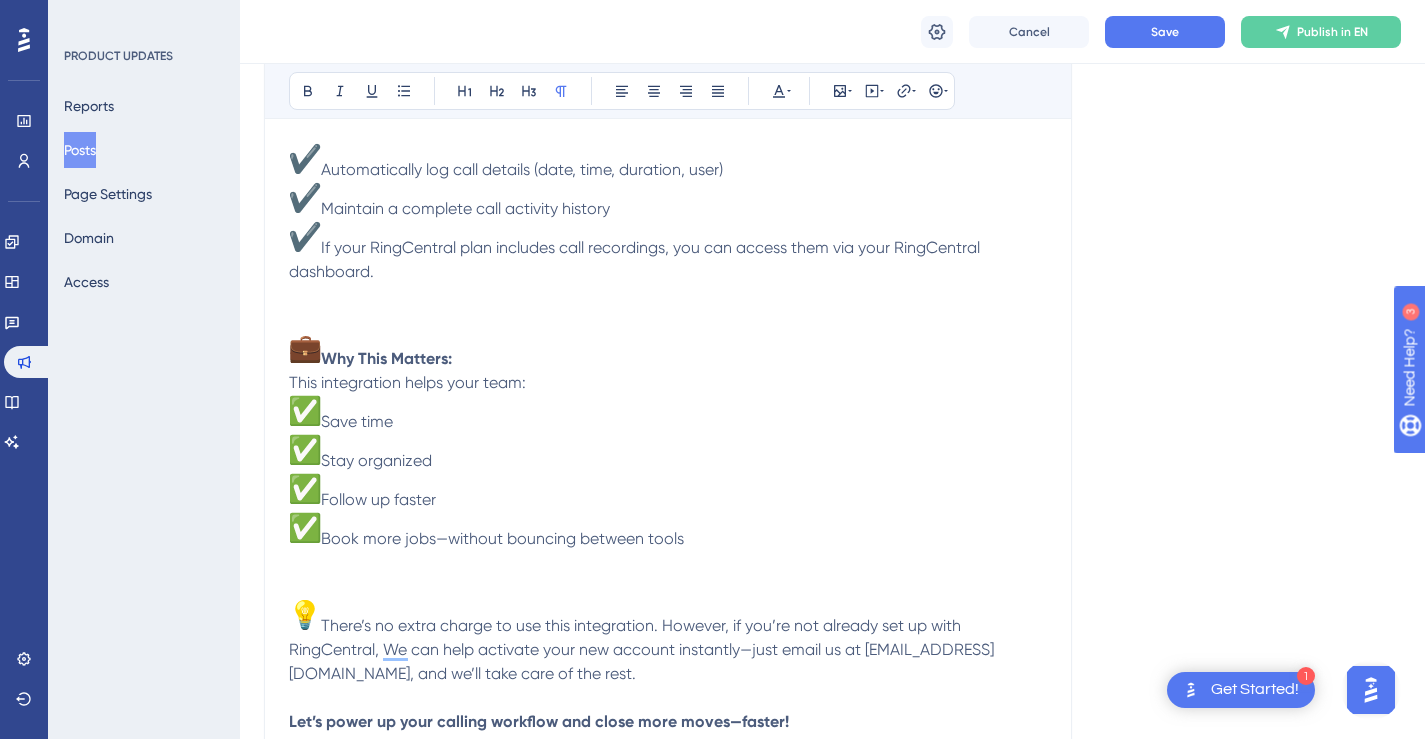 scroll, scrollTop: 565, scrollLeft: 0, axis: vertical 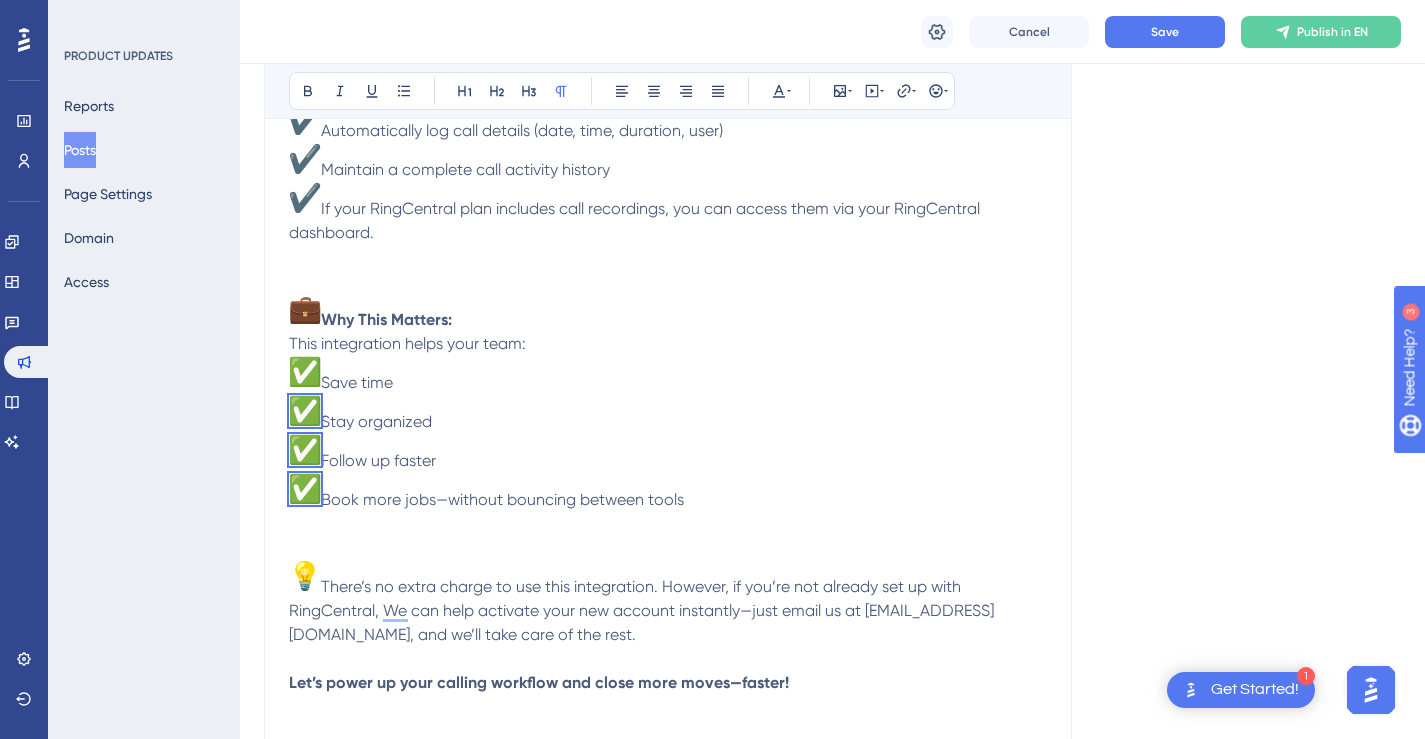 drag, startPoint x: 694, startPoint y: 506, endPoint x: 323, endPoint y: 373, distance: 394.11926 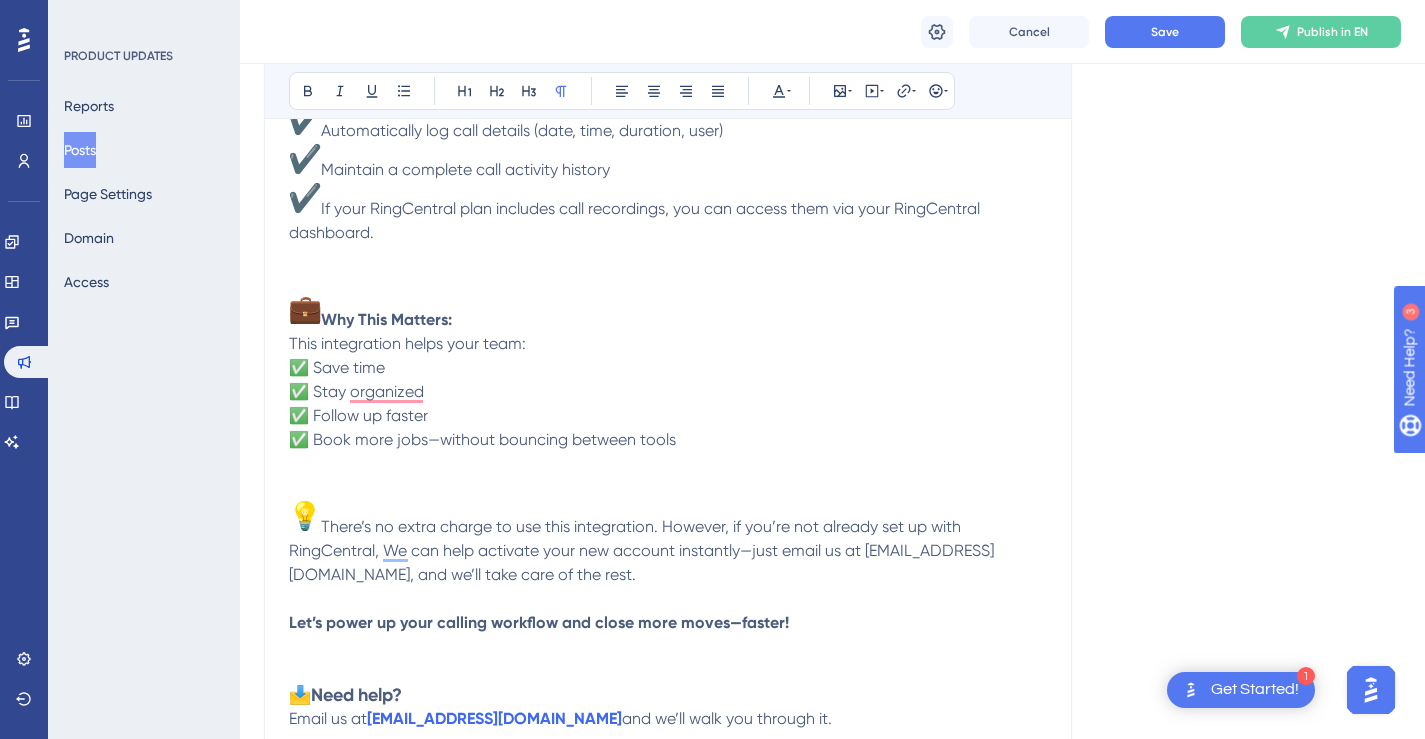 scroll, scrollTop: 416, scrollLeft: 0, axis: vertical 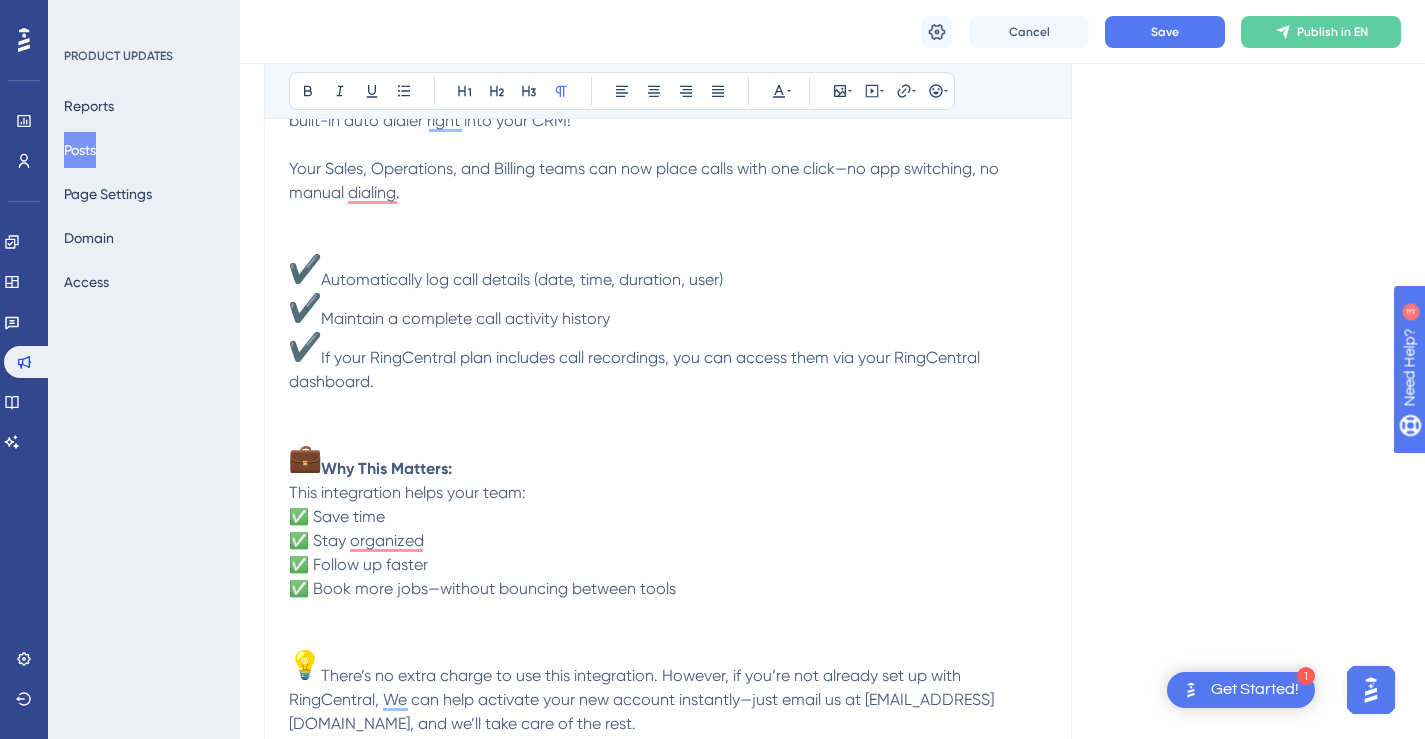 click on "Your Sales, Operations, and Billing teams can now place calls with one click—no app switching, no manual dialing.  Automatically log call details (date, time, duration, user)  Maintain a complete call activity history  If your RingCentral plan includes call recordings, you can access them via your RingCentral dashboard.  Why This Matters: This integration helps your team: ✅ Save time
✅ Stay organized
✅ Follow up faster
✅ Book more jobs—without bouncing between tools  There’s no extra charge to use this integration. However, if you’re not already set up with RingCentral, We can help activate your new account instantly—just email us at [EMAIL_ADDRESS][DOMAIN_NAME], and we’ll take care of the rest." at bounding box center (668, 446) 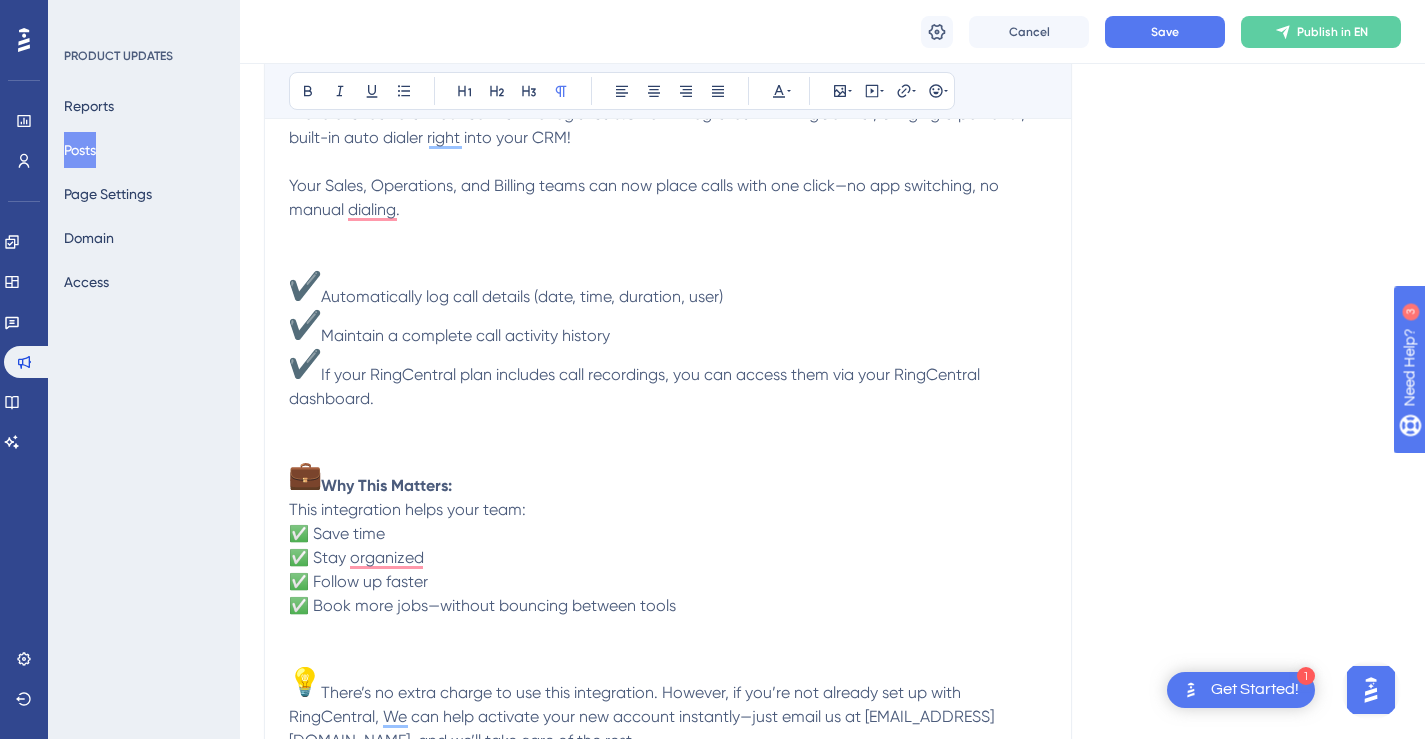 scroll, scrollTop: 380, scrollLeft: 0, axis: vertical 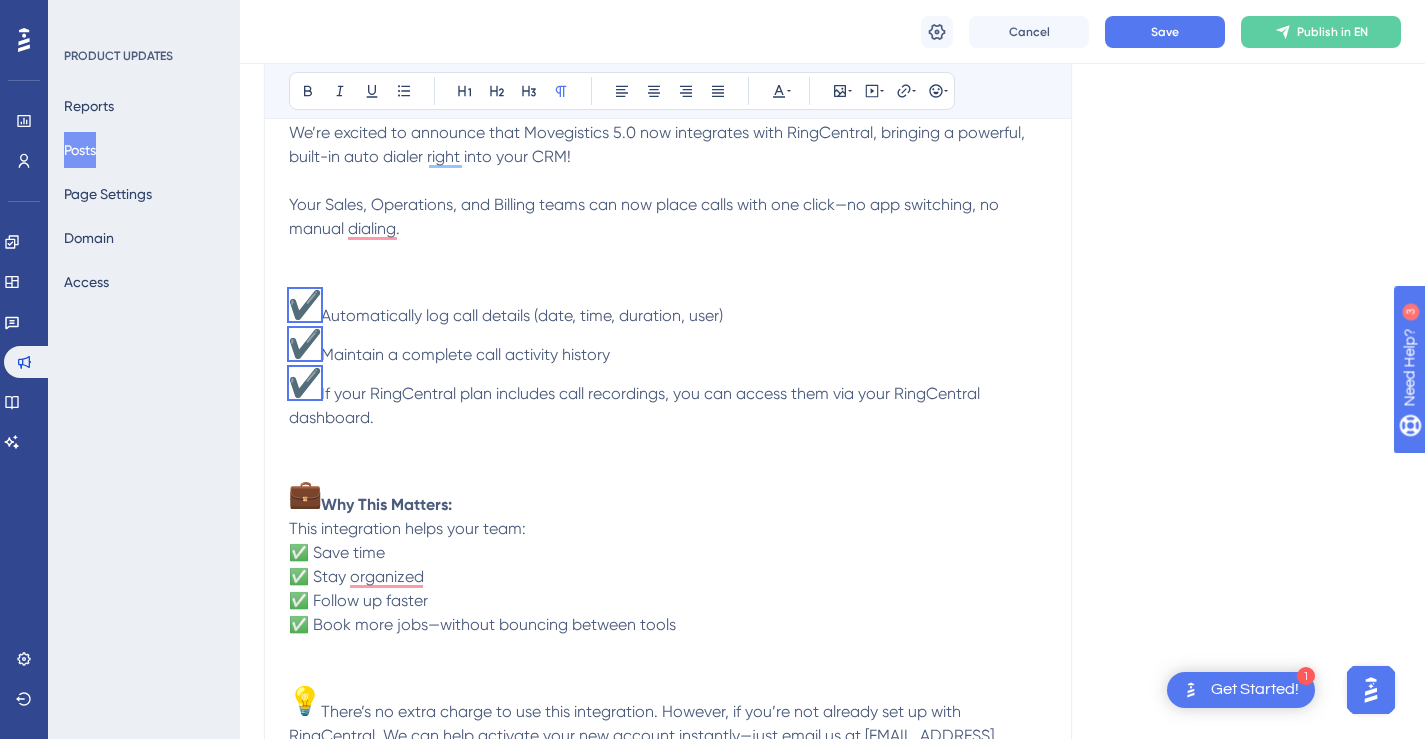 drag, startPoint x: 380, startPoint y: 416, endPoint x: 310, endPoint y: 285, distance: 148.52946 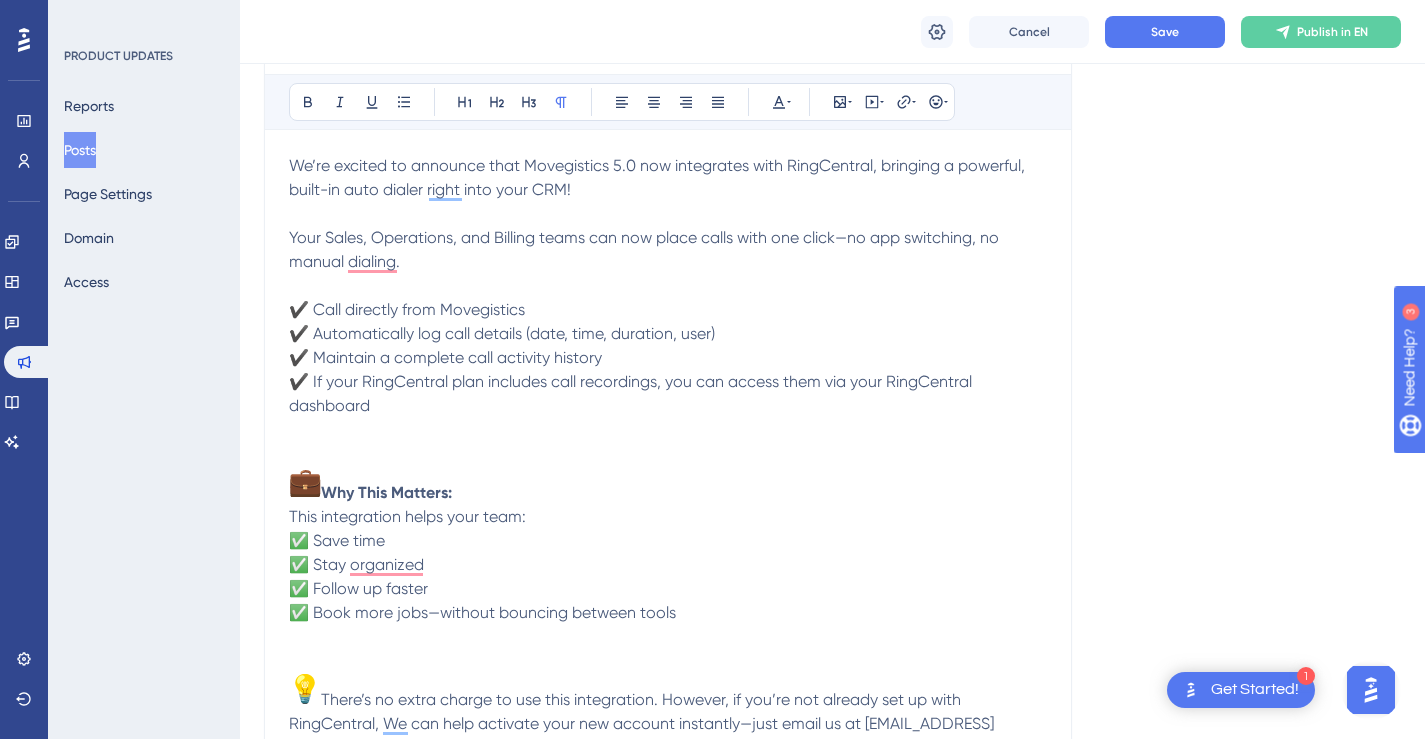 scroll, scrollTop: 351, scrollLeft: 0, axis: vertical 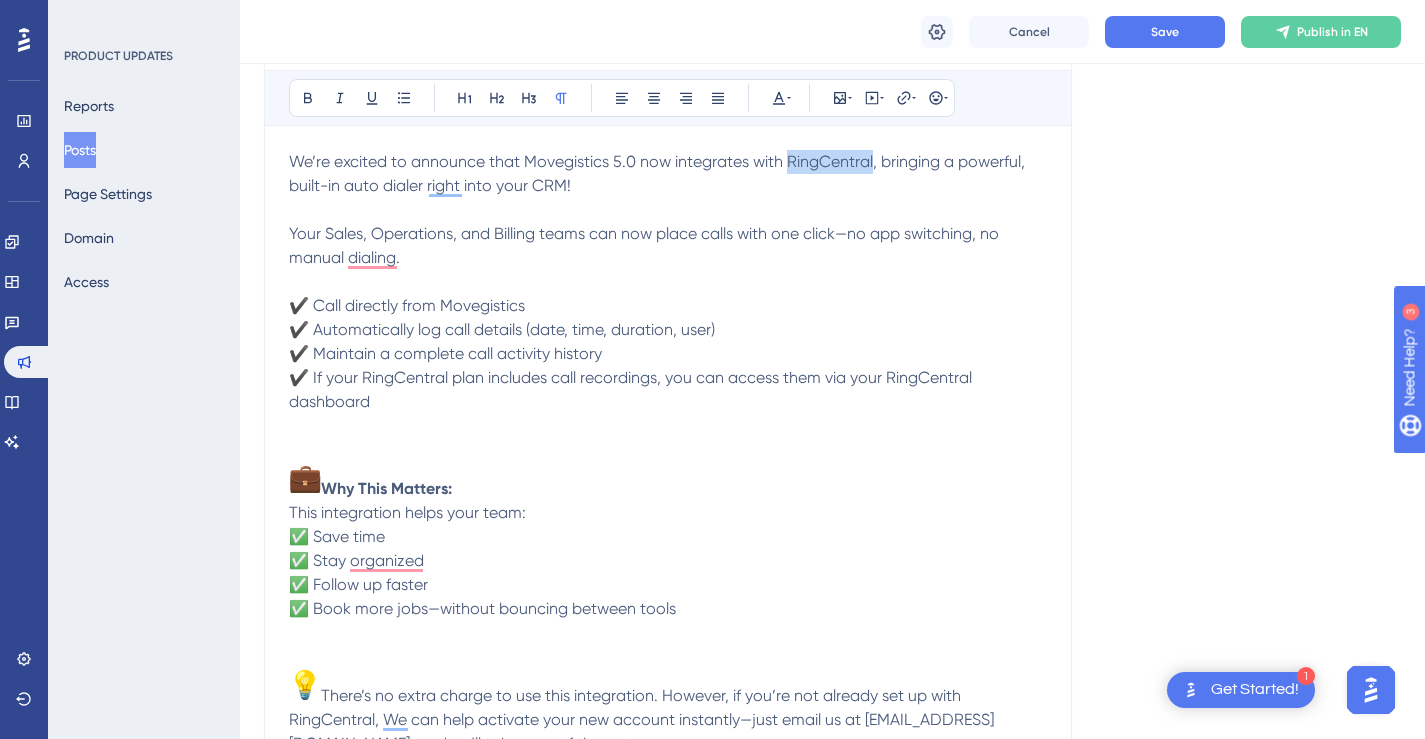 drag, startPoint x: 873, startPoint y: 162, endPoint x: 787, endPoint y: 162, distance: 86 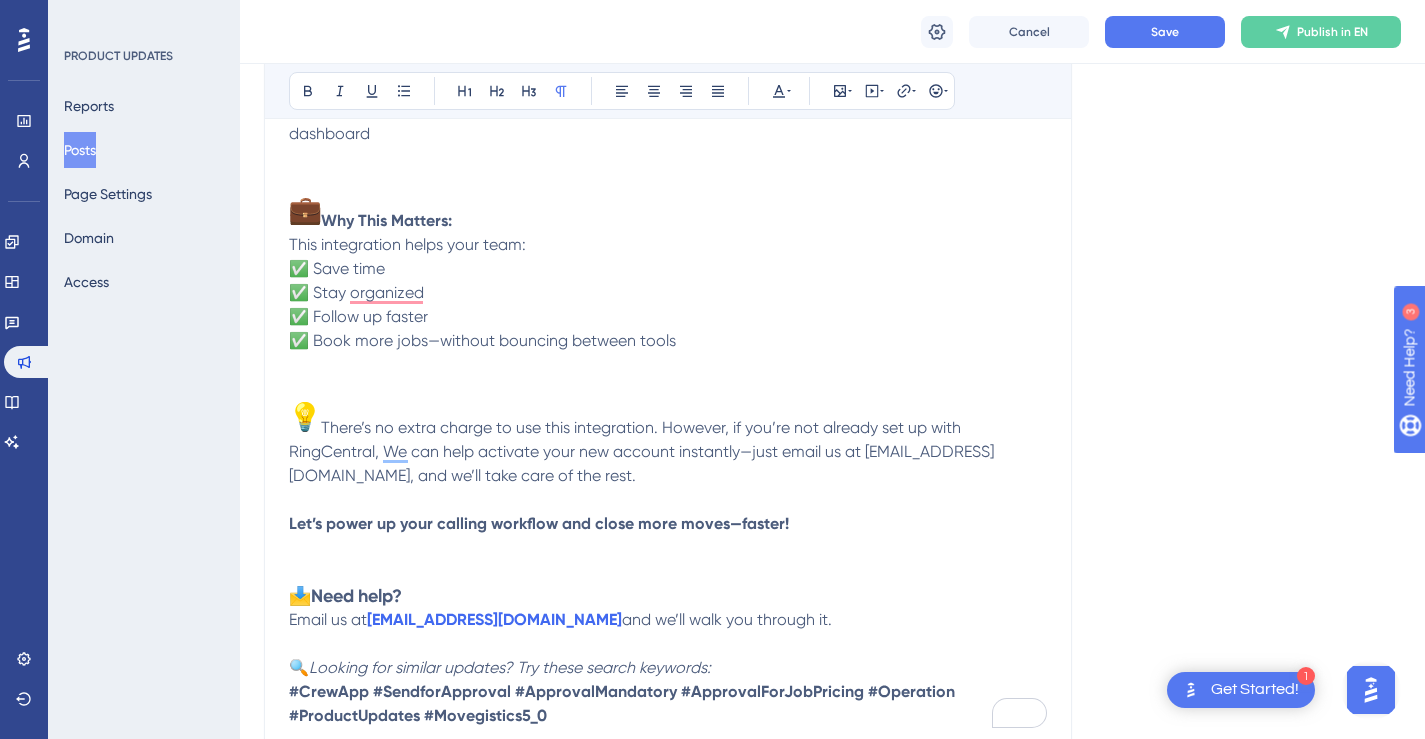 scroll, scrollTop: 678, scrollLeft: 0, axis: vertical 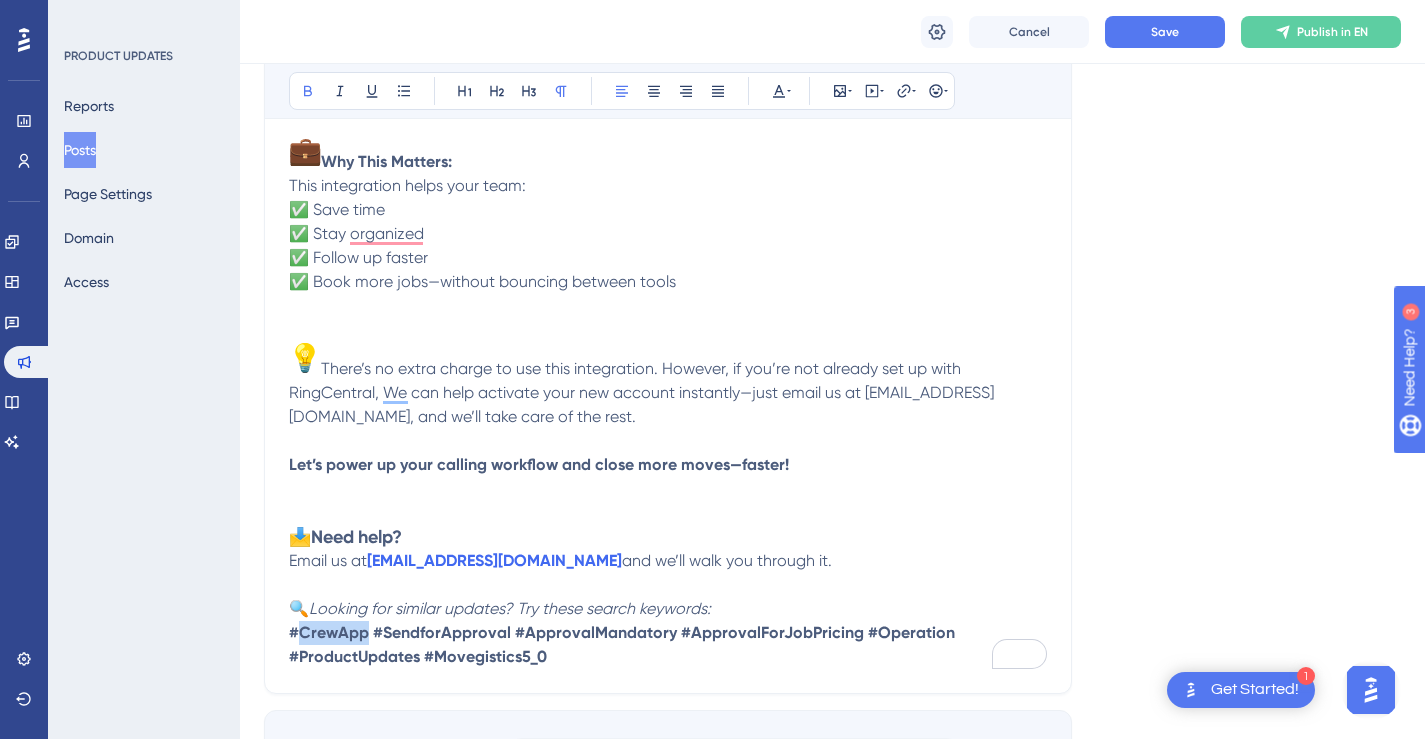 drag, startPoint x: 364, startPoint y: 635, endPoint x: 303, endPoint y: 636, distance: 61.008198 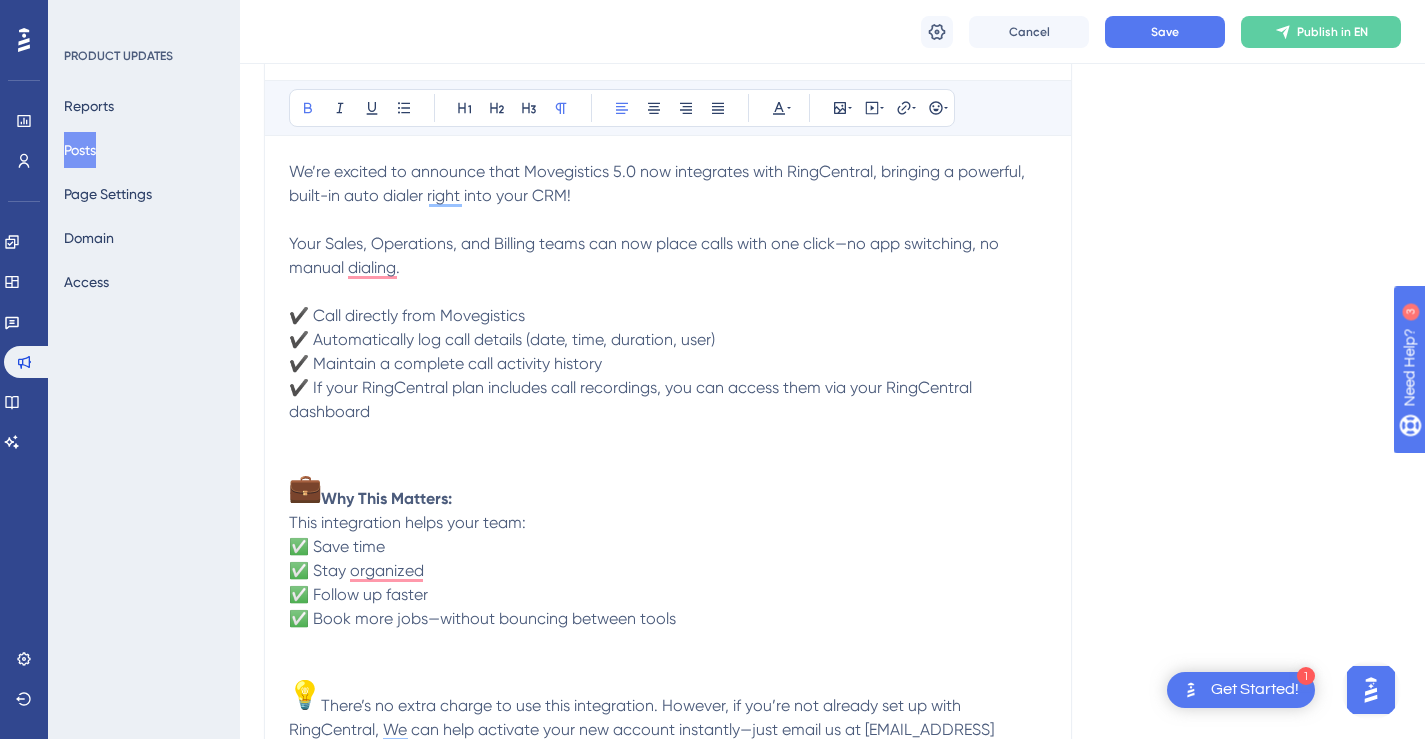 scroll, scrollTop: 310, scrollLeft: 0, axis: vertical 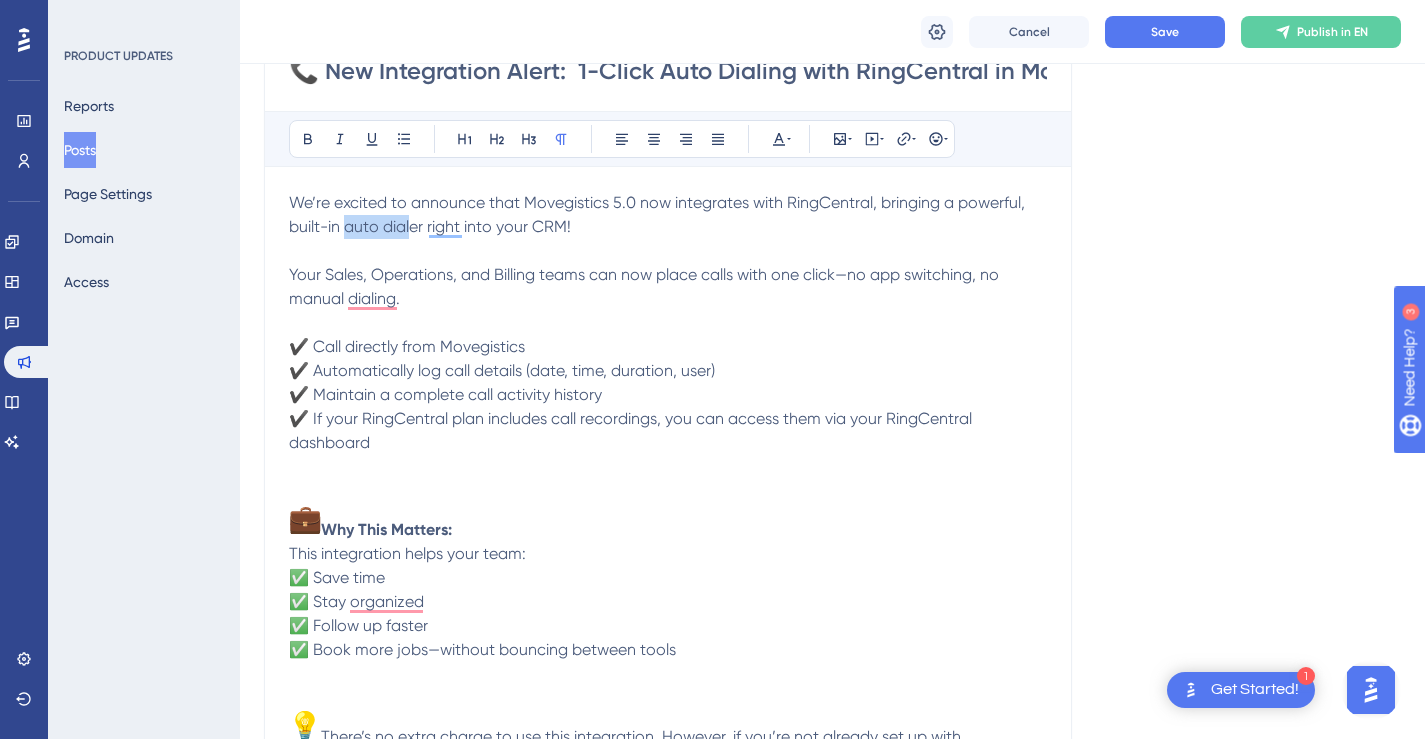 drag, startPoint x: 346, startPoint y: 230, endPoint x: 409, endPoint y: 229, distance: 63.007935 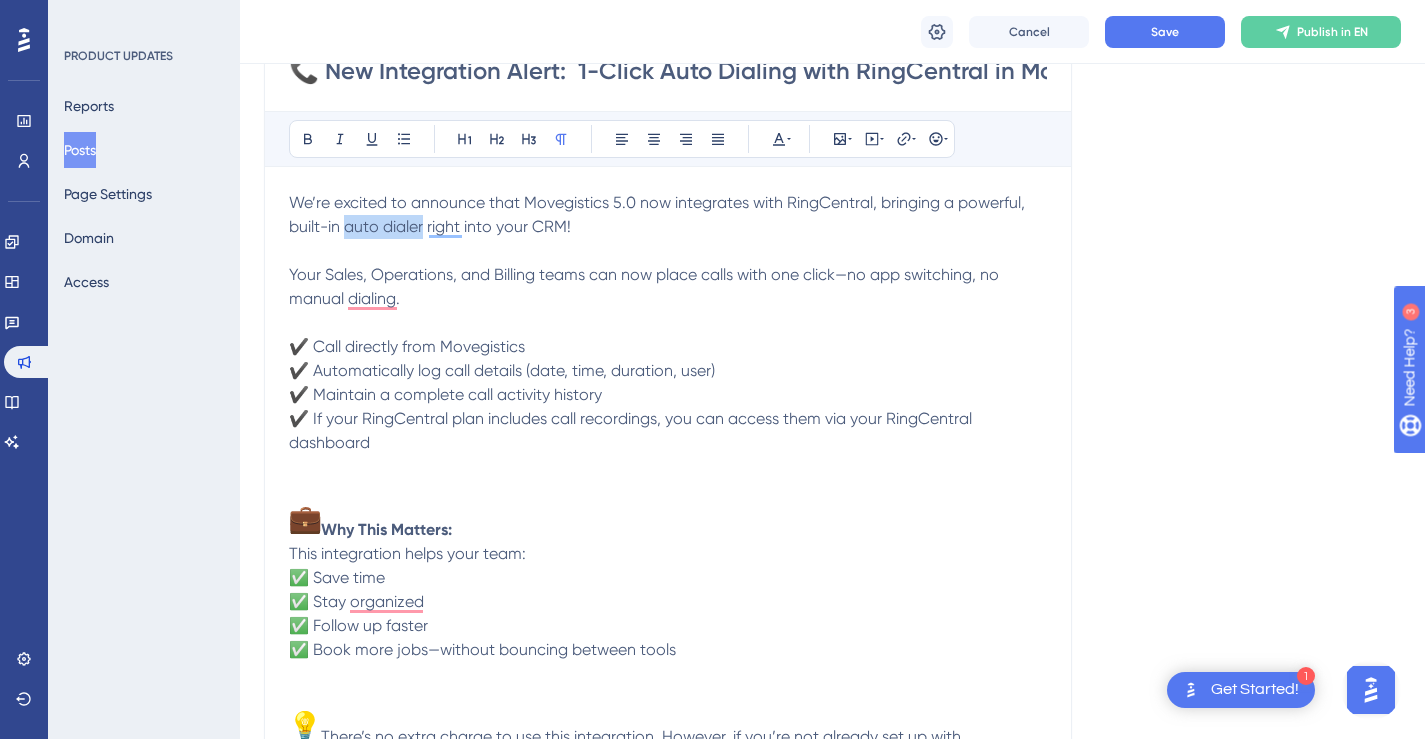 drag, startPoint x: 425, startPoint y: 230, endPoint x: 348, endPoint y: 232, distance: 77.02597 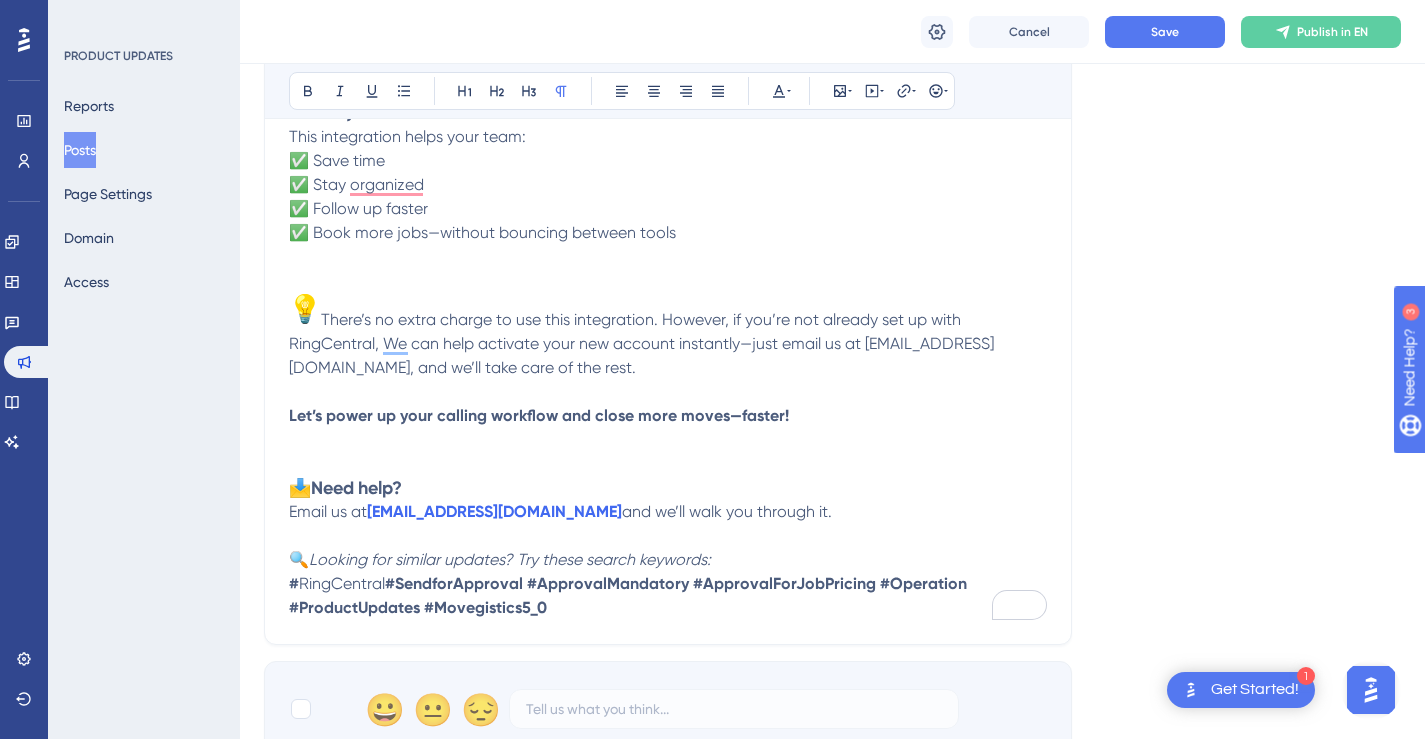 scroll, scrollTop: 761, scrollLeft: 0, axis: vertical 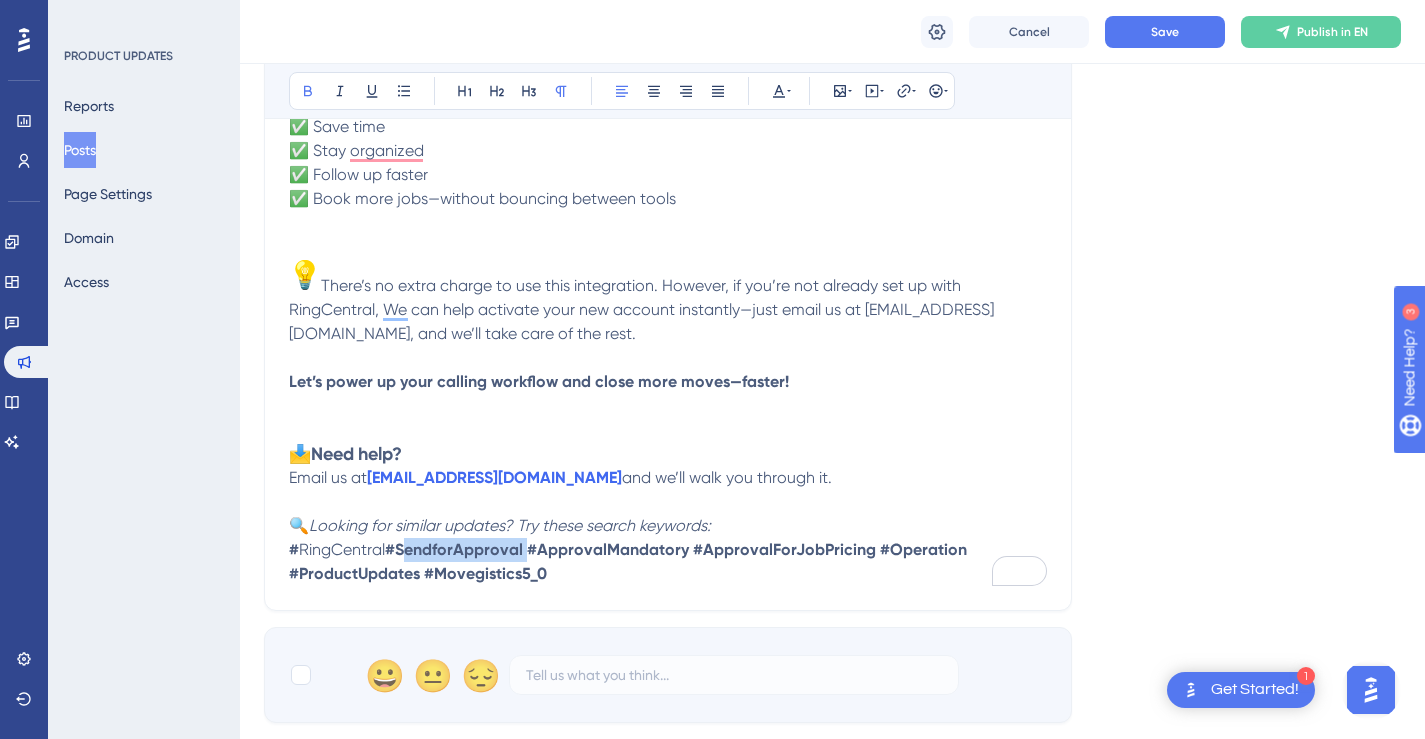 drag, startPoint x: 526, startPoint y: 551, endPoint x: 400, endPoint y: 550, distance: 126.00397 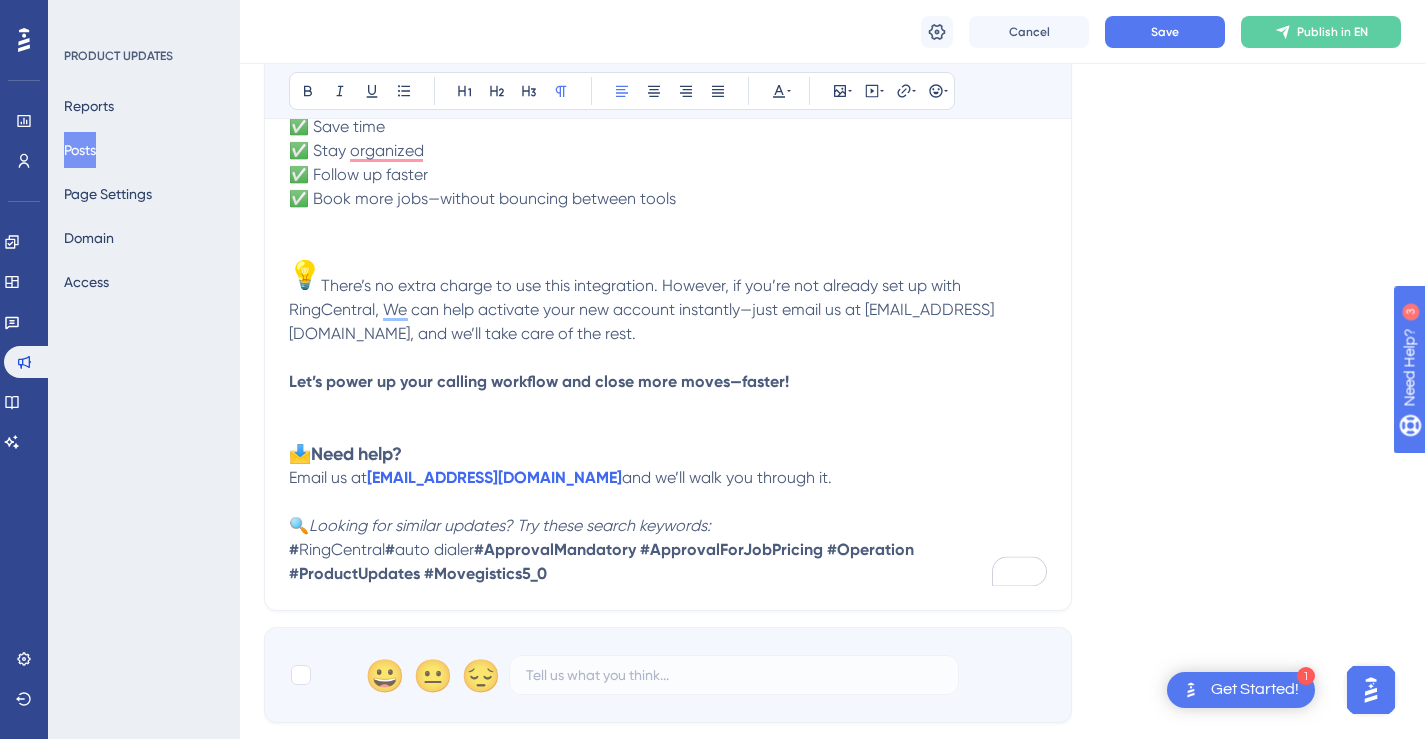 click on "auto dialer" at bounding box center [434, 549] 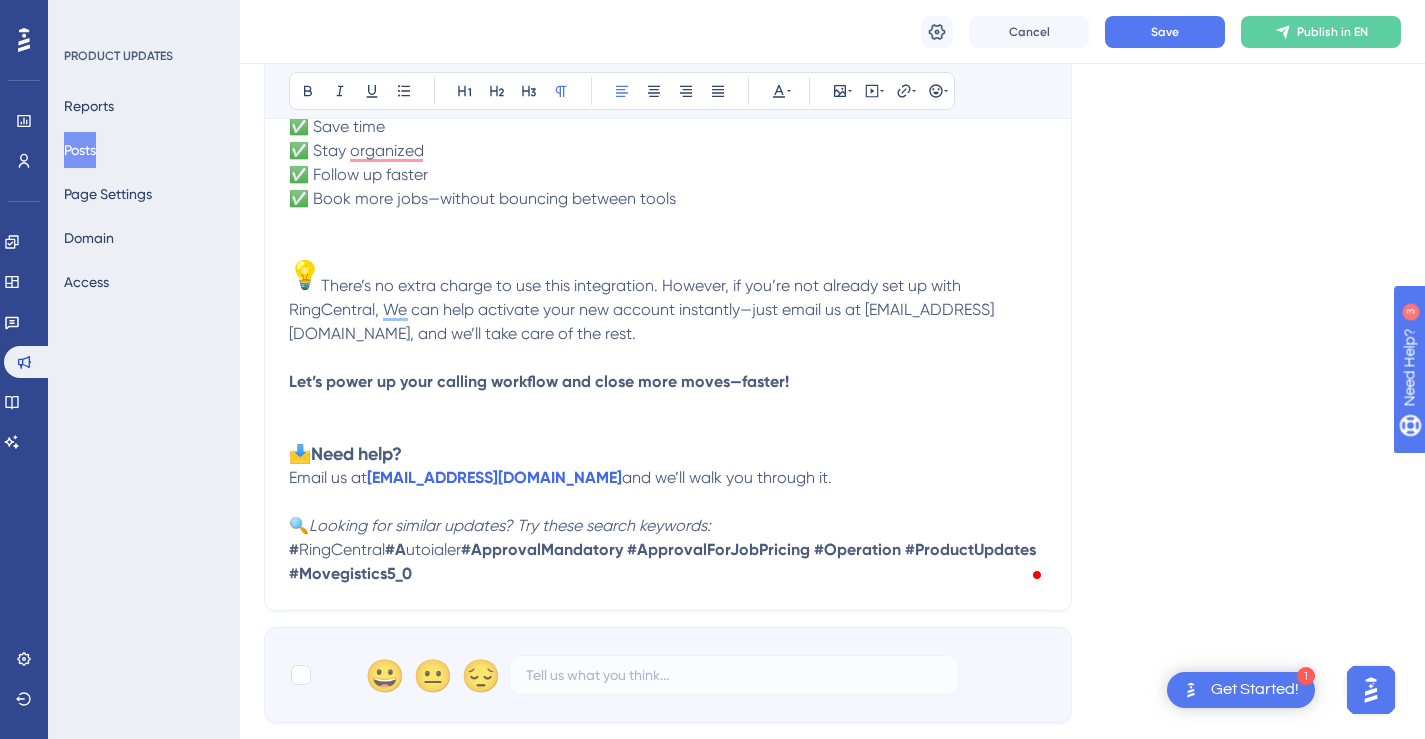 type 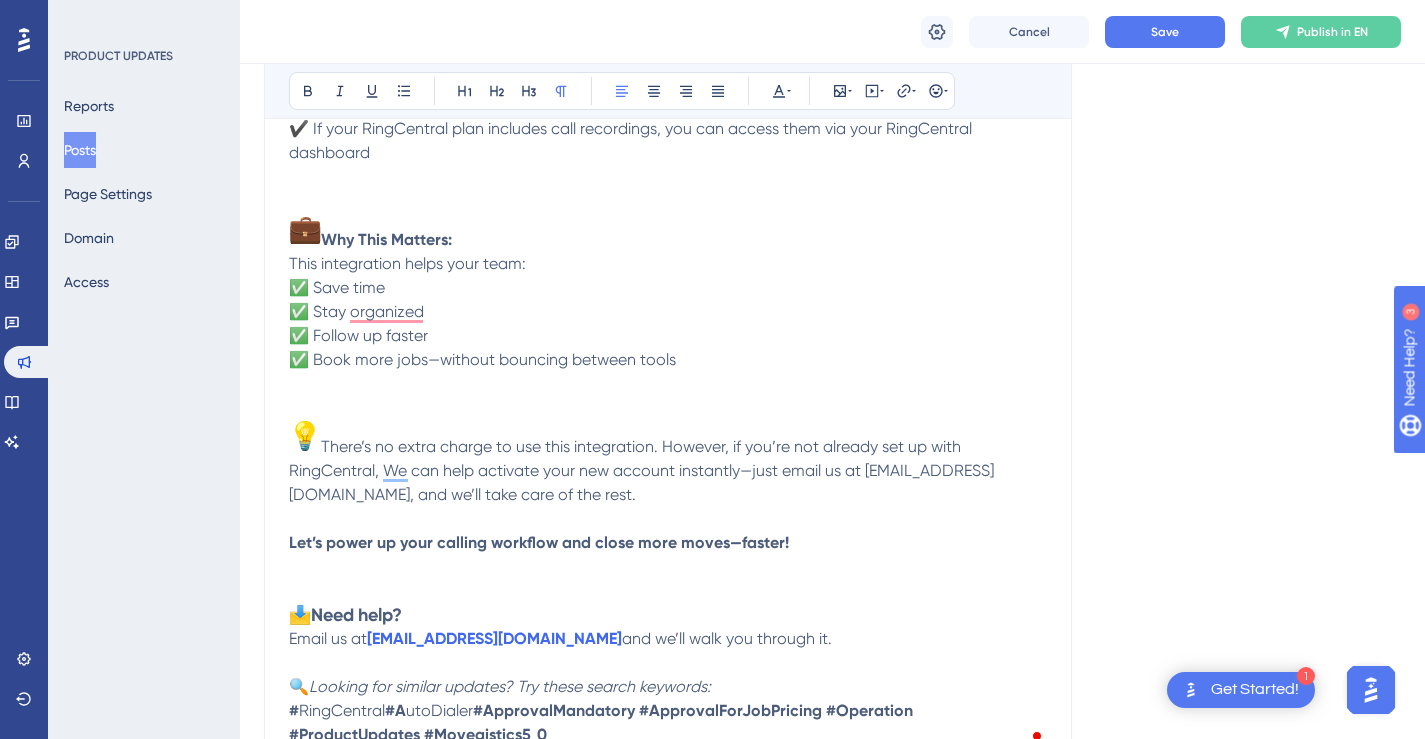 scroll, scrollTop: 0, scrollLeft: 0, axis: both 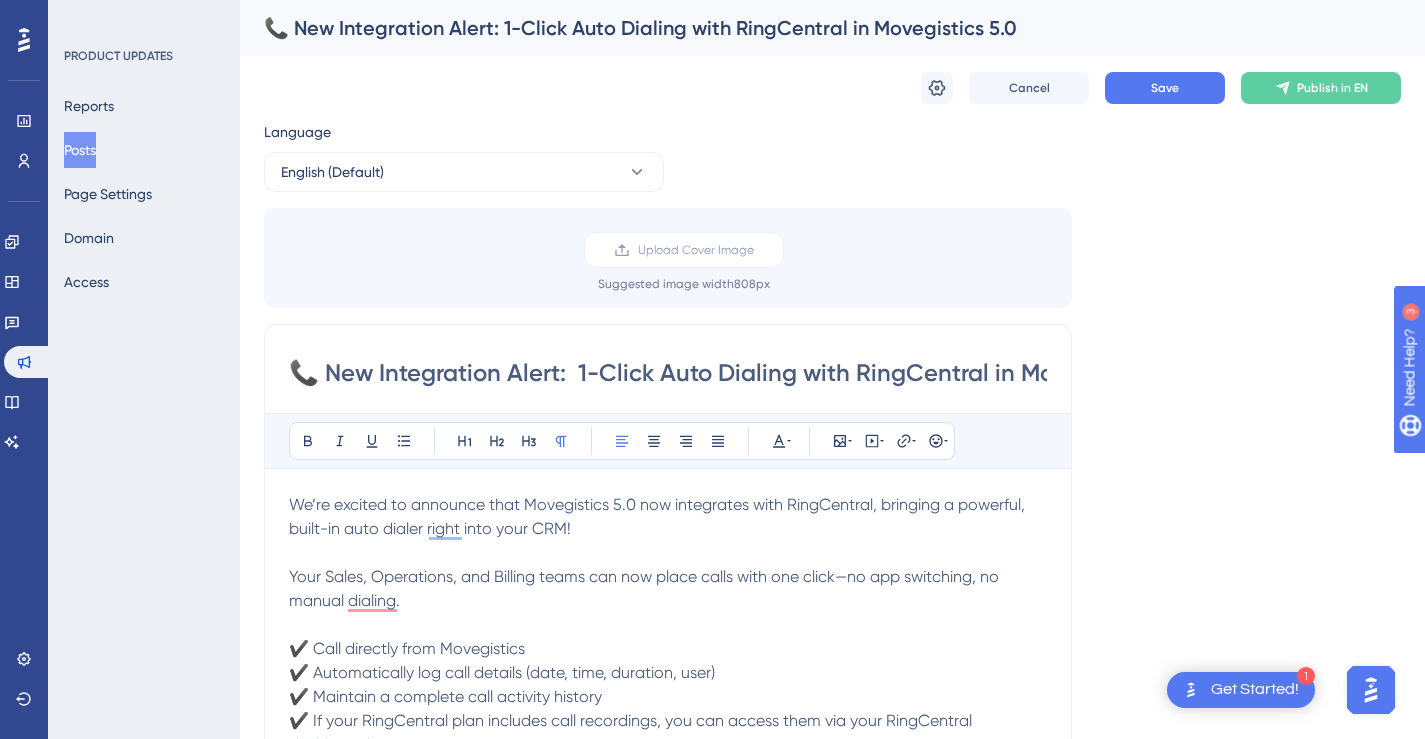 click on "📞 New Integration Alert:  1-Click Auto Dialing with RingCentral in Movegistics 5.0" at bounding box center (668, 373) 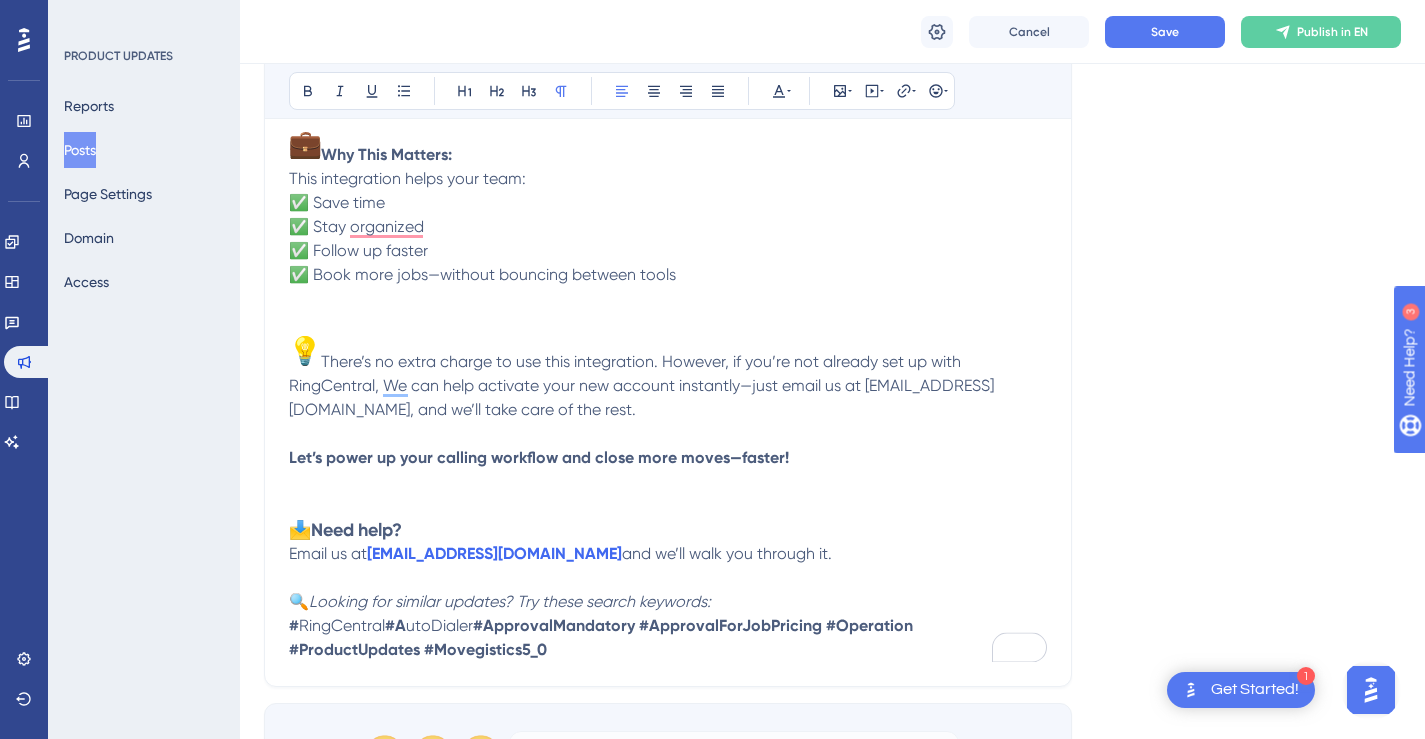 scroll, scrollTop: 686, scrollLeft: 0, axis: vertical 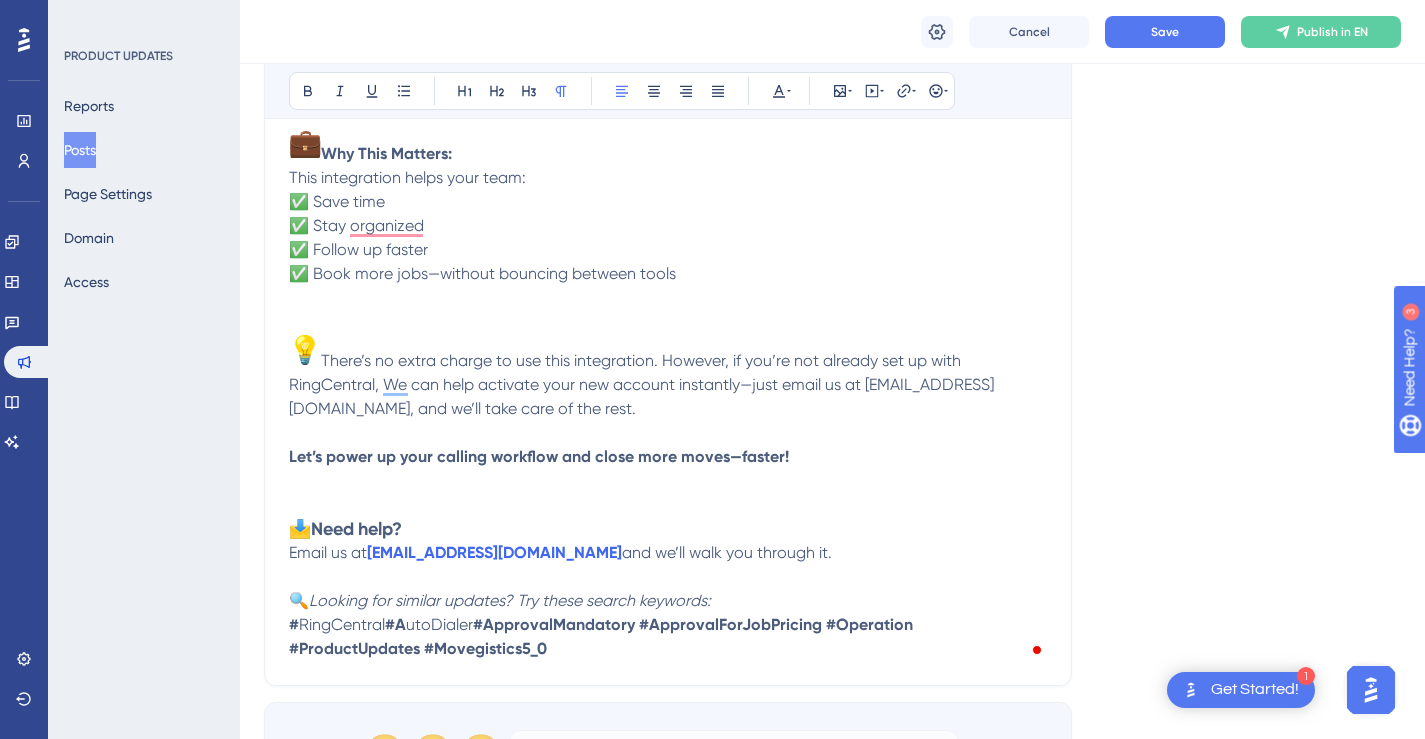 click on "#ApprovalMandatory #ApprovalForJobPricing #Operation #ProductUpdates #Movegistics5_0" at bounding box center [603, 636] 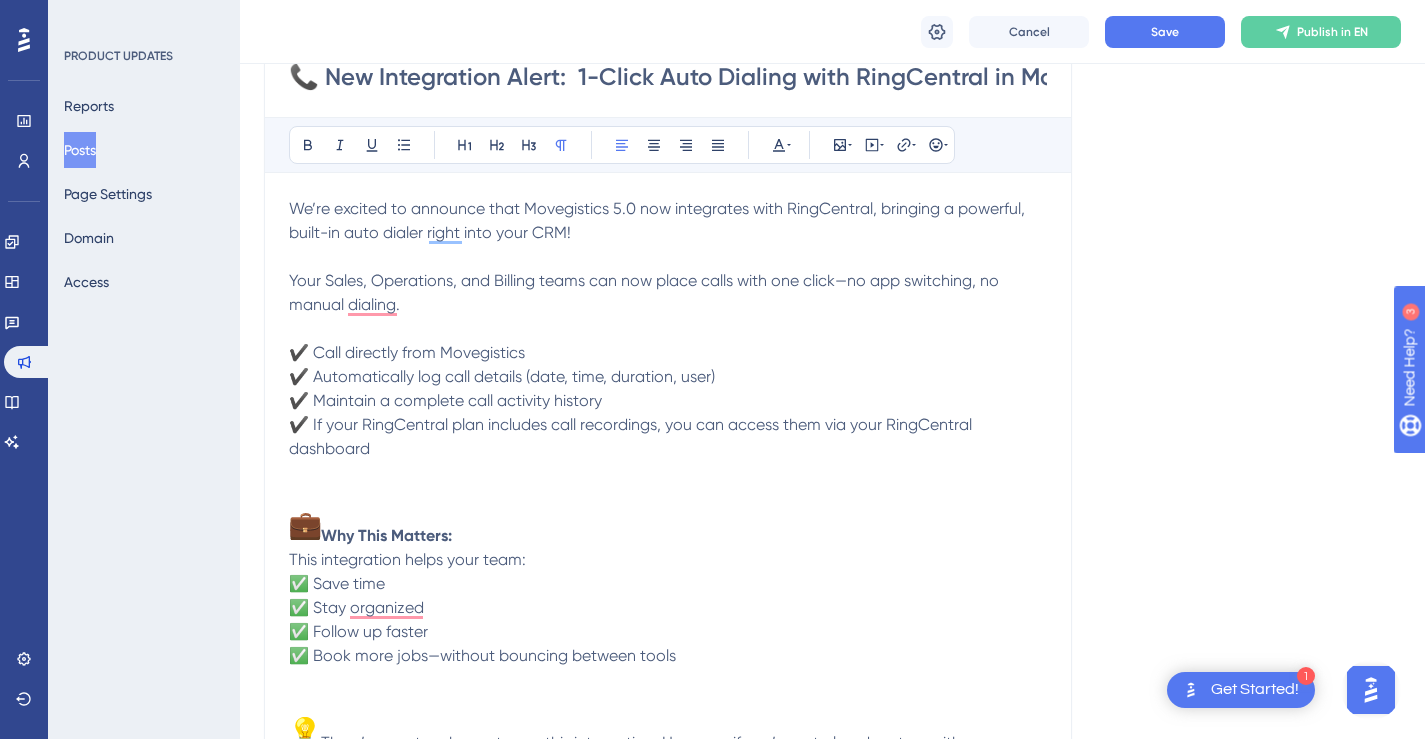 scroll, scrollTop: 301, scrollLeft: 0, axis: vertical 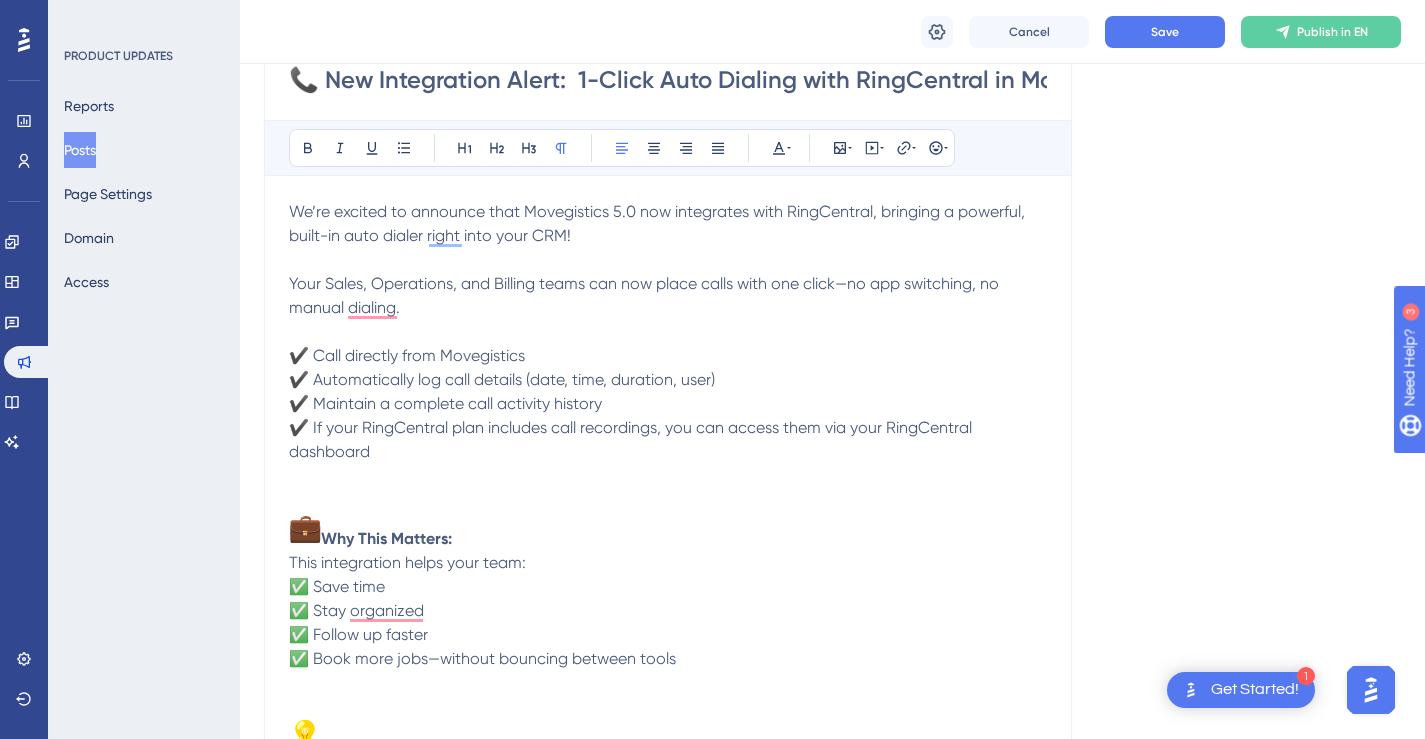 drag, startPoint x: 648, startPoint y: 81, endPoint x: 585, endPoint y: 82, distance: 63.007935 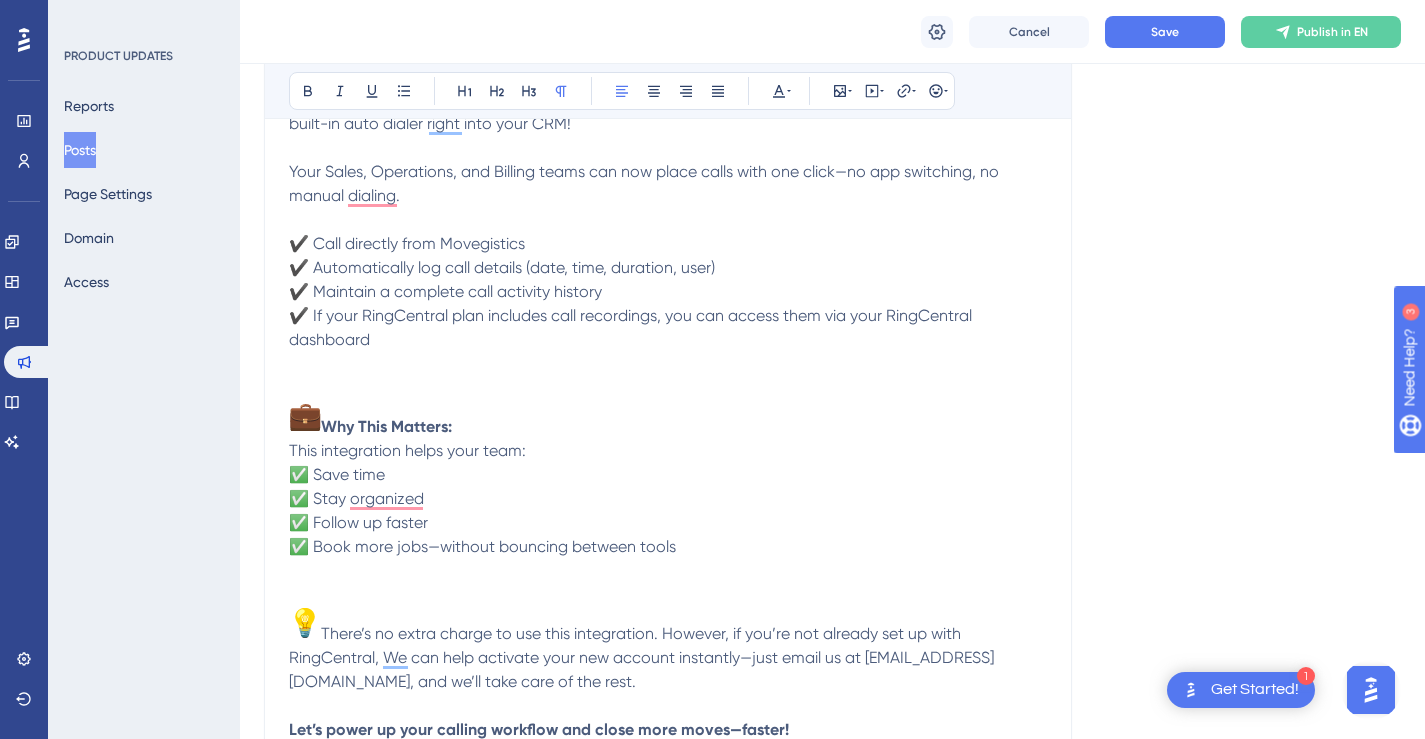 scroll, scrollTop: 651, scrollLeft: 0, axis: vertical 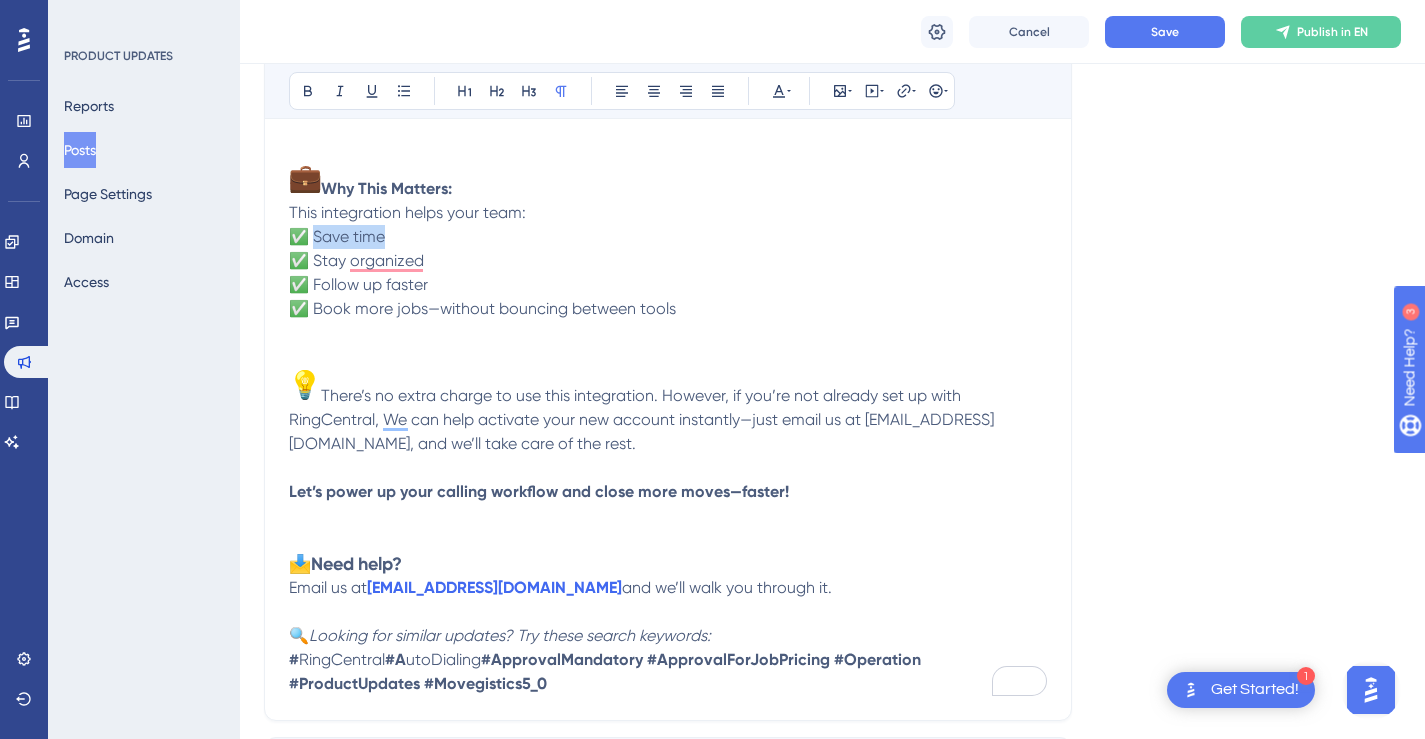 drag, startPoint x: 391, startPoint y: 234, endPoint x: 315, endPoint y: 239, distance: 76.1643 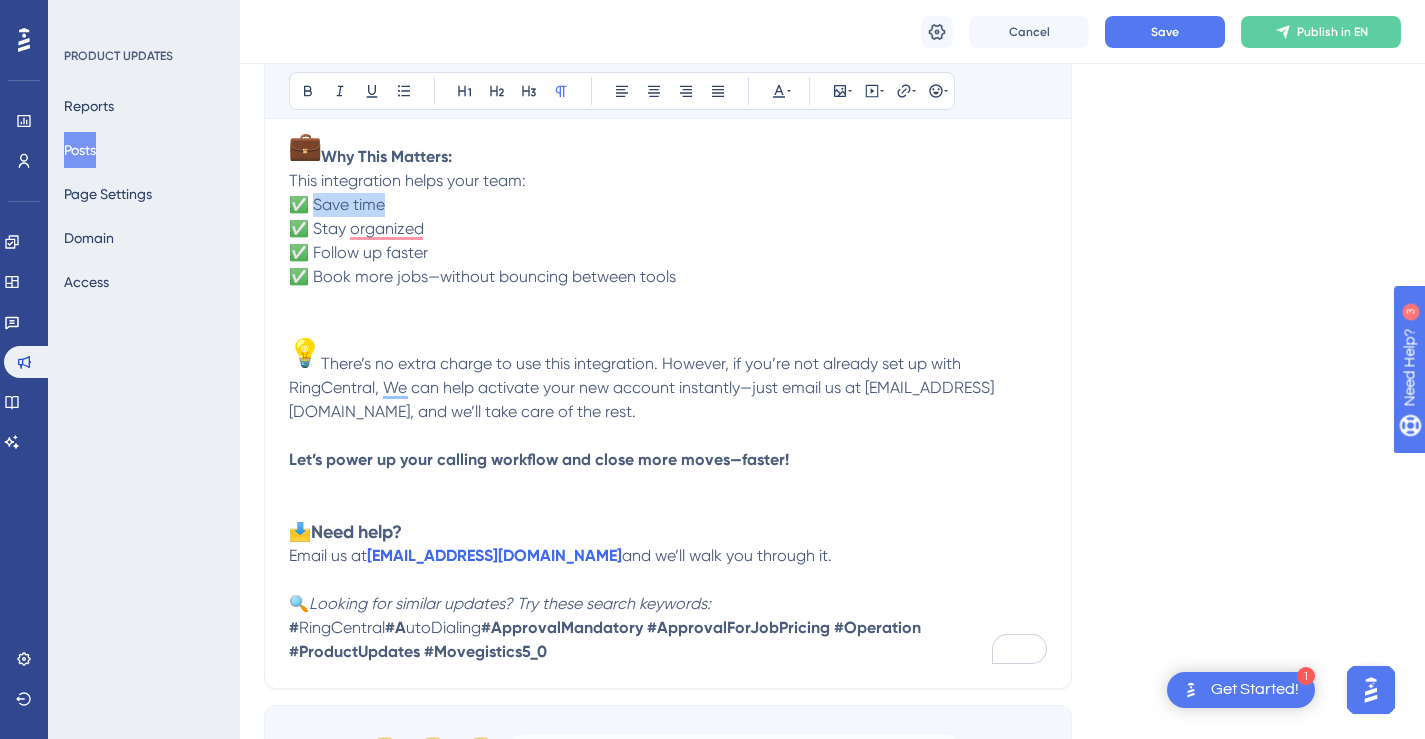 scroll, scrollTop: 698, scrollLeft: 0, axis: vertical 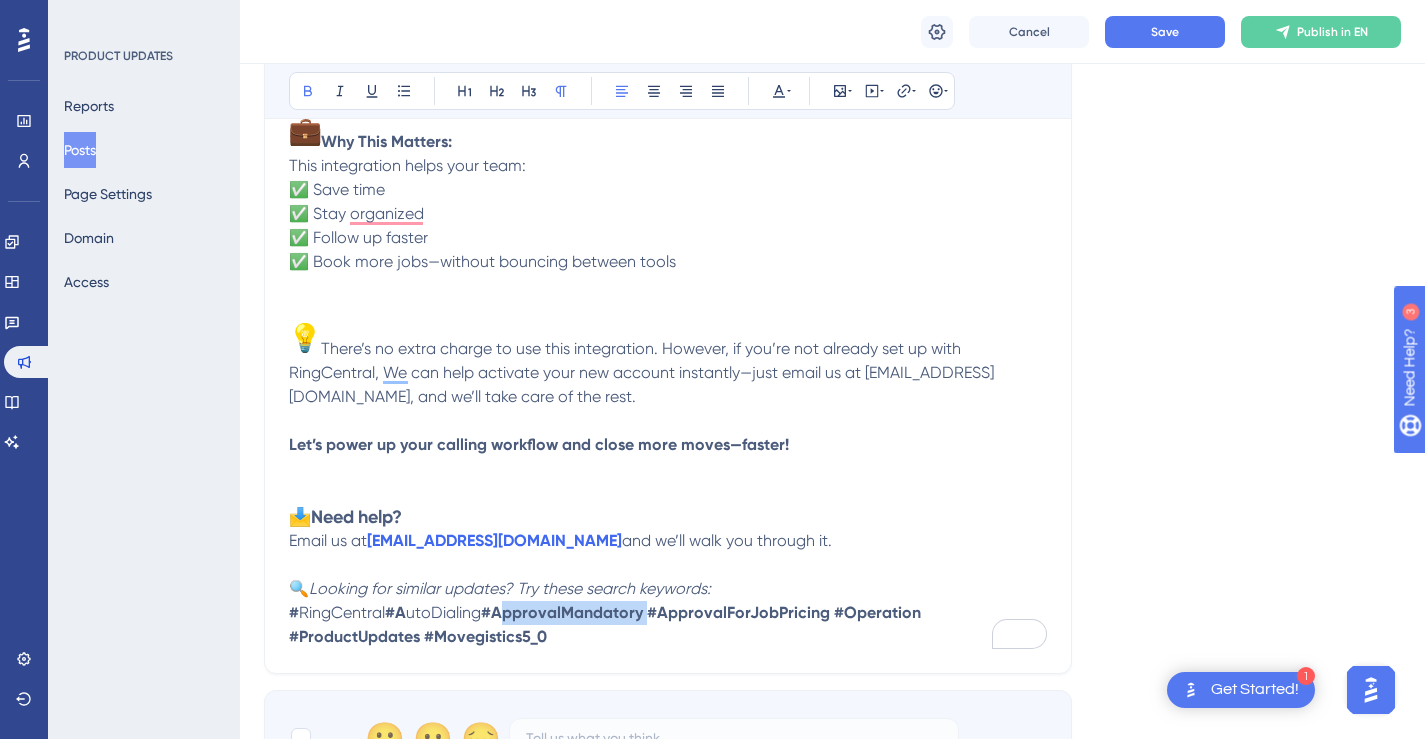 drag, startPoint x: 649, startPoint y: 614, endPoint x: 540, endPoint y: 484, distance: 169.64964 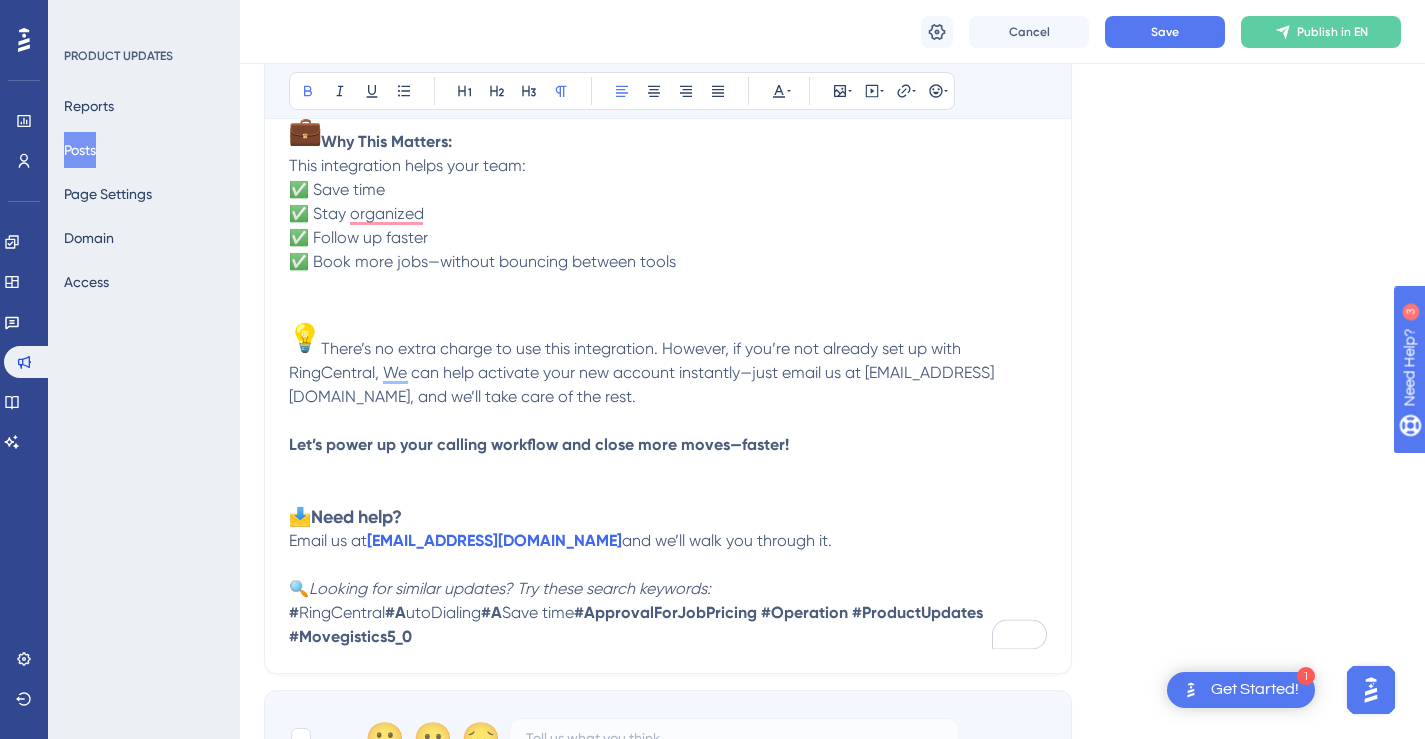 click on "Save time" at bounding box center [538, 612] 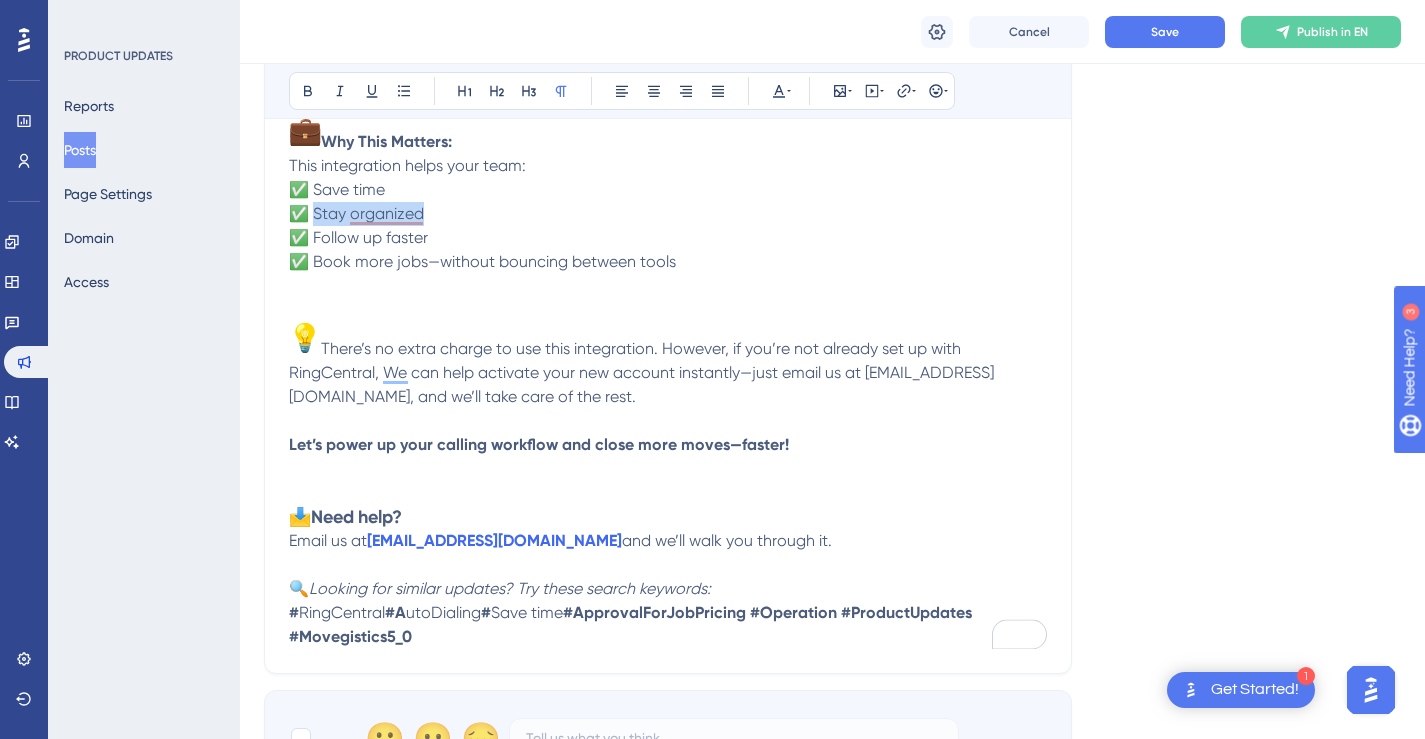 drag, startPoint x: 435, startPoint y: 214, endPoint x: 316, endPoint y: 219, distance: 119.104996 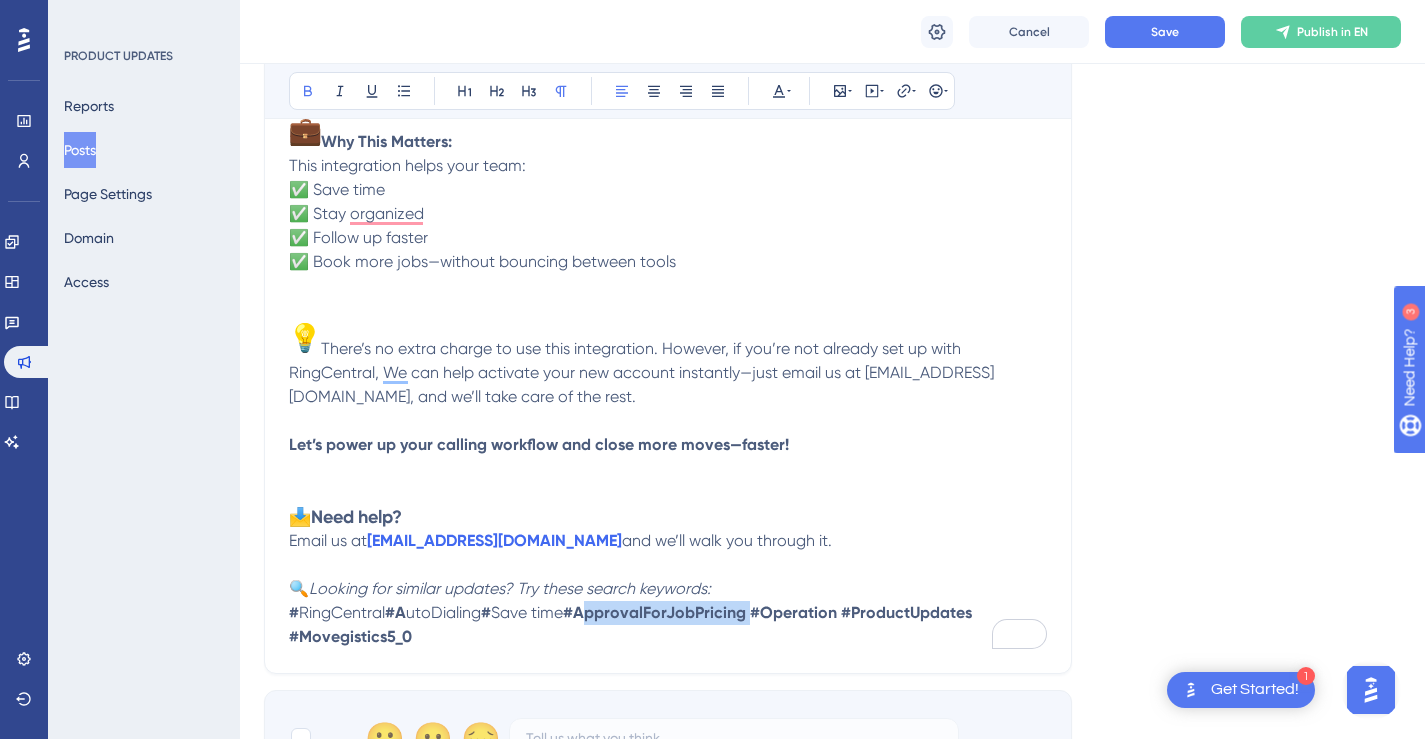 drag, startPoint x: 753, startPoint y: 614, endPoint x: 588, endPoint y: 615, distance: 165.00304 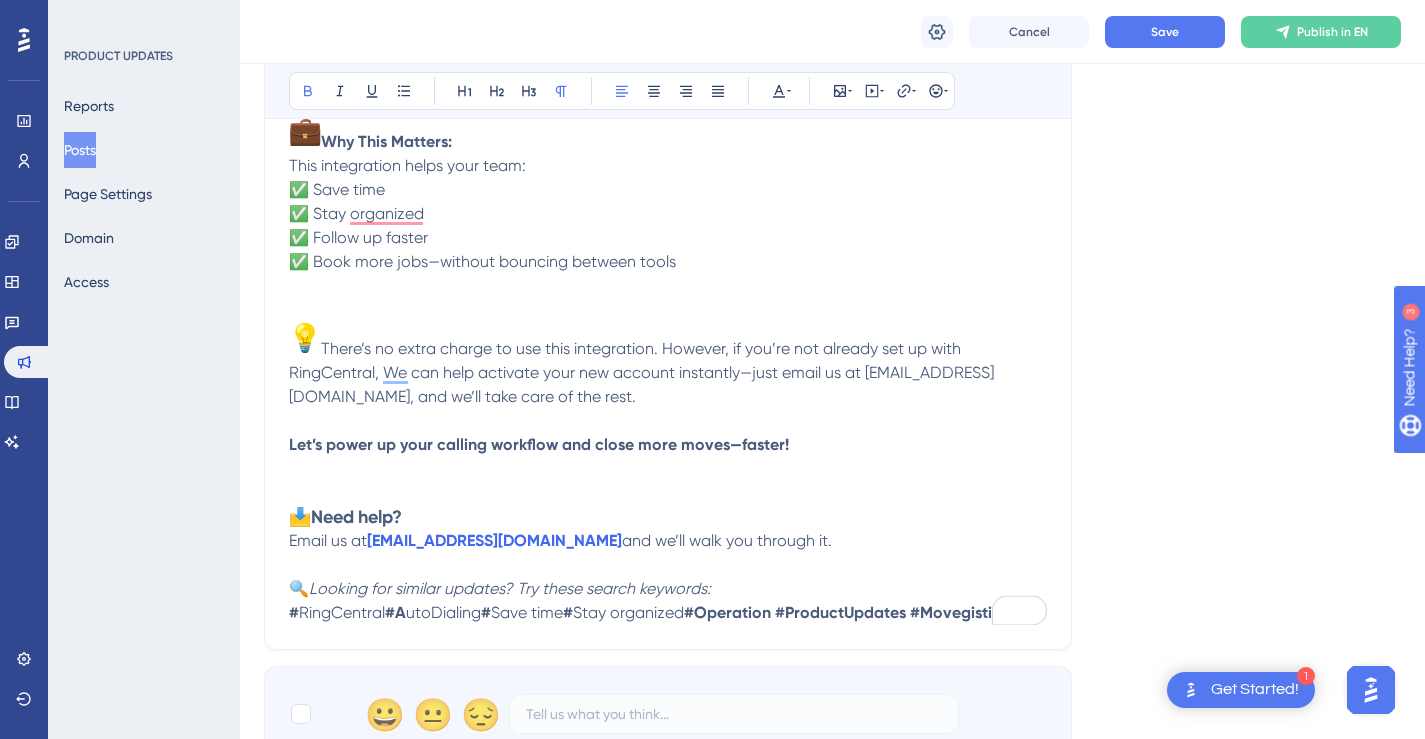 click on "Stay organized" at bounding box center [628, 612] 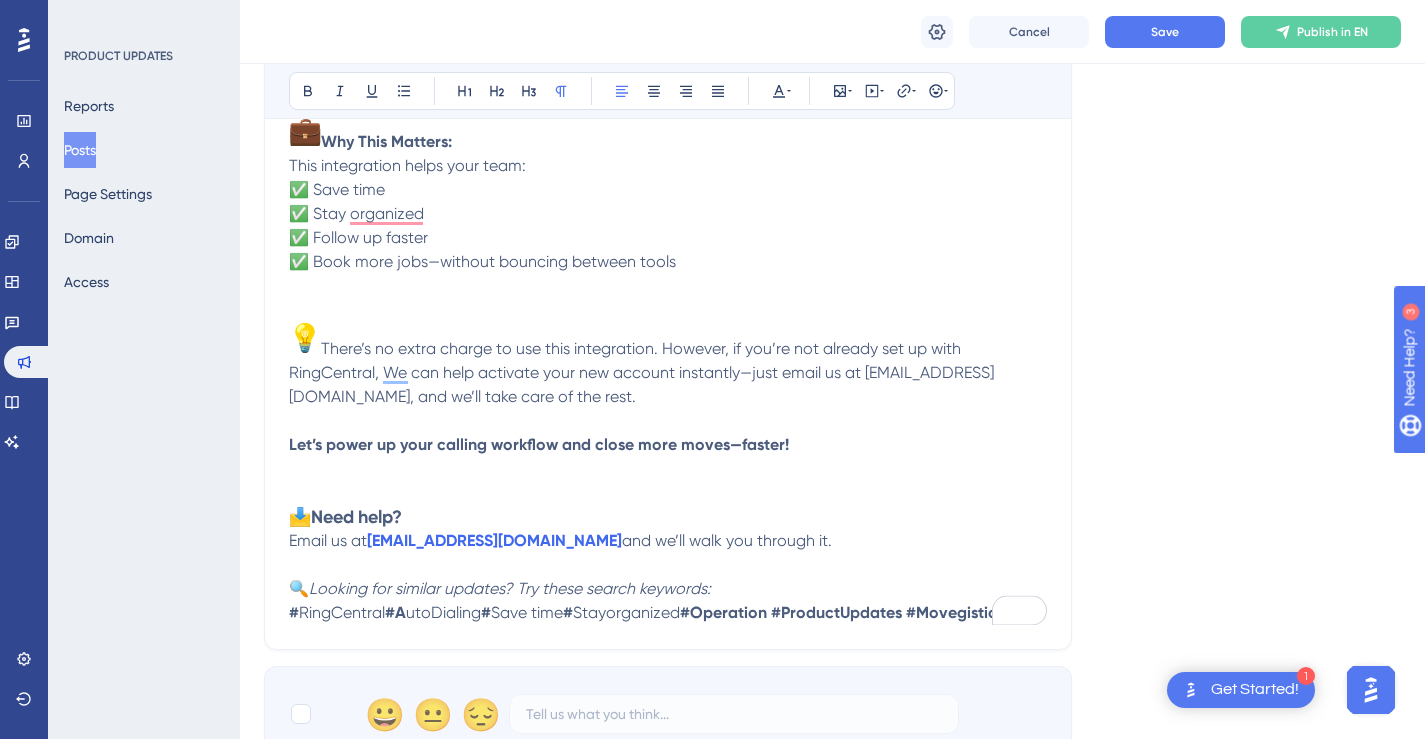 click on "Save time" at bounding box center [527, 612] 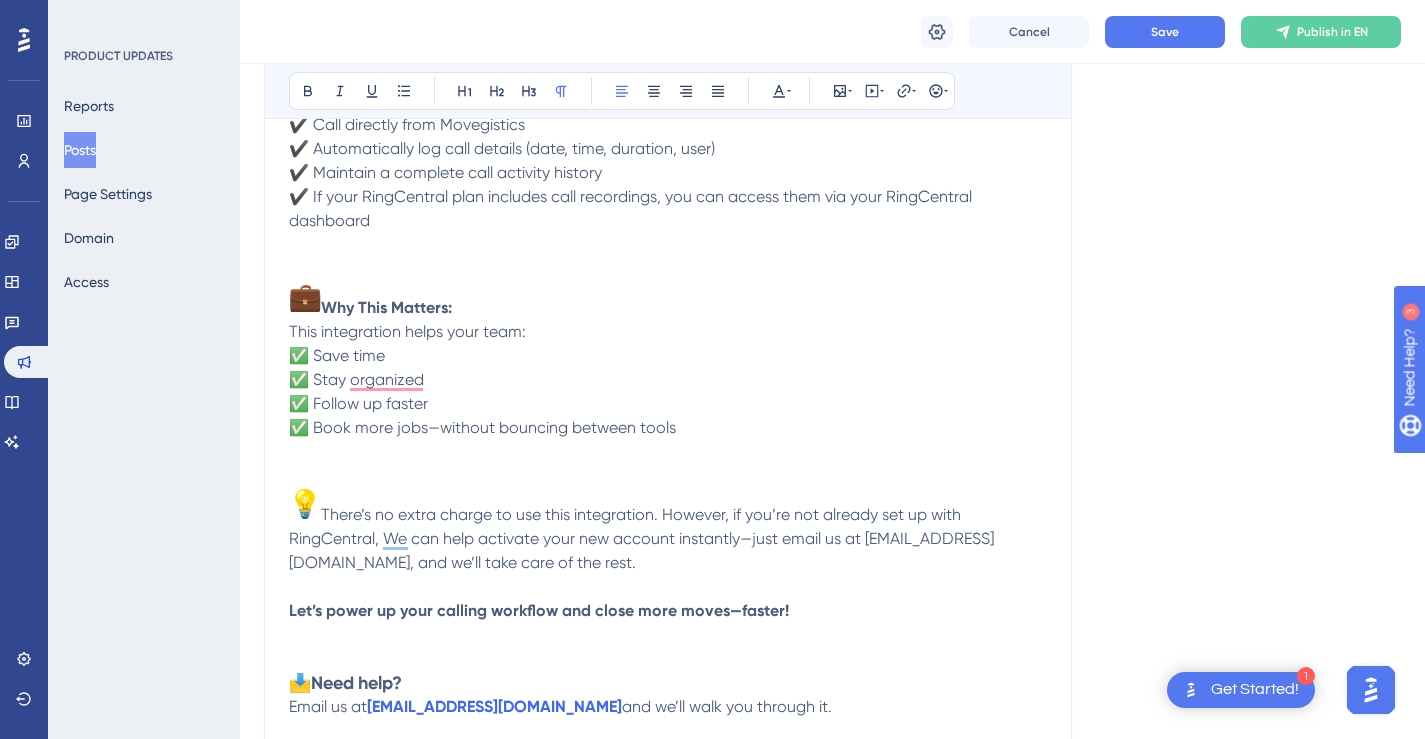 scroll, scrollTop: 398, scrollLeft: 0, axis: vertical 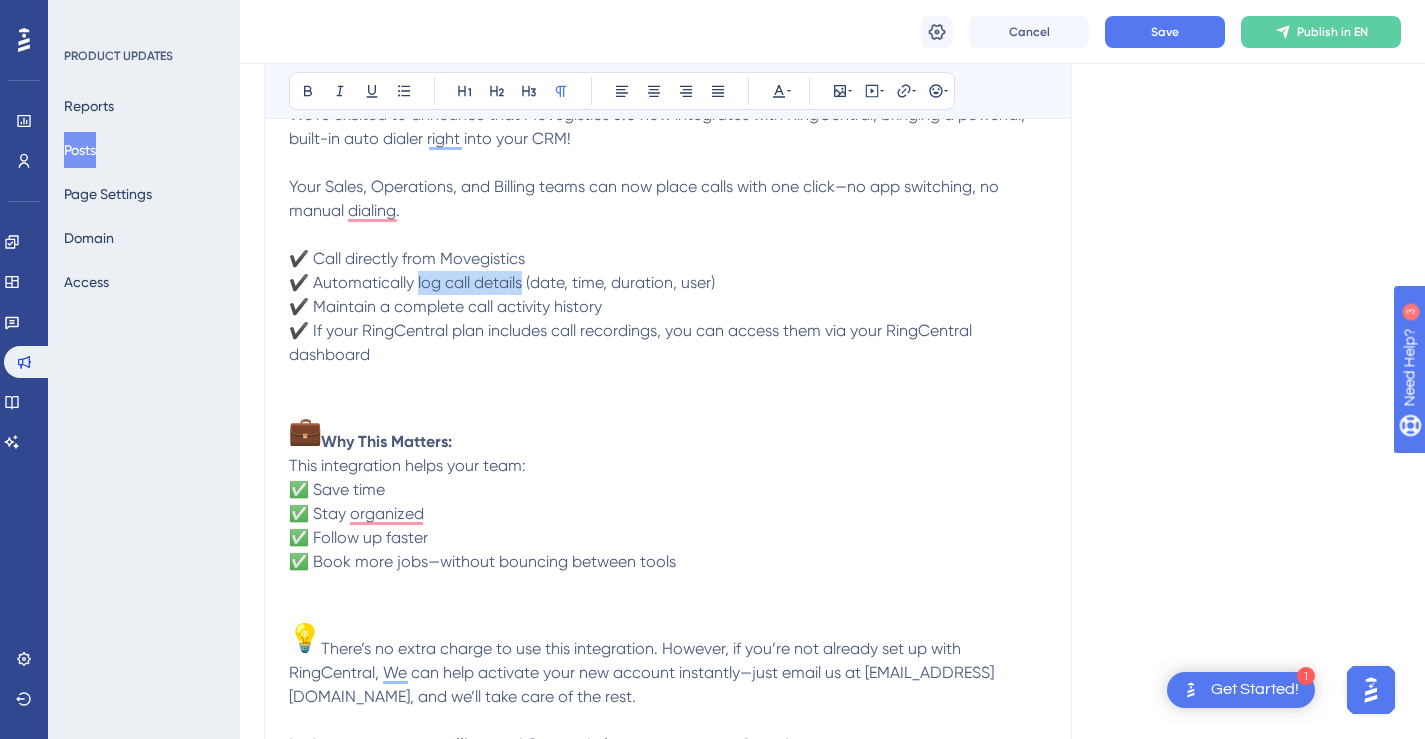 drag, startPoint x: 417, startPoint y: 286, endPoint x: 522, endPoint y: 281, distance: 105.11898 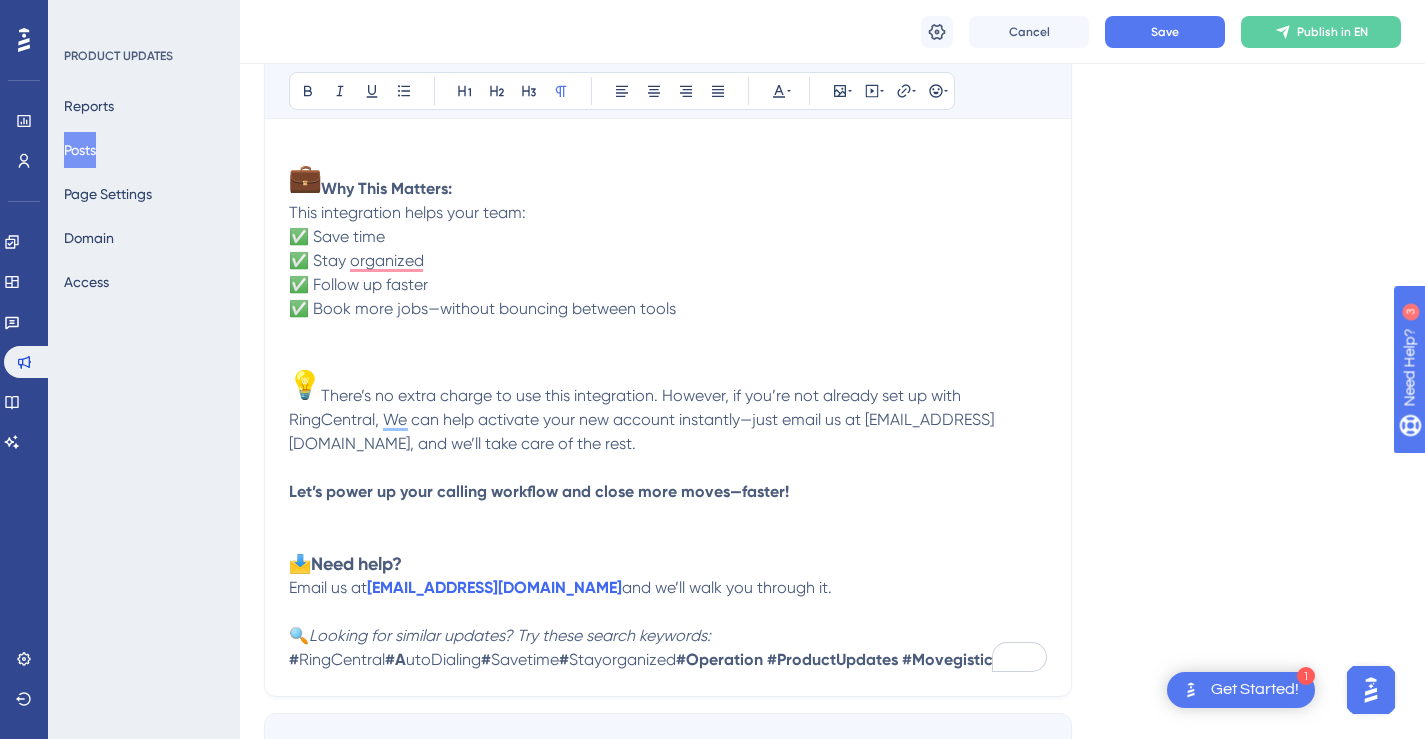 scroll, scrollTop: 682, scrollLeft: 0, axis: vertical 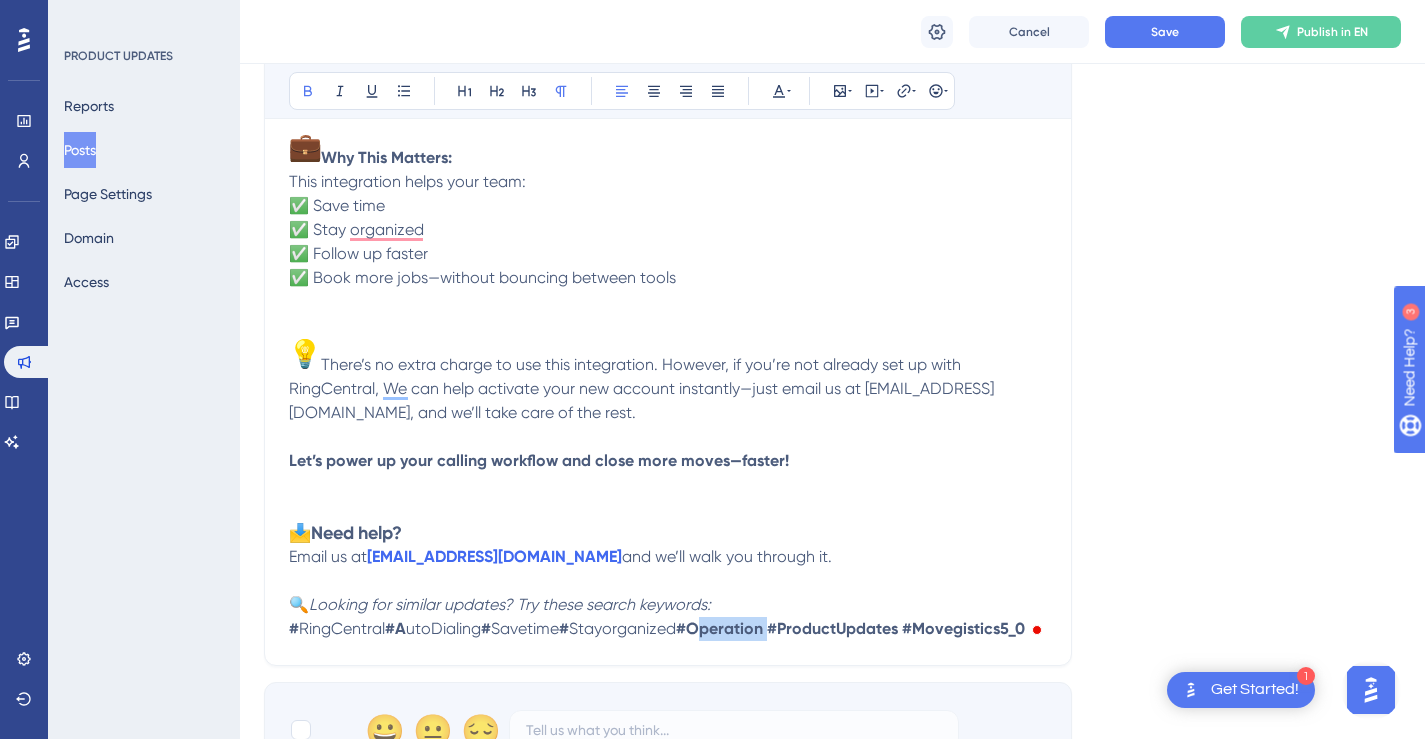 drag, startPoint x: 775, startPoint y: 629, endPoint x: 705, endPoint y: 630, distance: 70.00714 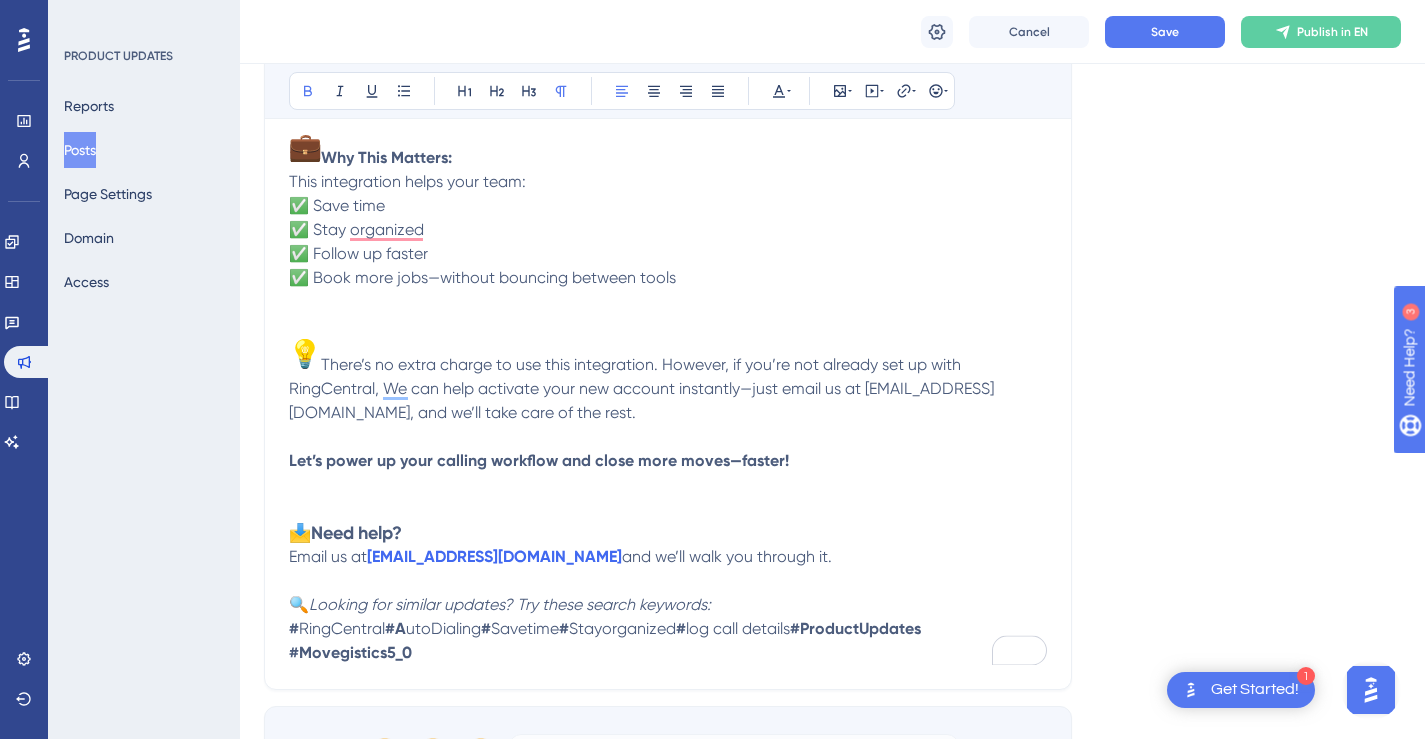 click on "log call details" at bounding box center [738, 628] 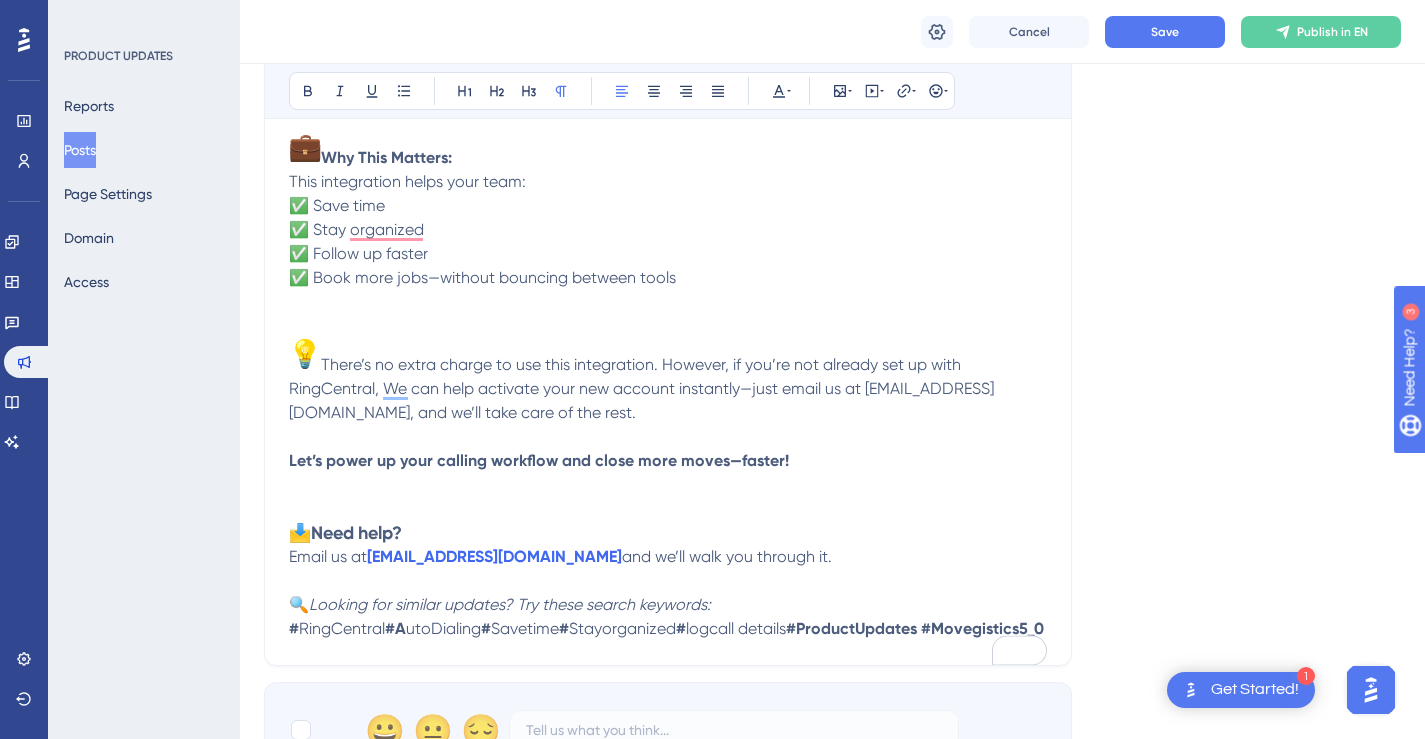 click on "logcall details" at bounding box center [736, 628] 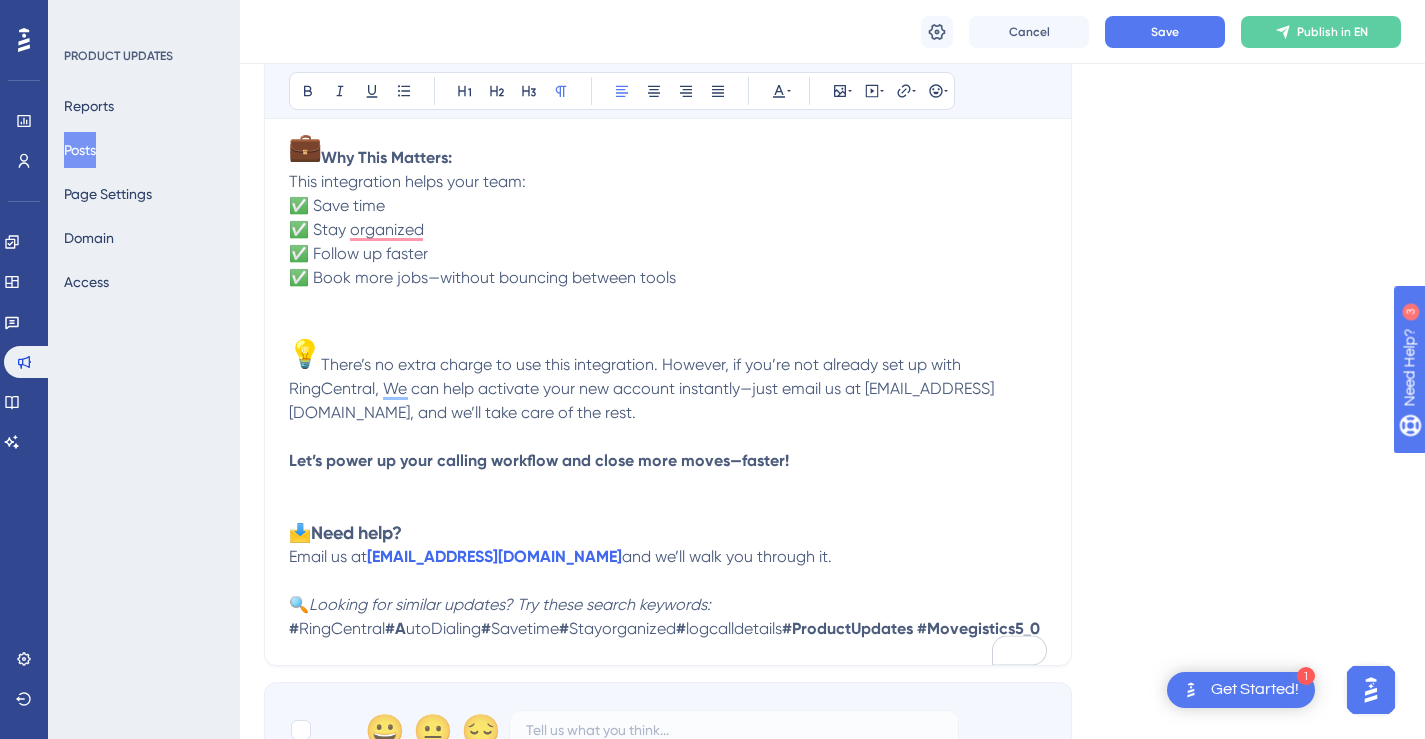 scroll, scrollTop: 741, scrollLeft: 0, axis: vertical 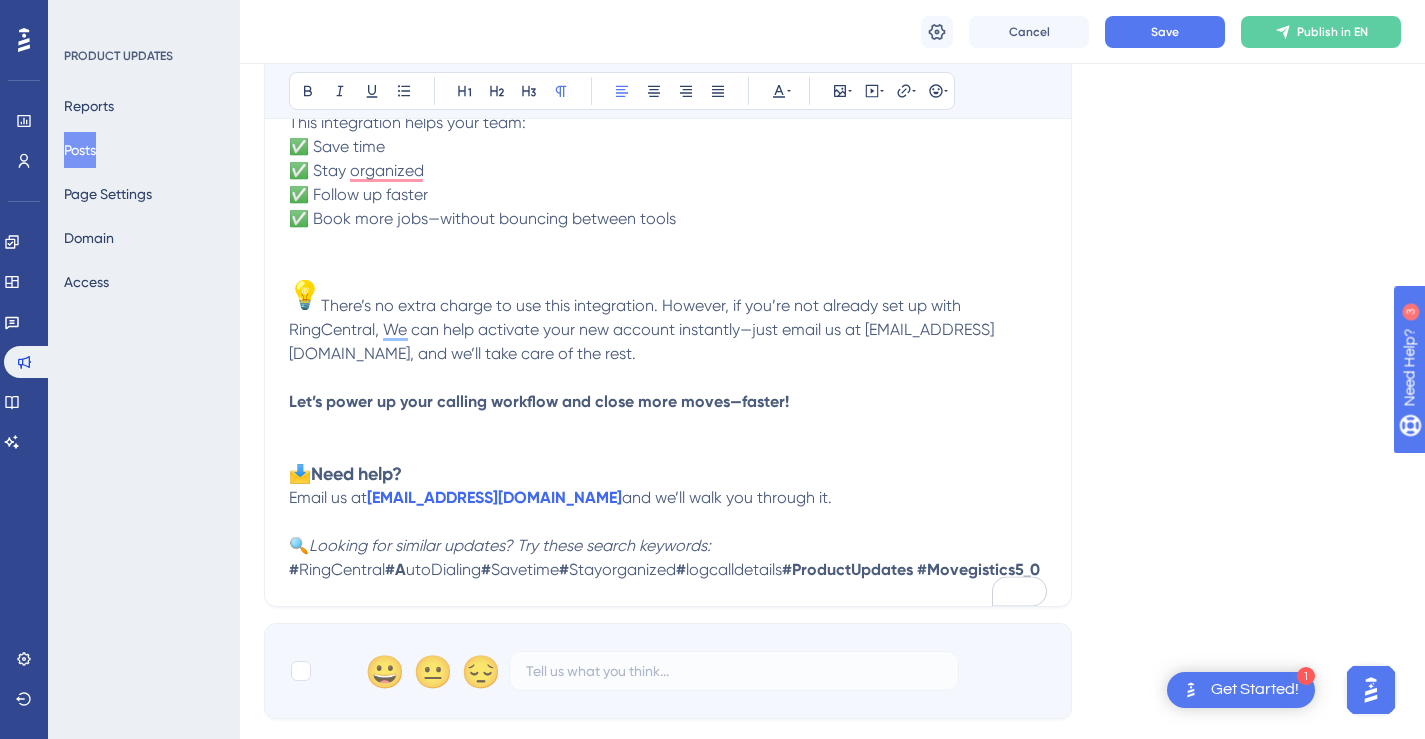 drag, startPoint x: 423, startPoint y: 597, endPoint x: 286, endPoint y: 573, distance: 139.0863 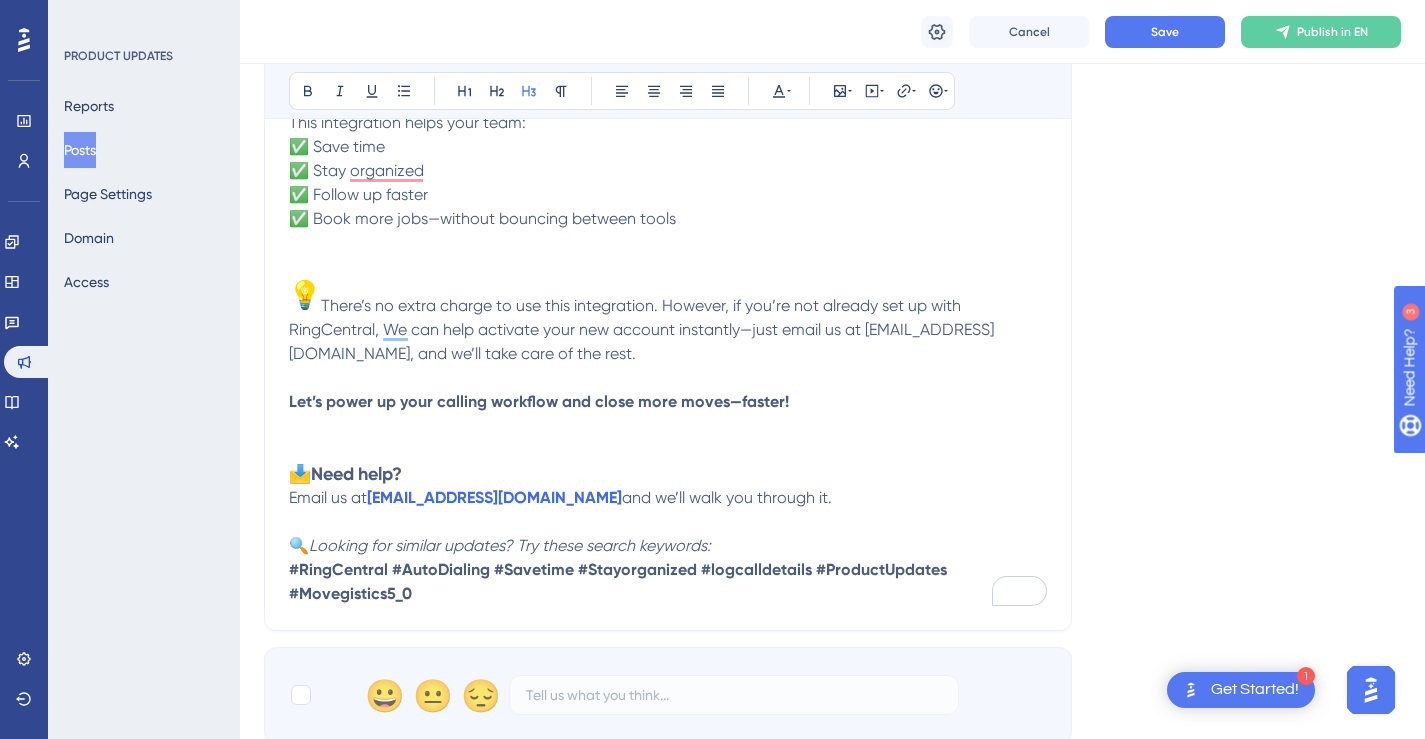 click on "📩  Need help?" at bounding box center [668, 462] 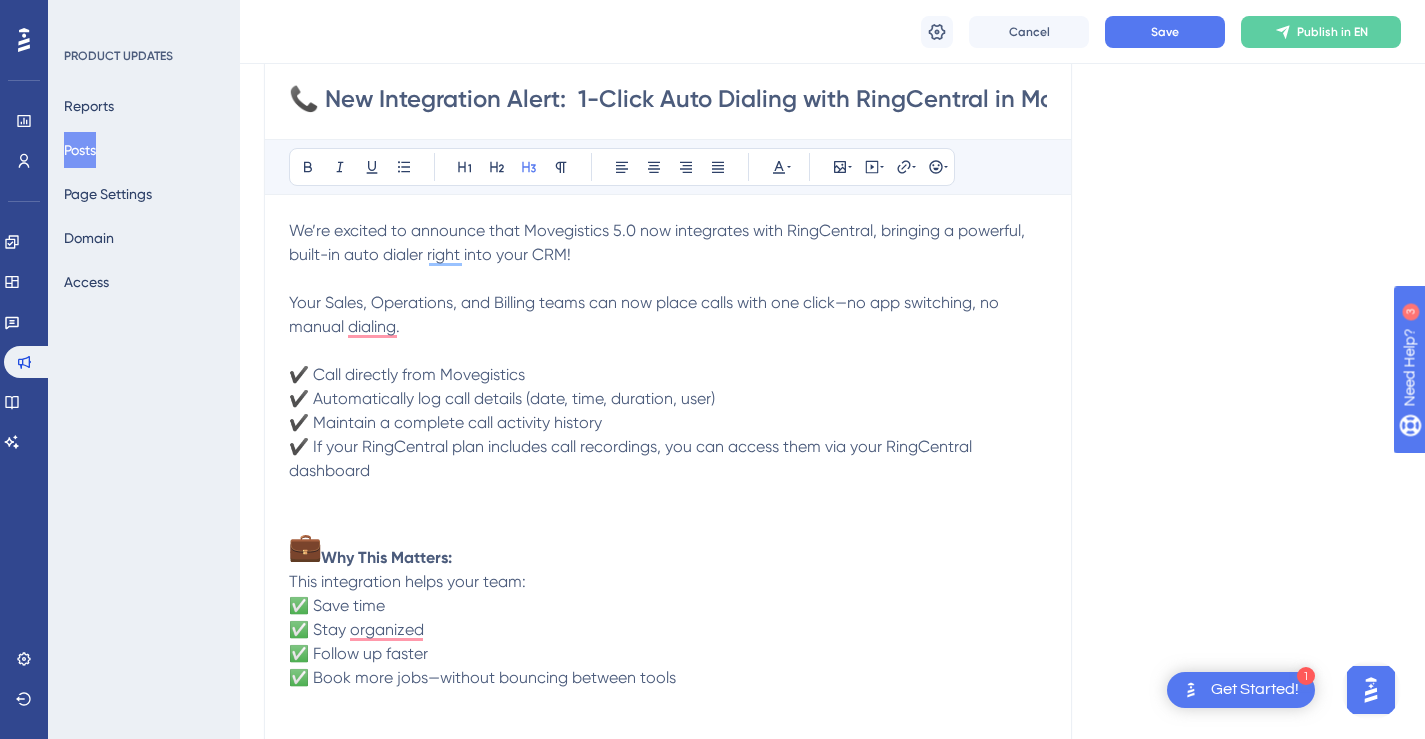 scroll, scrollTop: 266, scrollLeft: 0, axis: vertical 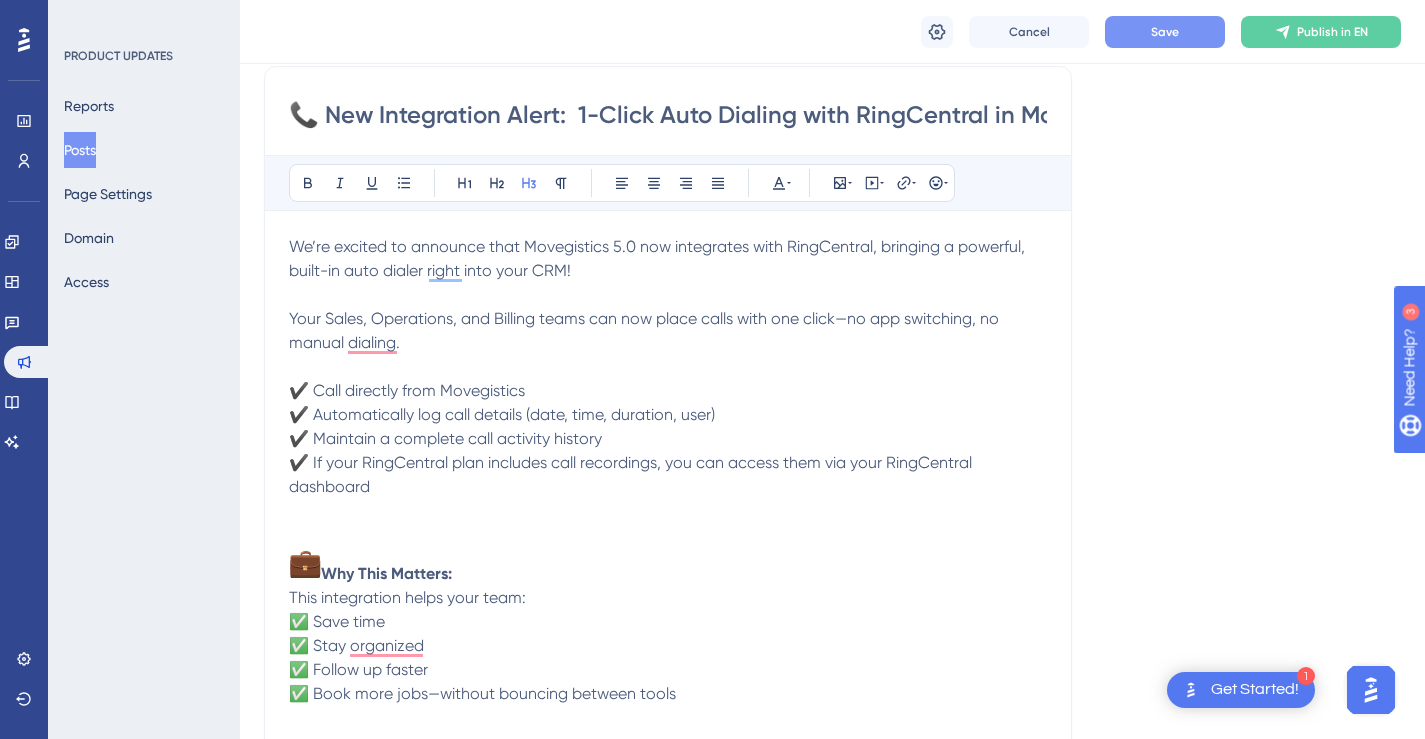 click on "Save" at bounding box center (1165, 32) 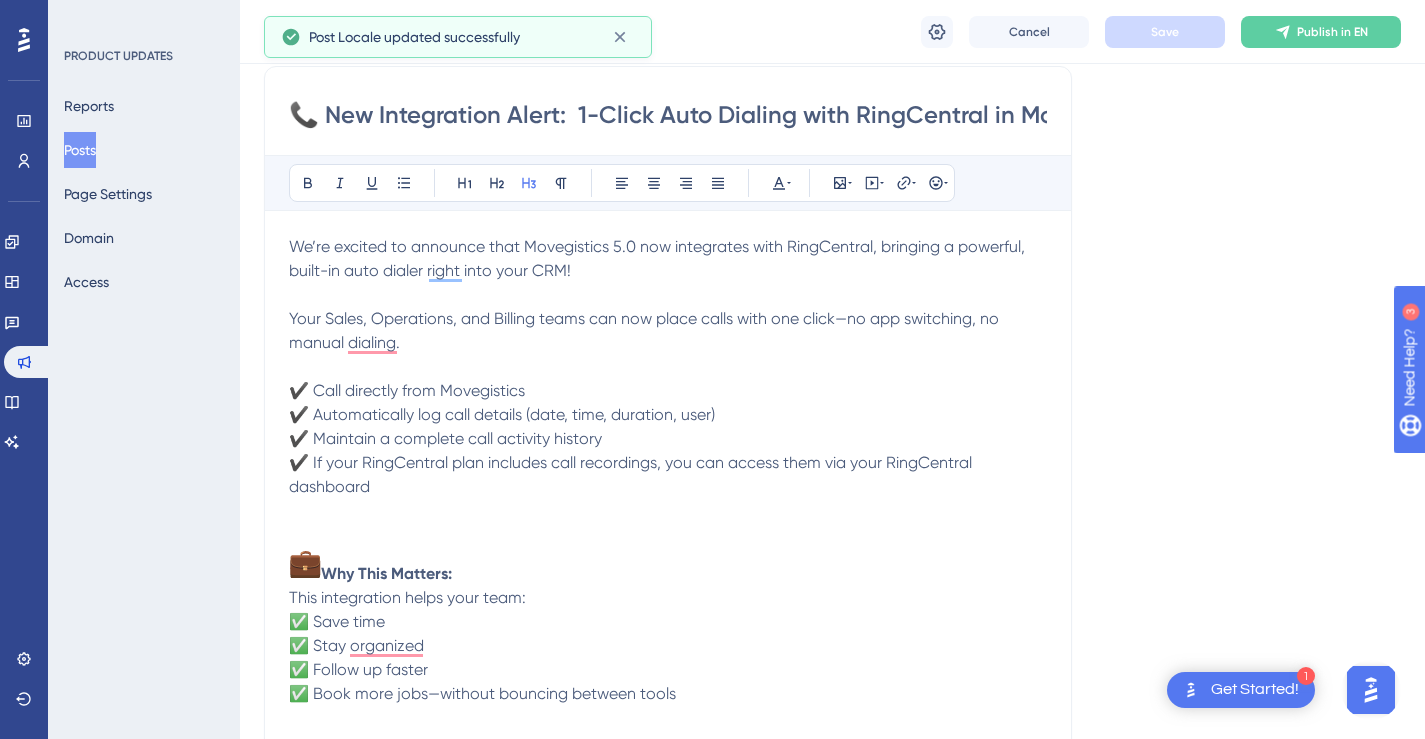 click on "Publish in EN" at bounding box center [1332, 32] 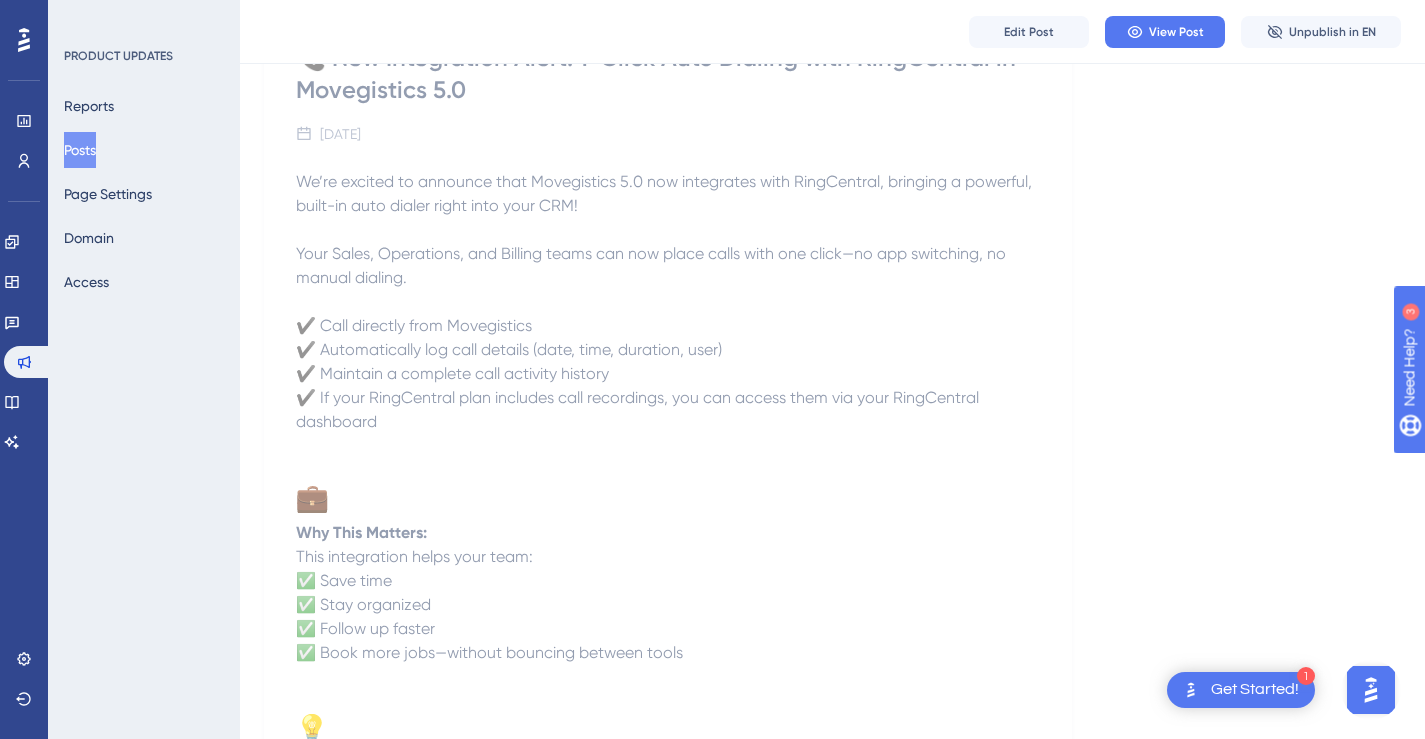 scroll, scrollTop: 691, scrollLeft: 0, axis: vertical 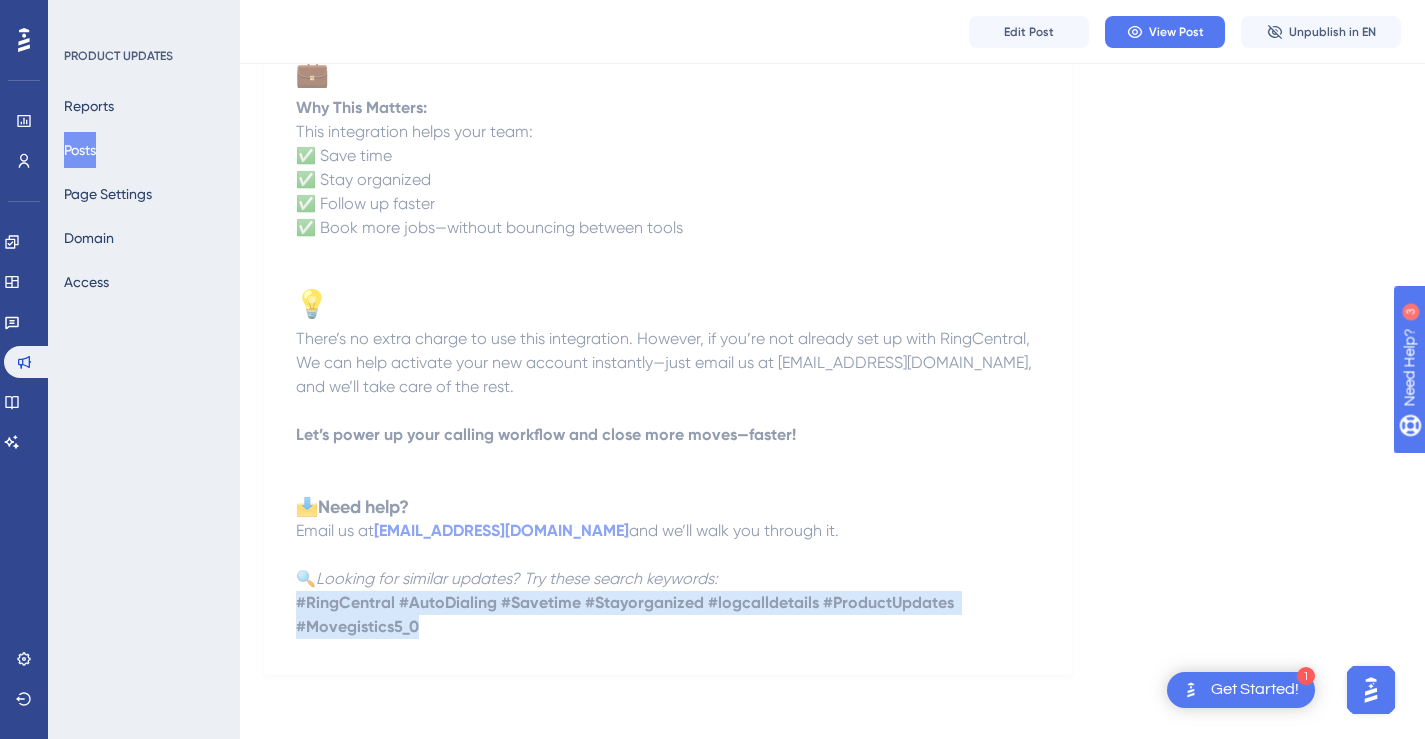 drag, startPoint x: 343, startPoint y: 618, endPoint x: 296, endPoint y: 608, distance: 48.052055 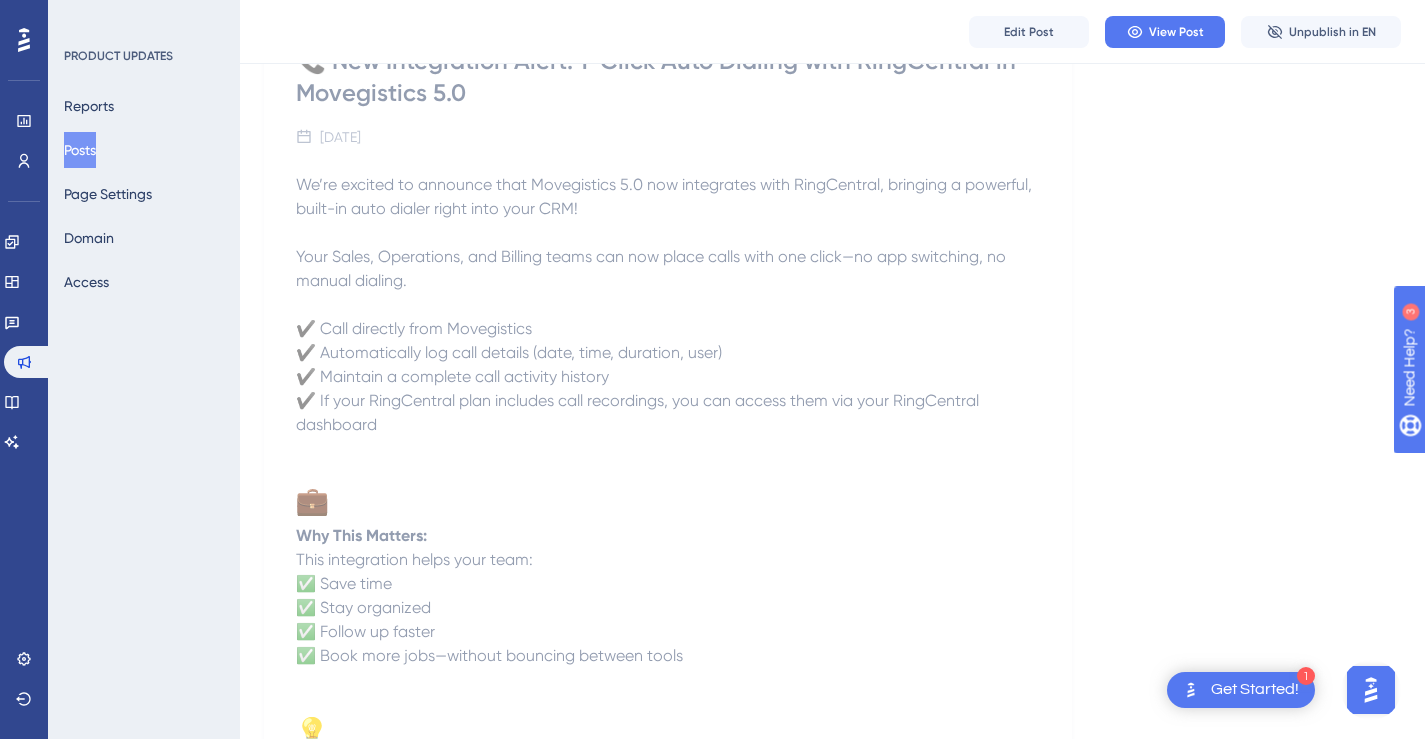 scroll, scrollTop: 0, scrollLeft: 0, axis: both 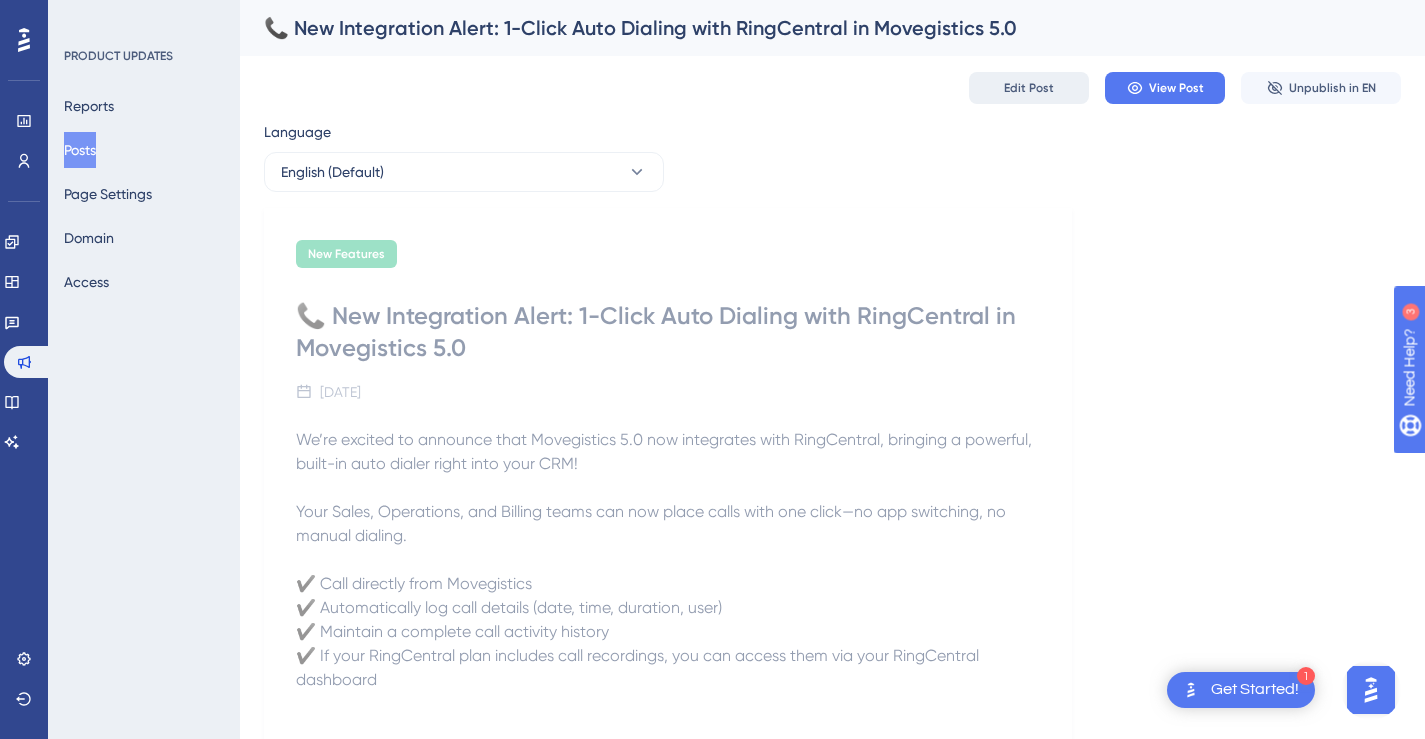 click on "Edit Post" at bounding box center (1029, 88) 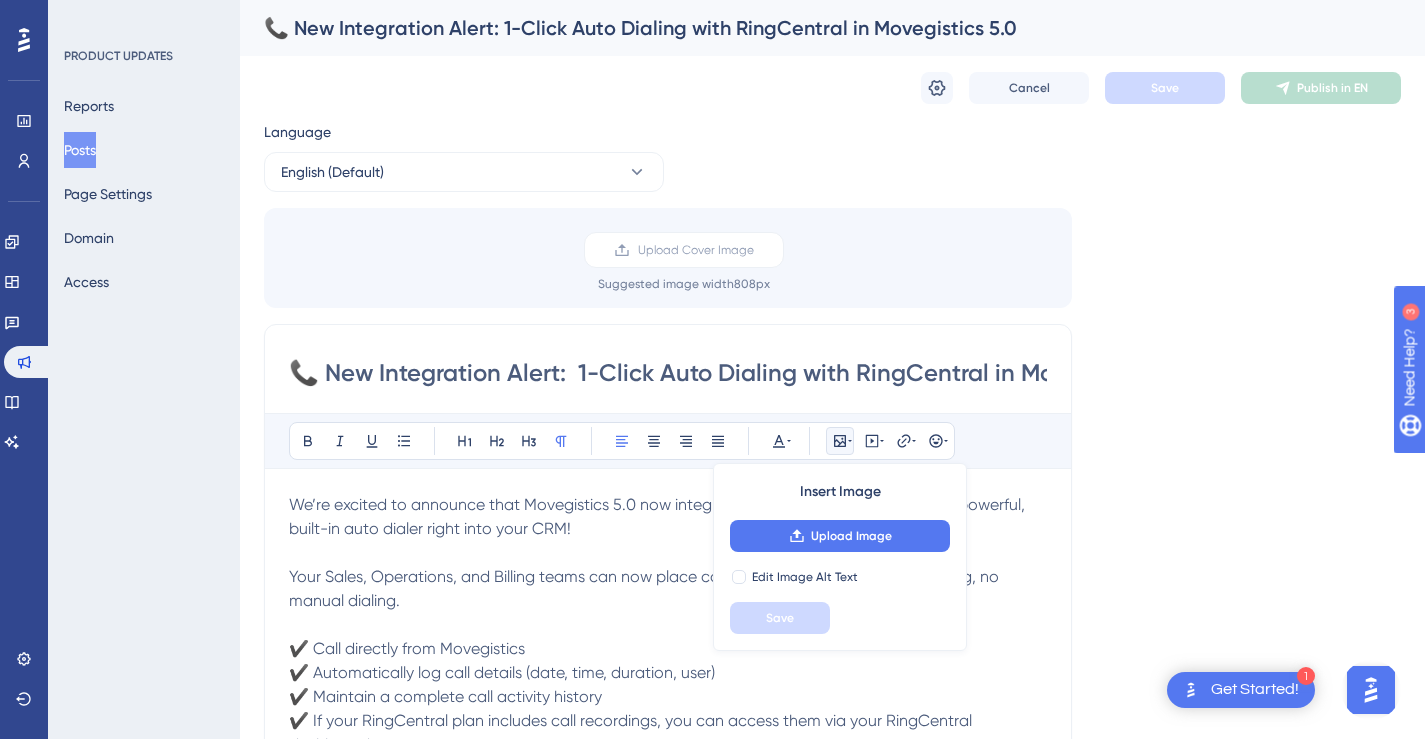 scroll, scrollTop: 552, scrollLeft: 0, axis: vertical 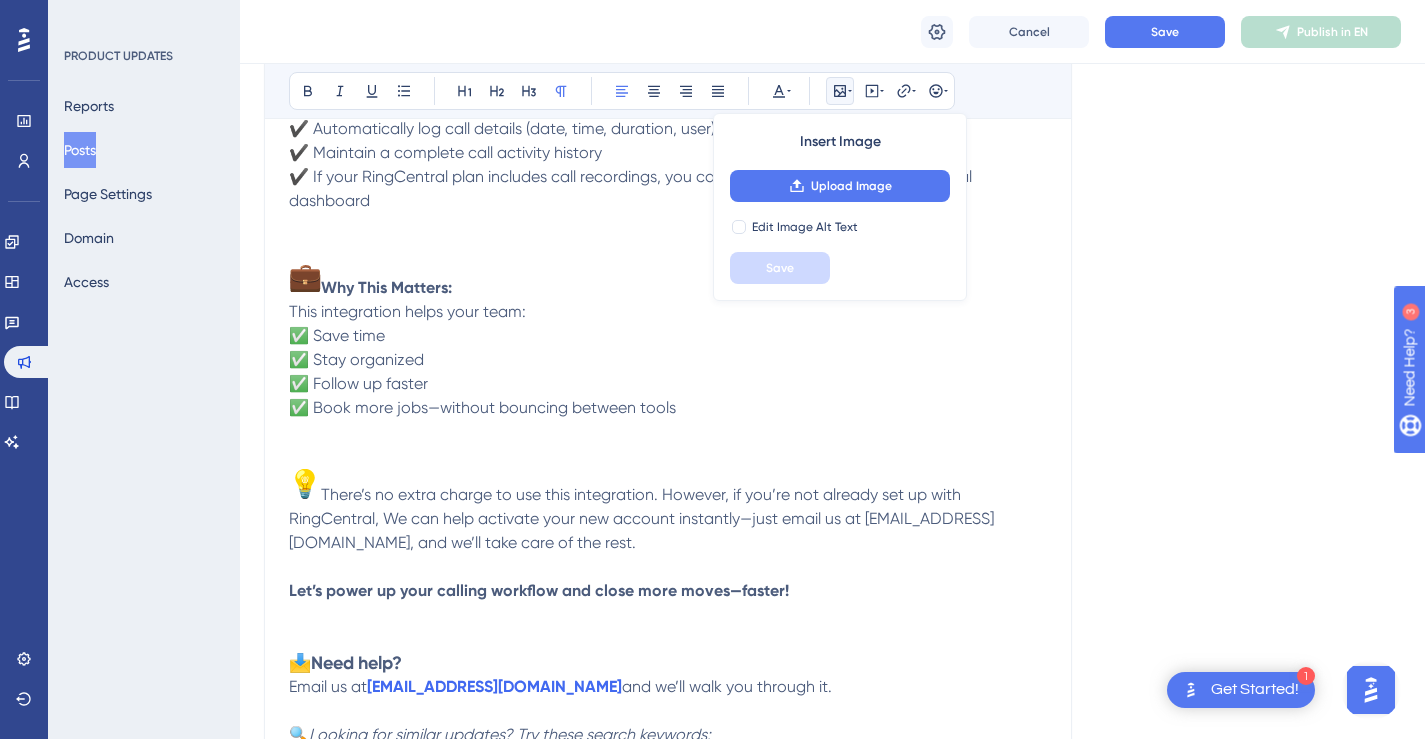 click on "Your Sales, Operations, and Billing teams can now place calls with one click—no app switching, no manual dialing. ✔️ Call directly from Movegistics
✔️ Automatically log call details (date, time, duration, user)
✔️ Maintain a complete call activity history
✔️ If your RingCentral plan includes call recordings, you can access them via your RingCentral dashboard  Why This Matters: This integration helps your team: ✅ Save time
✅ Stay organized
✅ Follow up faster
✅ Book more jobs—without bouncing between tools  There’s no extra charge to use this integration. However, if you’re not already set up with RingCentral, We can help activate your new account instantly—just email us at [EMAIL_ADDRESS][DOMAIN_NAME], and we’ll take care of the rest." at bounding box center (668, 288) 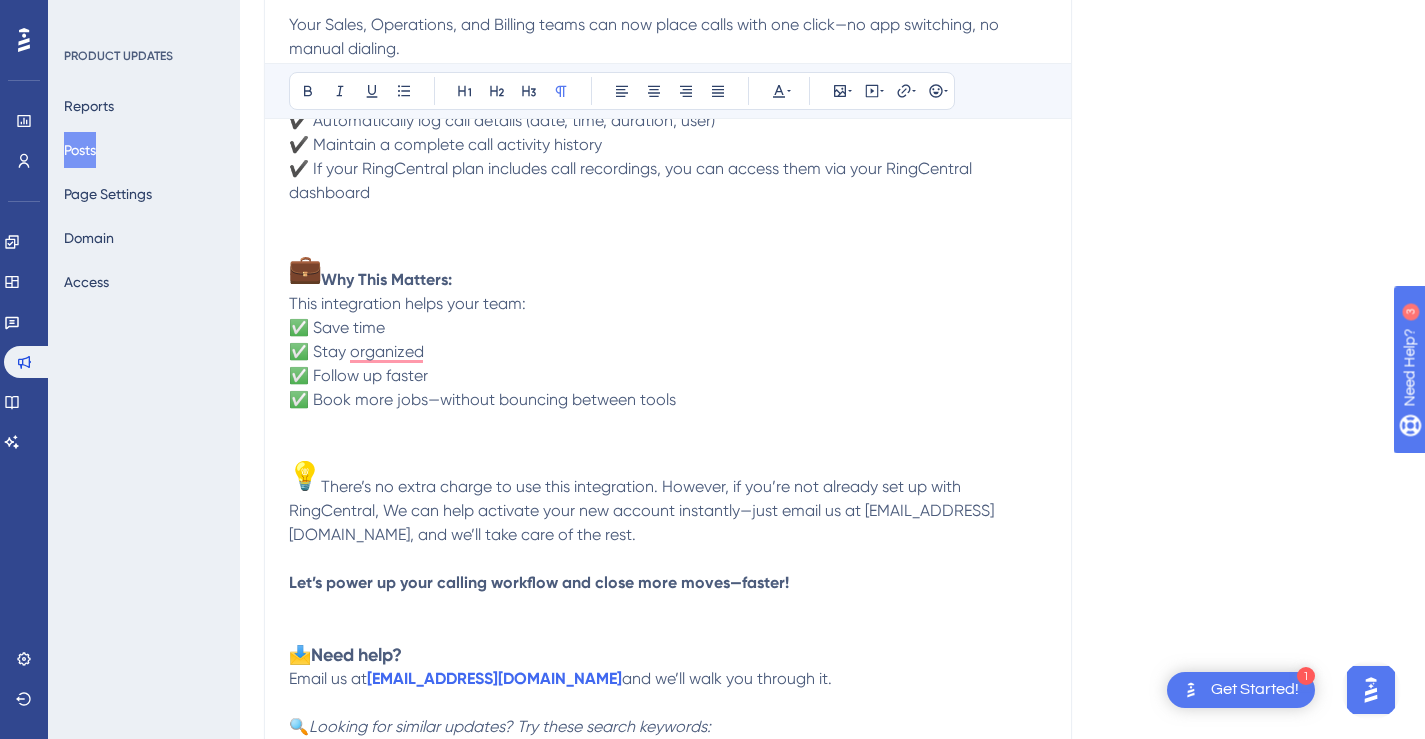 scroll, scrollTop: 0, scrollLeft: 0, axis: both 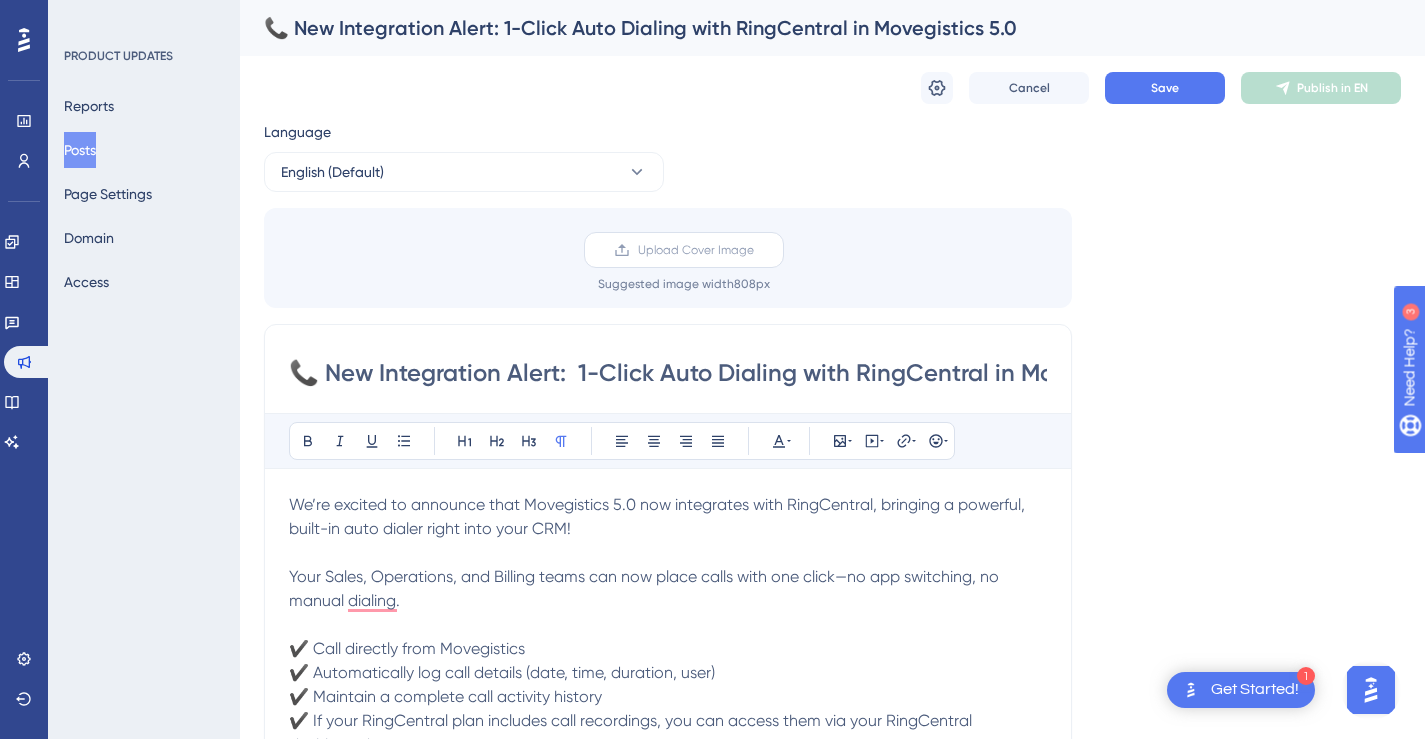 click on "Upload Cover Image" at bounding box center (696, 250) 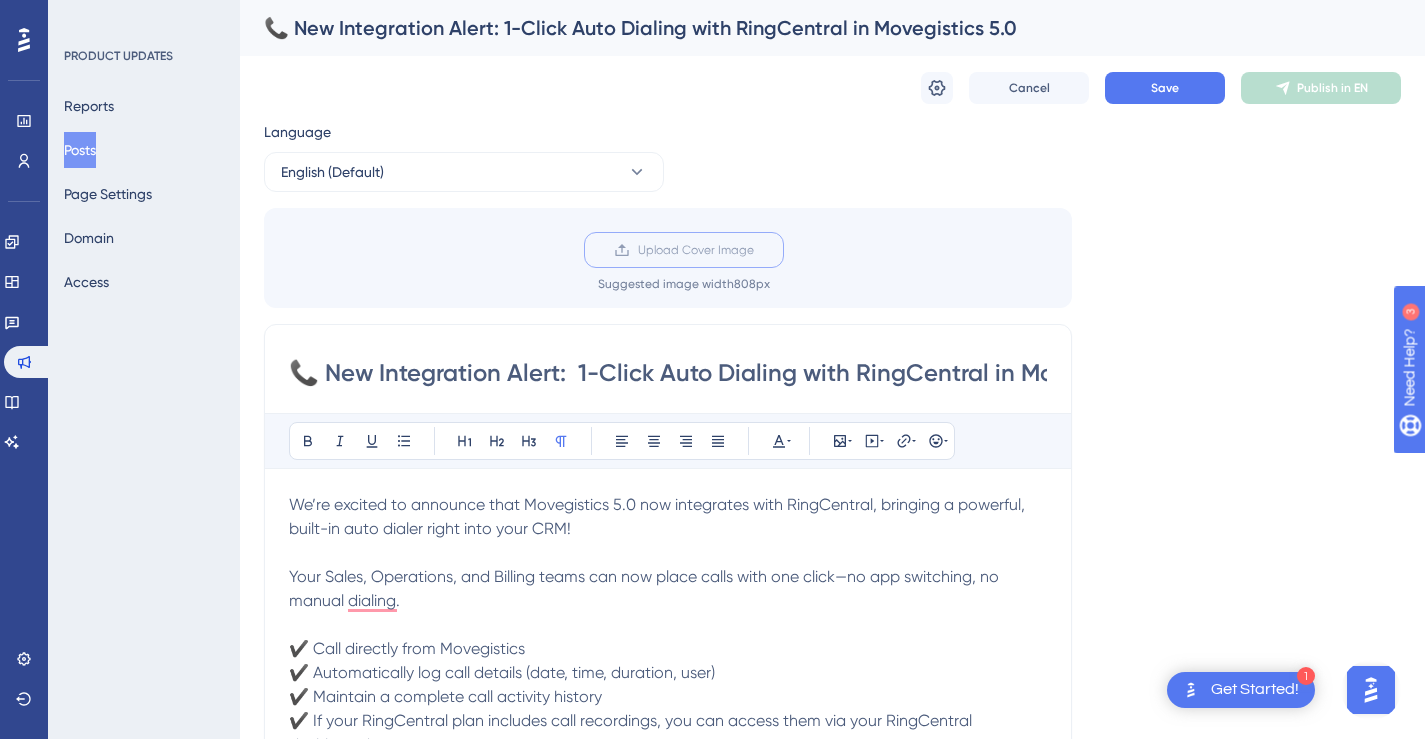 click on "Upload Cover Image" at bounding box center (754, 250) 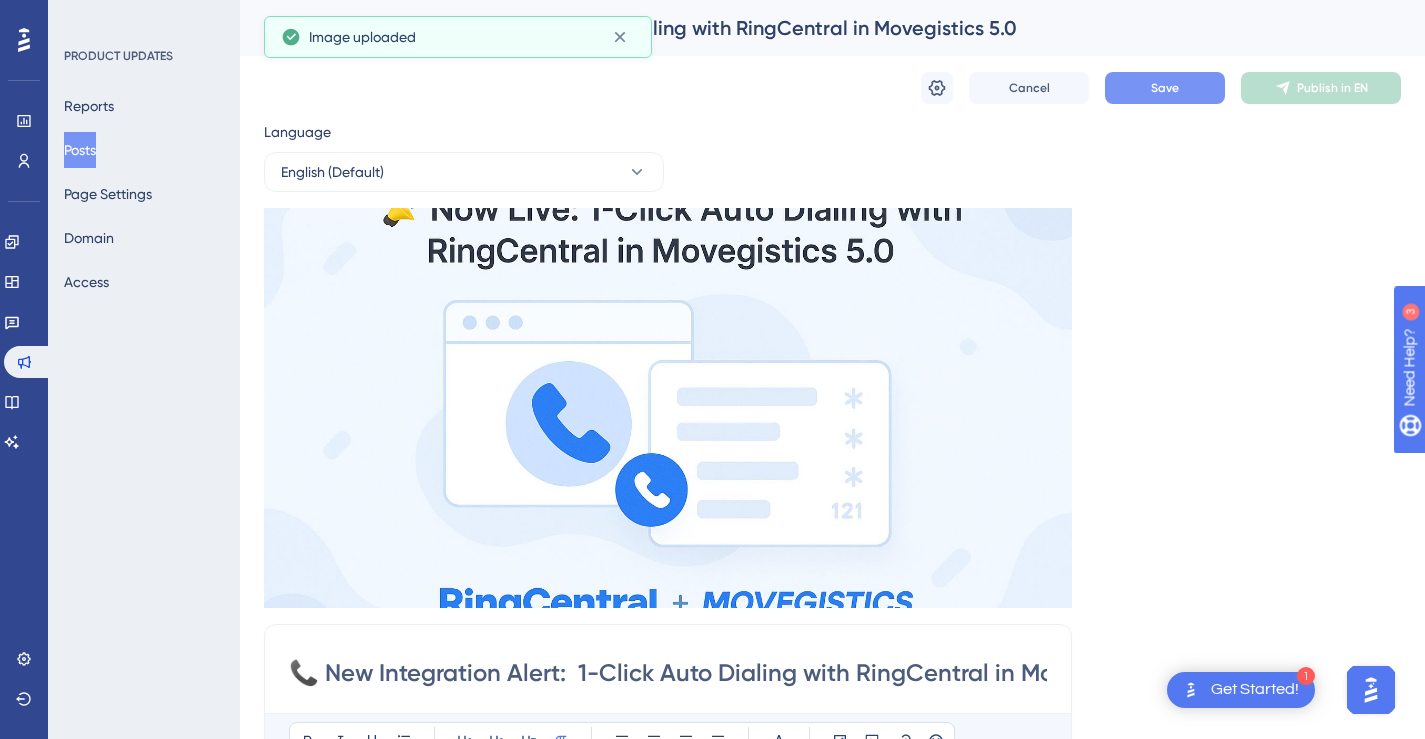 click on "Save" at bounding box center (1165, 88) 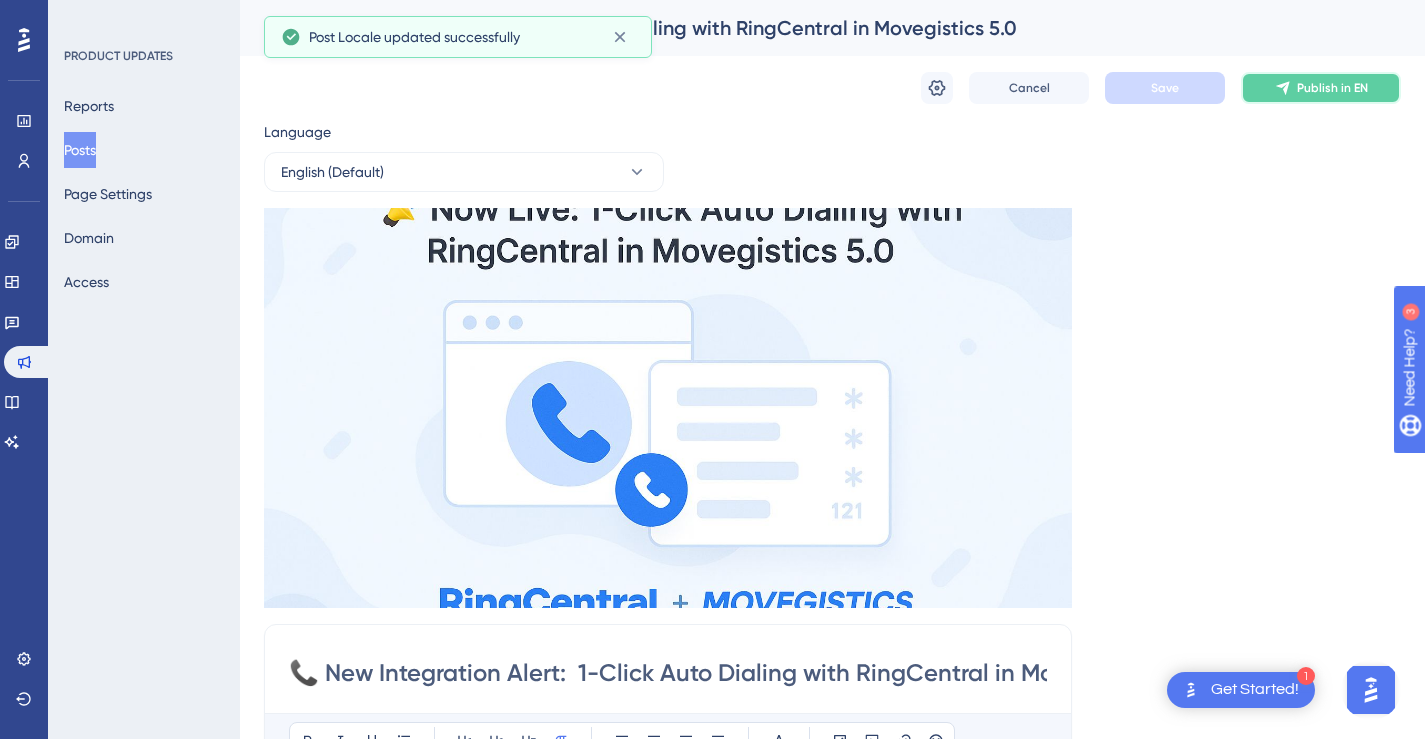 click on "Publish in EN" at bounding box center [1332, 88] 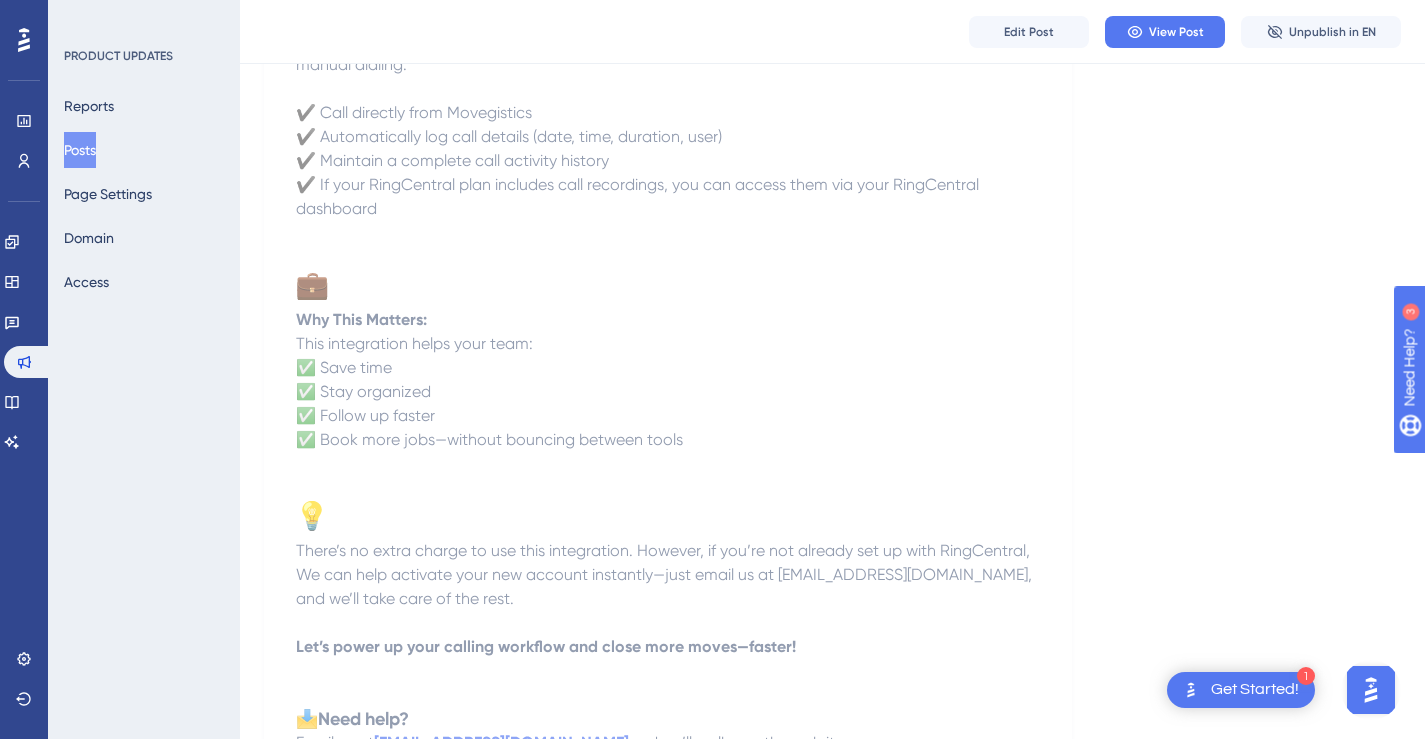 scroll, scrollTop: 914, scrollLeft: 0, axis: vertical 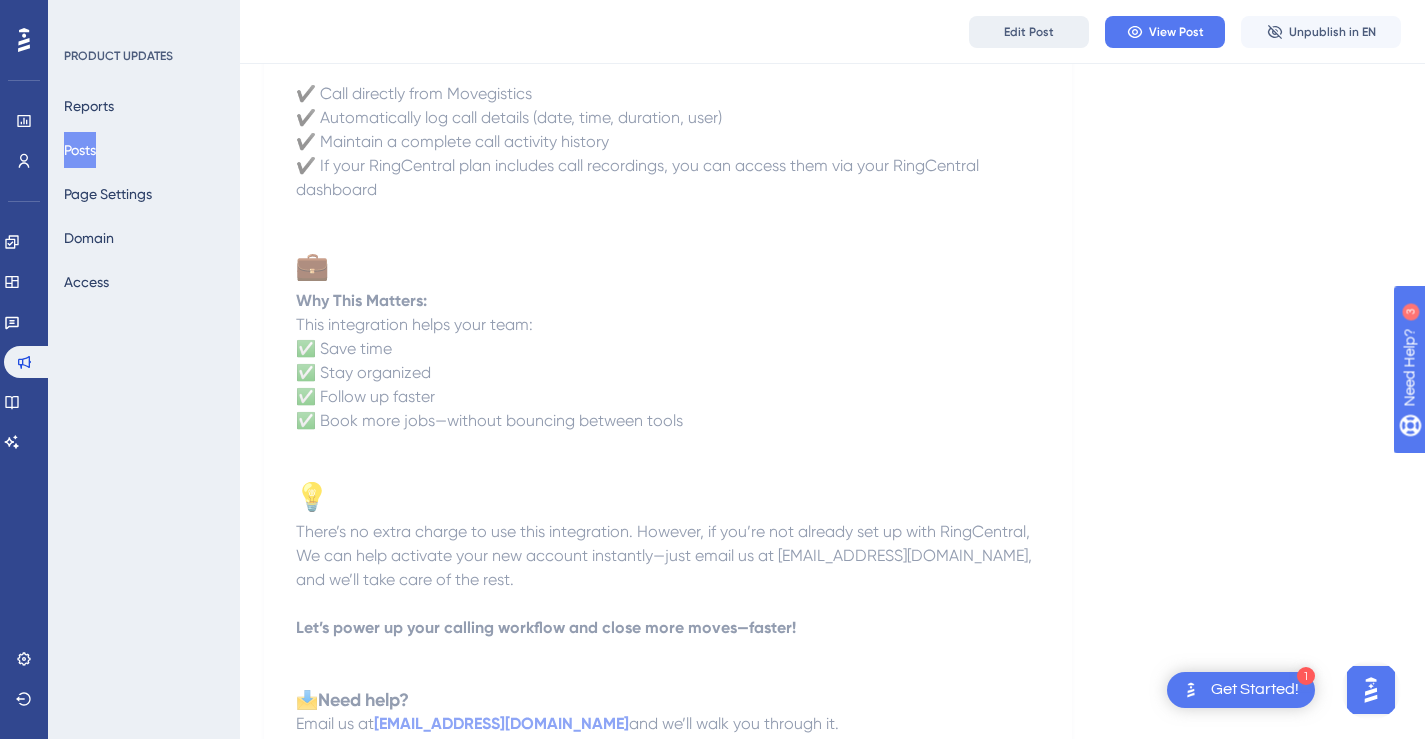 click on "Edit Post" at bounding box center [1029, 32] 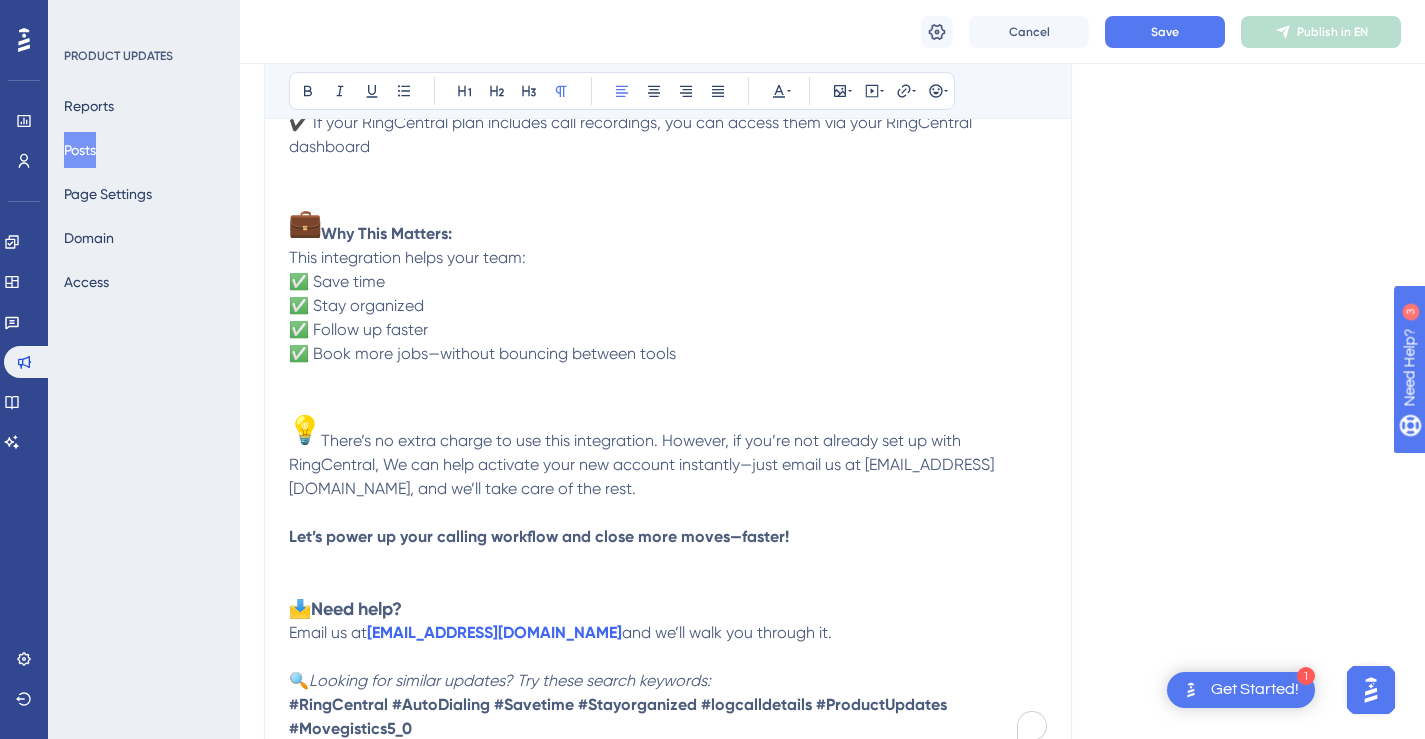 scroll, scrollTop: 866, scrollLeft: 0, axis: vertical 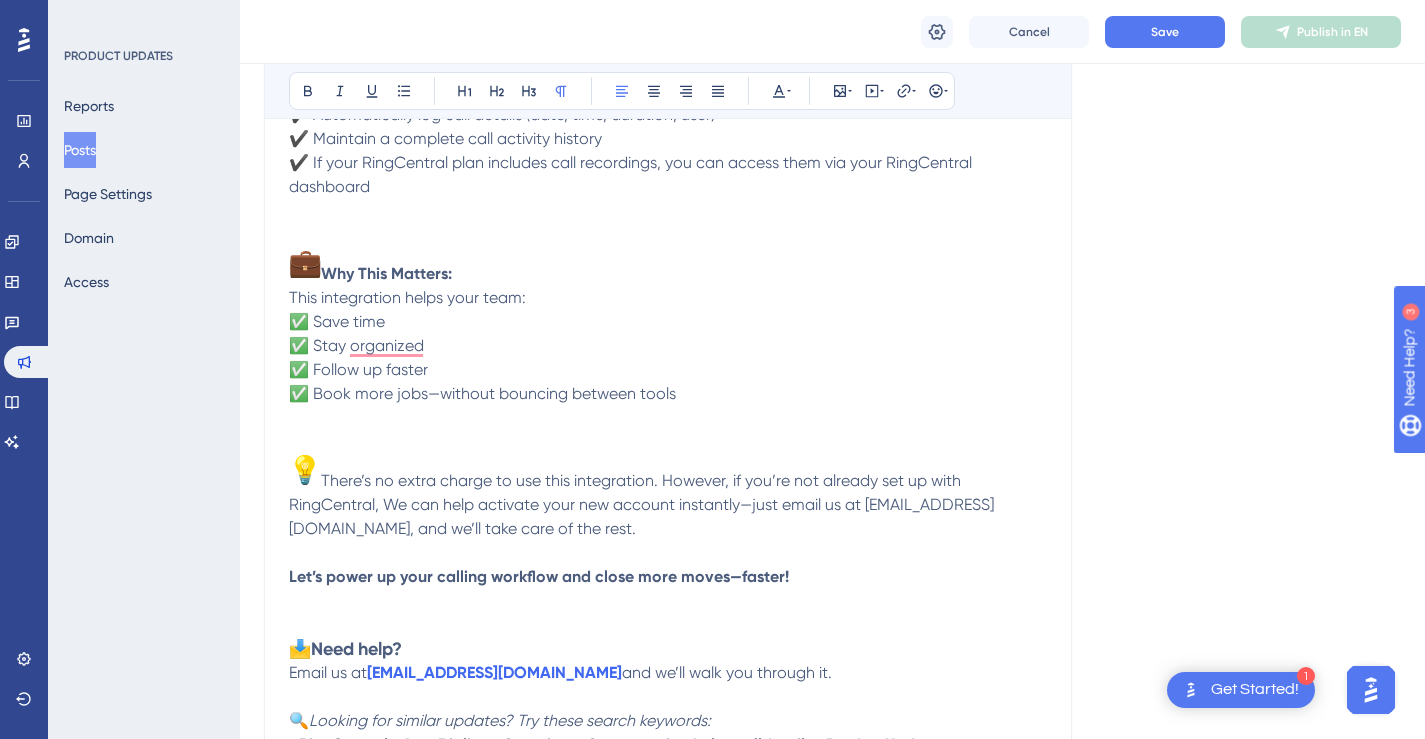 click on "There’s no extra charge to use this integration. However, if you’re not already set up with RingCentral, We can help activate your new account instantly—just email us at [EMAIL_ADDRESS][DOMAIN_NAME], and we’ll take care of the rest." at bounding box center [641, 504] 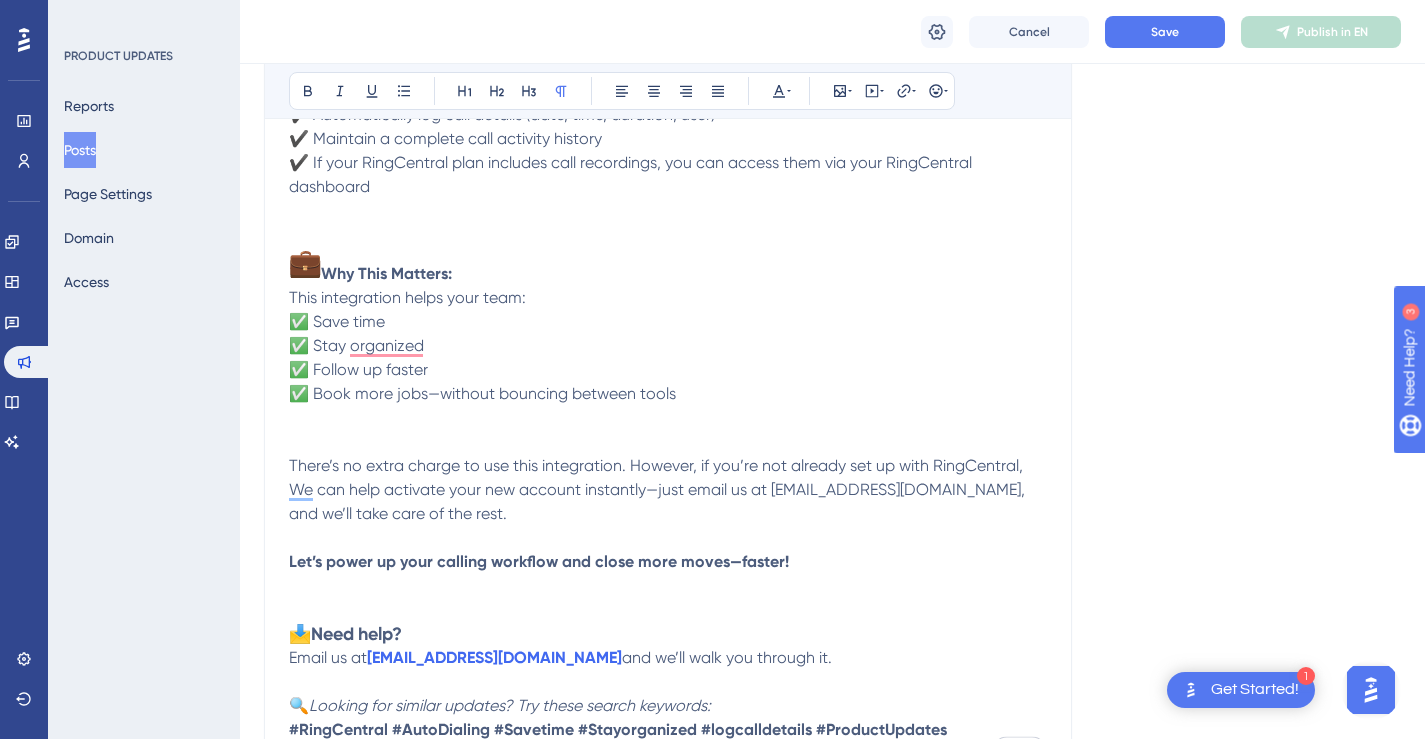 click on "Why This Matters:" at bounding box center (386, 273) 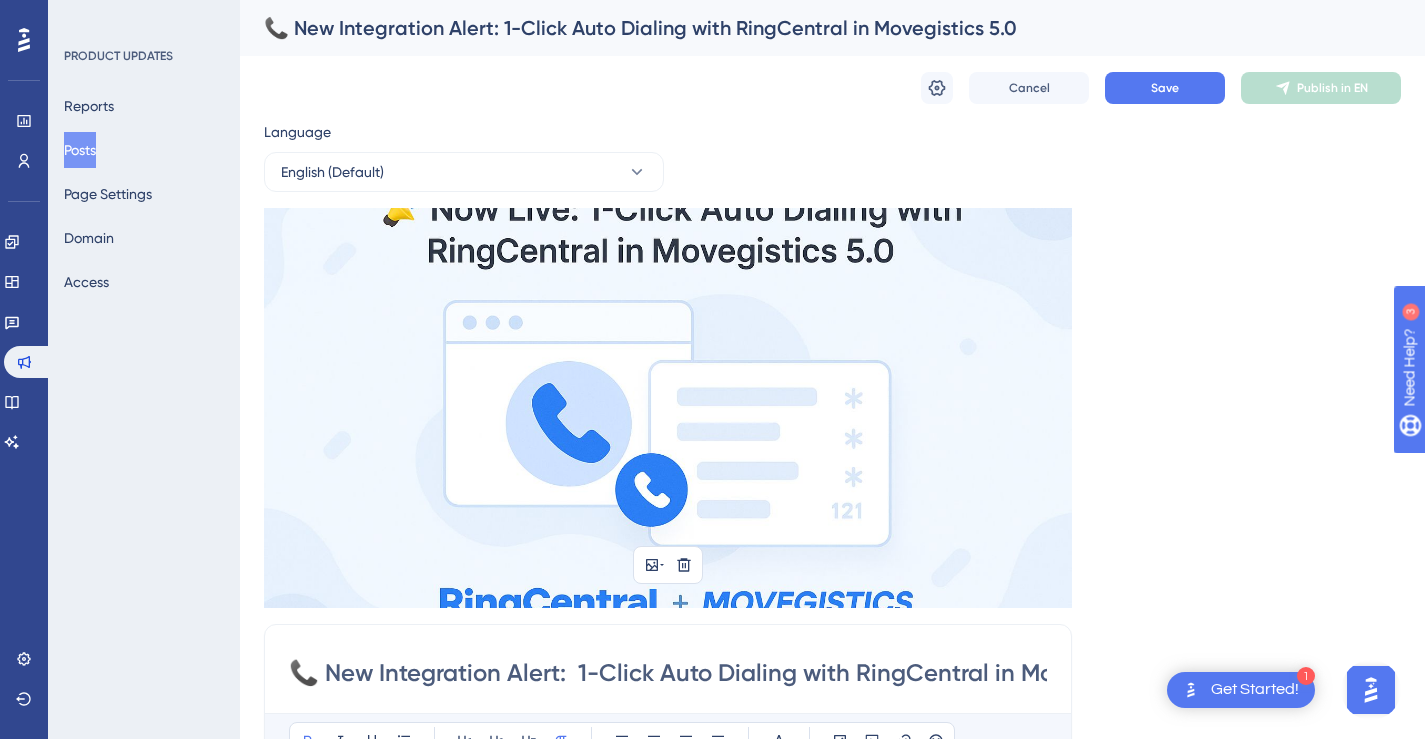 scroll, scrollTop: 4, scrollLeft: 0, axis: vertical 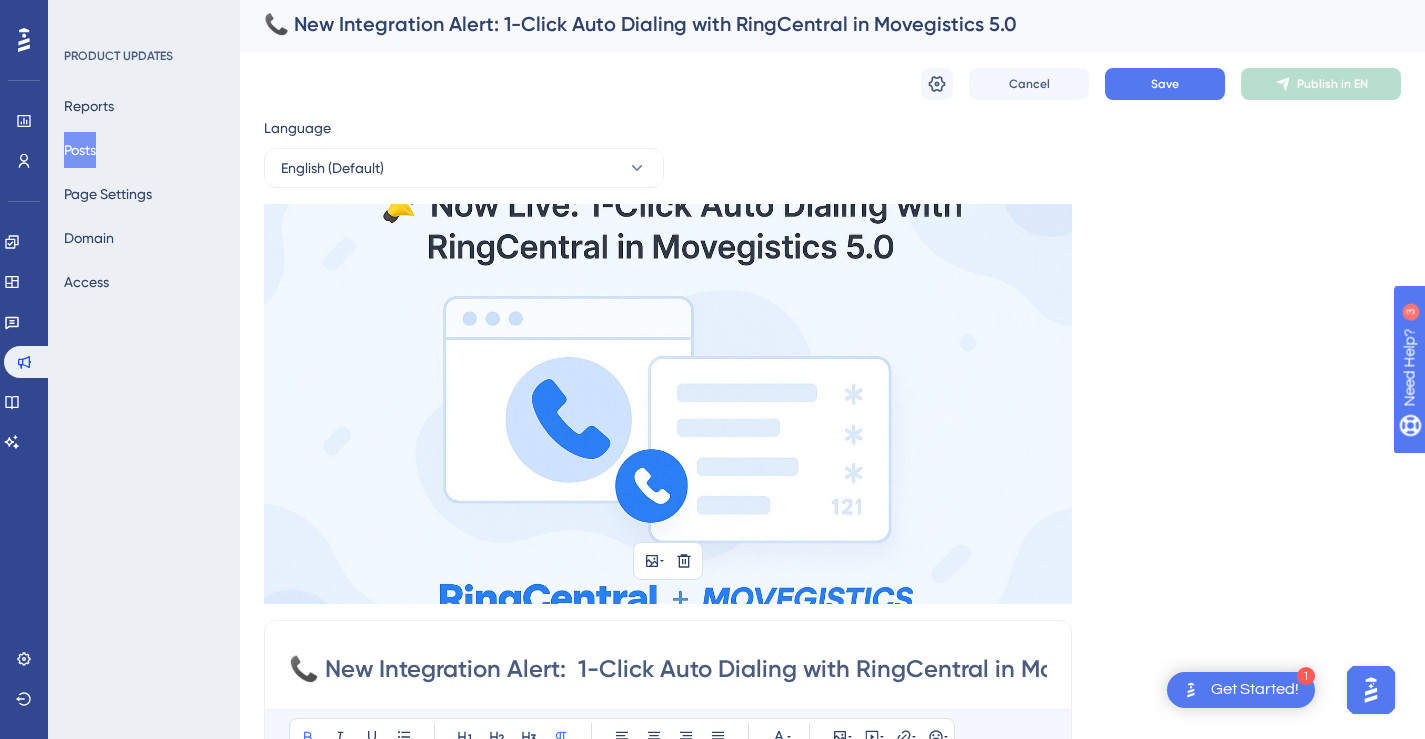 click at bounding box center (668, 404) 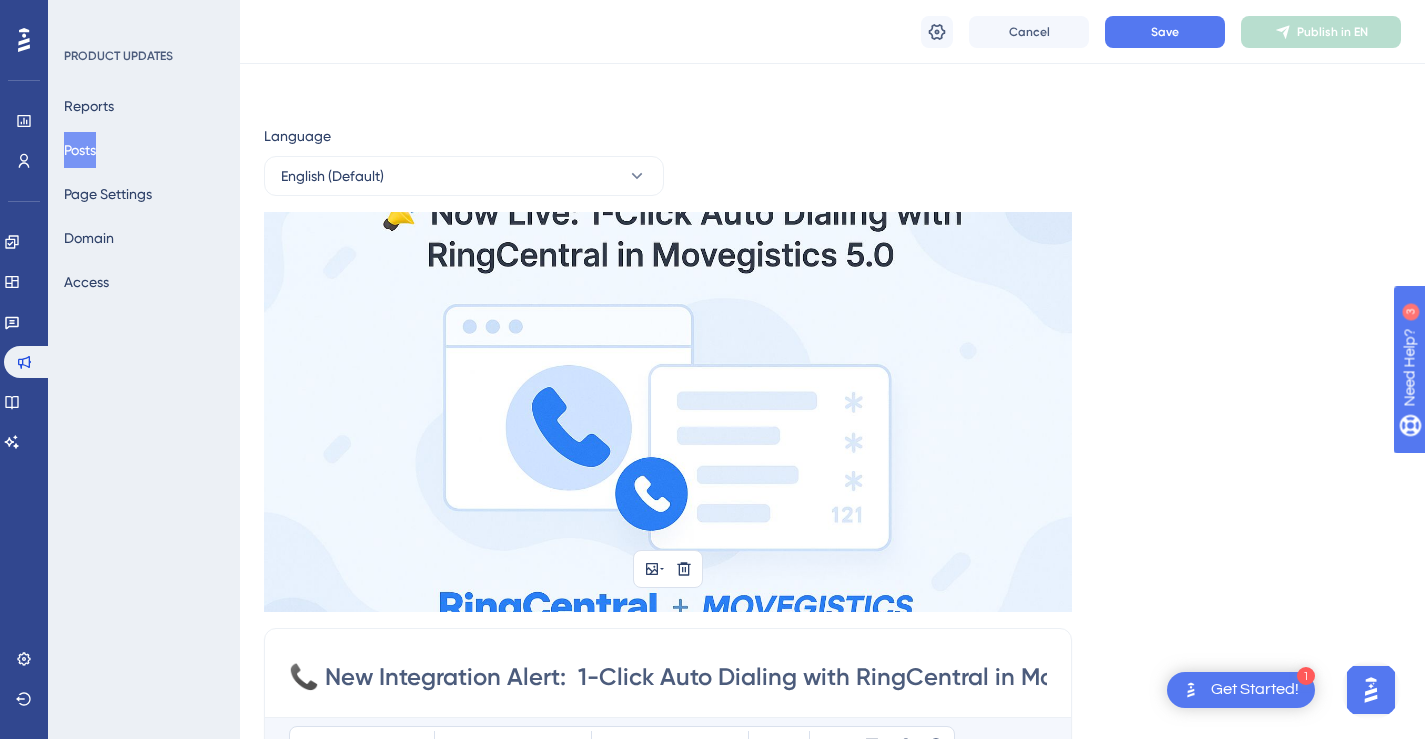 scroll, scrollTop: 63, scrollLeft: 0, axis: vertical 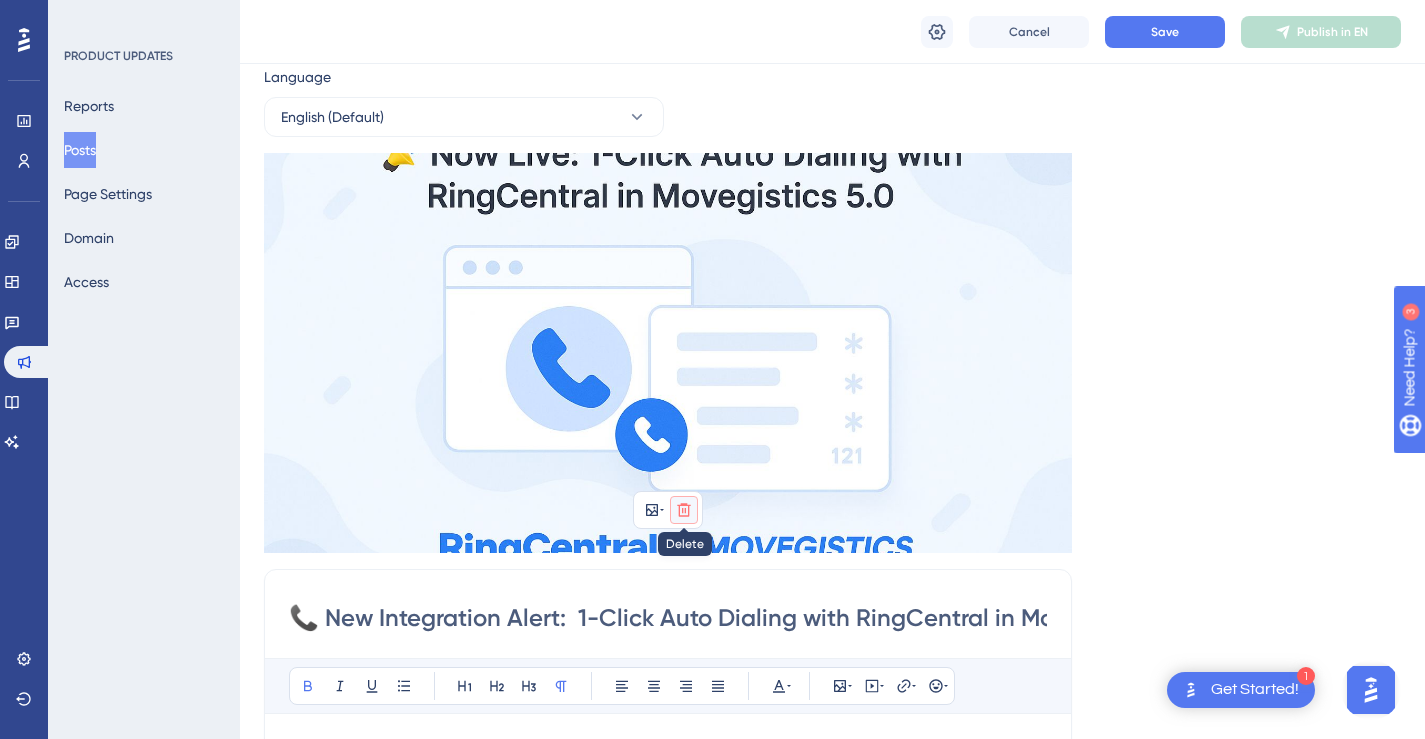 click 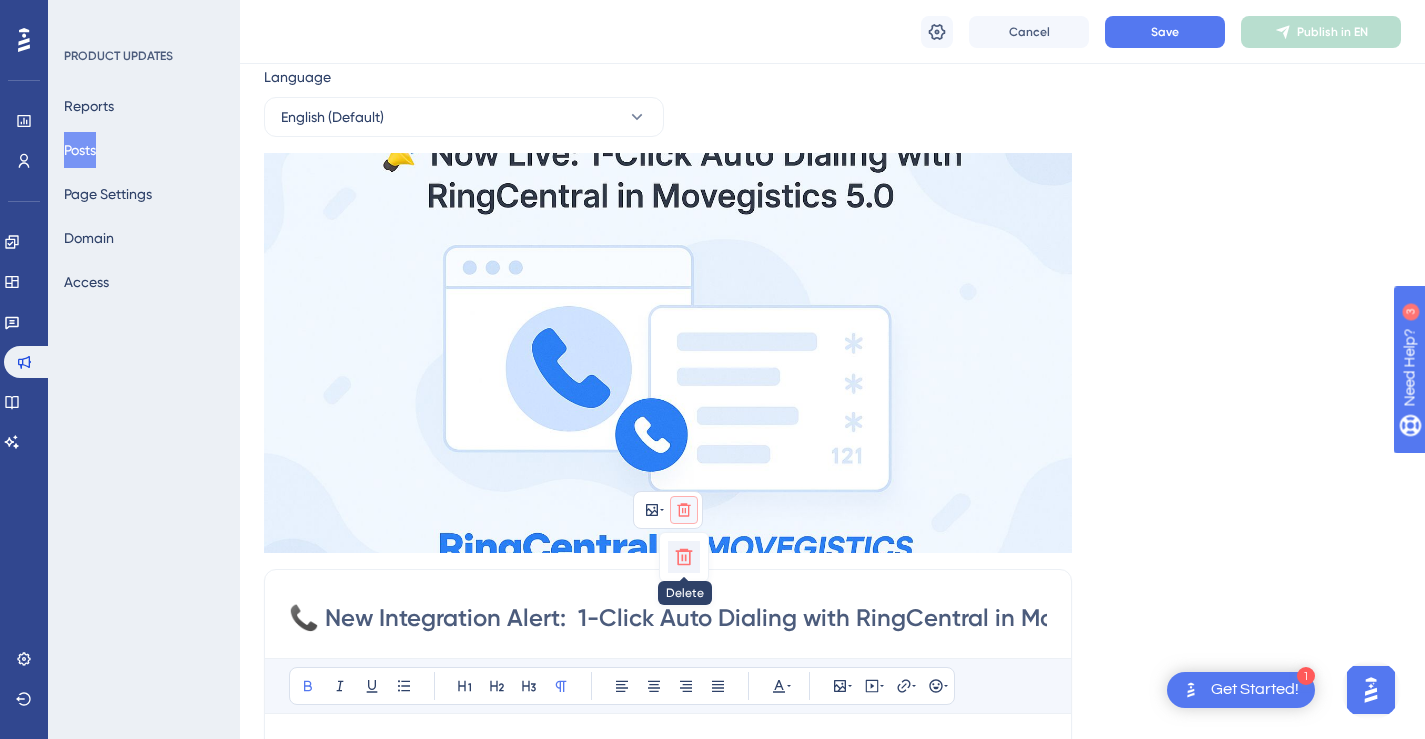 click 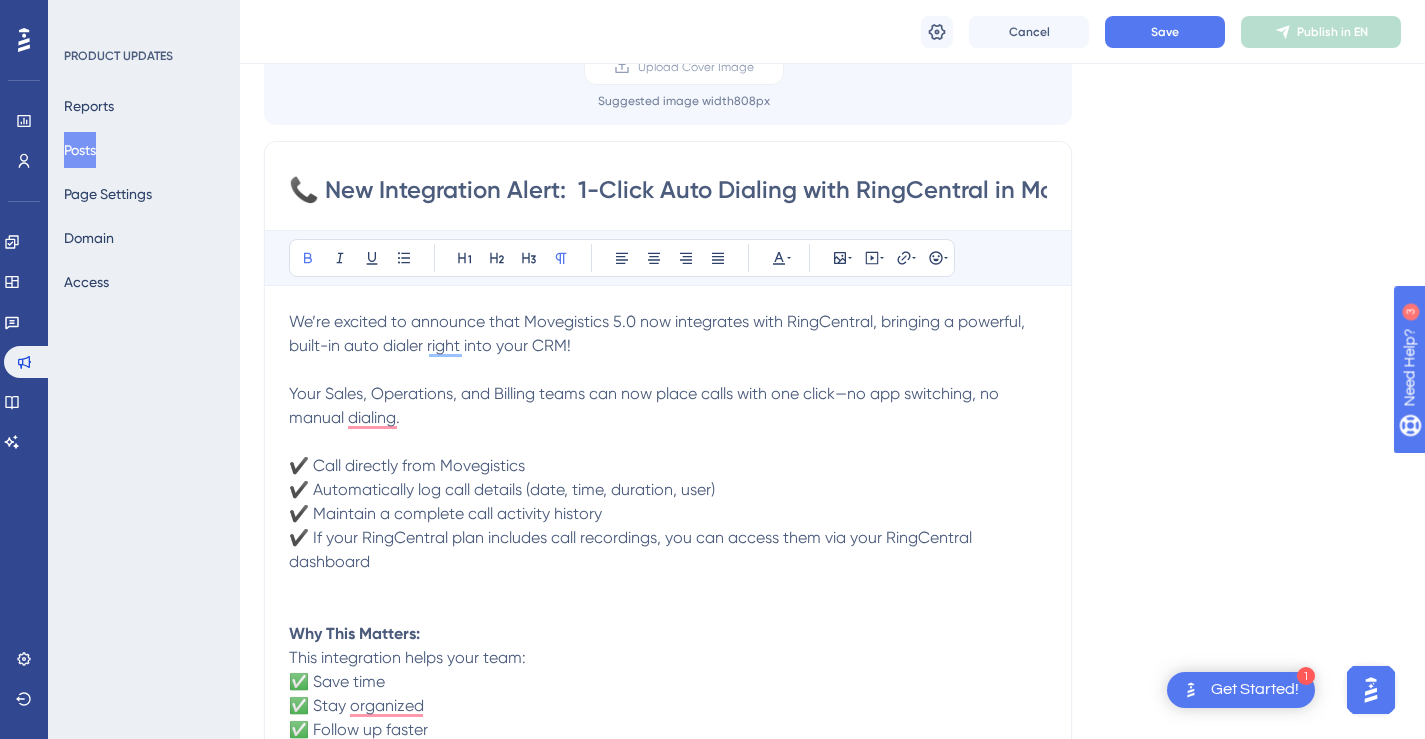 scroll, scrollTop: 250, scrollLeft: 0, axis: vertical 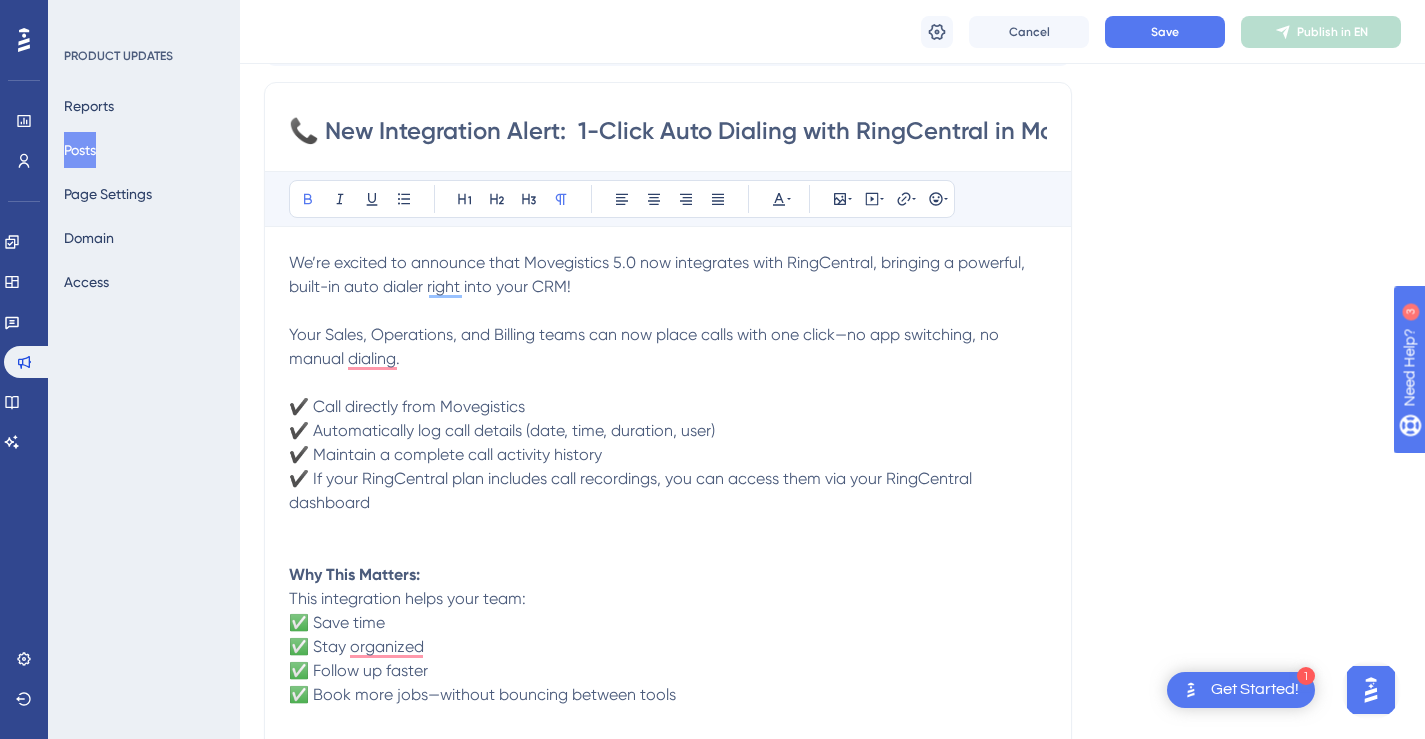 click on "📞 New Integration Alert:  1-Click Auto Dialing with RingCentral in Movegistics 5.0 Bold Italic Underline Bullet Point Heading 1 Heading 2 Heading 3 Normal Align Left Align Center Align Right Align Justify Text Color Insert Image Embed Video Hyperlink Emojis We’re excited to announce that Movegistics 5.0 now integrates with RingCentral, bringing a powerful, built-in auto dialer right into your CRM! Your Sales, Operations, and Billing teams can now place calls with one click—no app switching, no manual dialing. ✔️ Call directly from Movegistics
✔️ Automatically log call details (date, time, duration, user)
✔️ Maintain a complete call activity history
✔️ If your RingCentral plan includes call recordings, you can access them via your RingCentral dashboard Why This Matters: This integration helps your team: ✅ Save time
✅ Stay organized
✅ Follow up faster
✅ Book more jobs—without bouncing between tools Let’s power up your calling workflow and close more moves—faster! 📩  🔍" at bounding box center (668, 587) 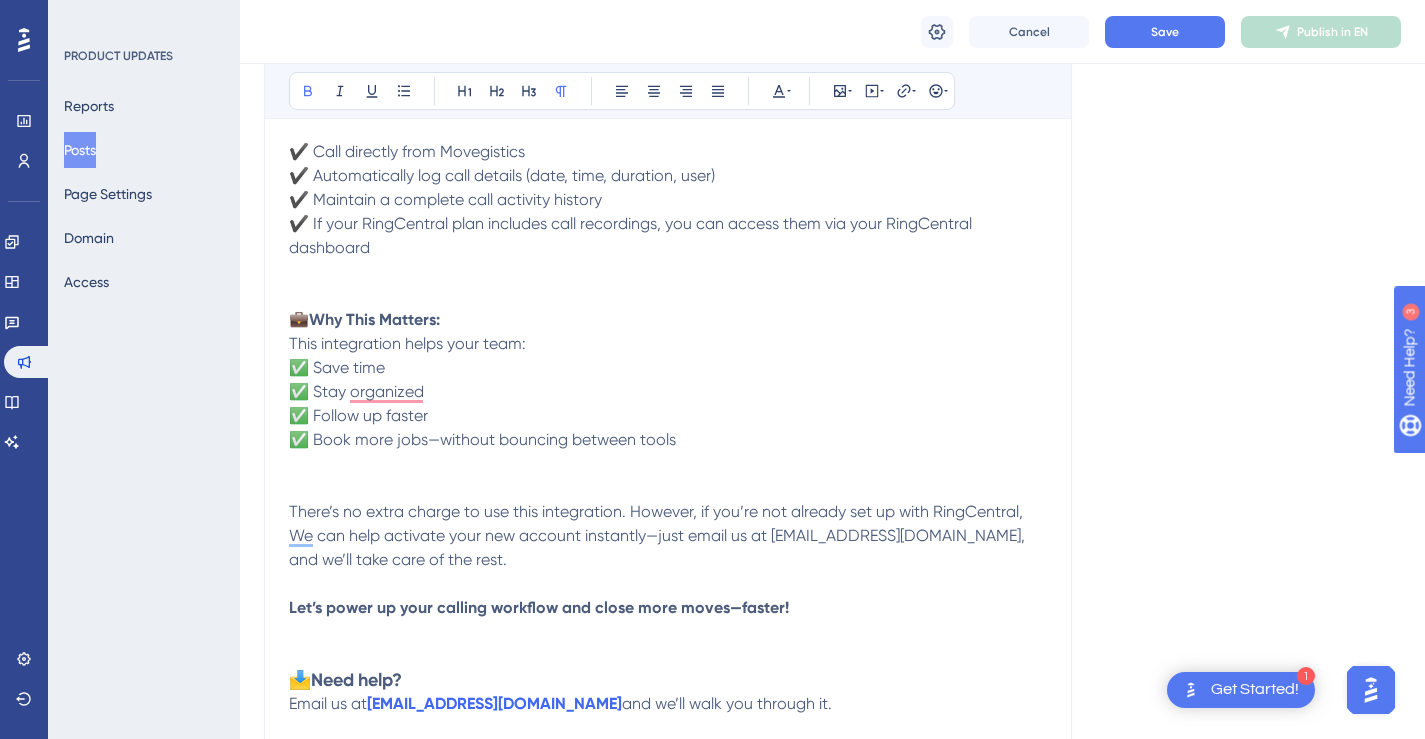 scroll, scrollTop: 516, scrollLeft: 0, axis: vertical 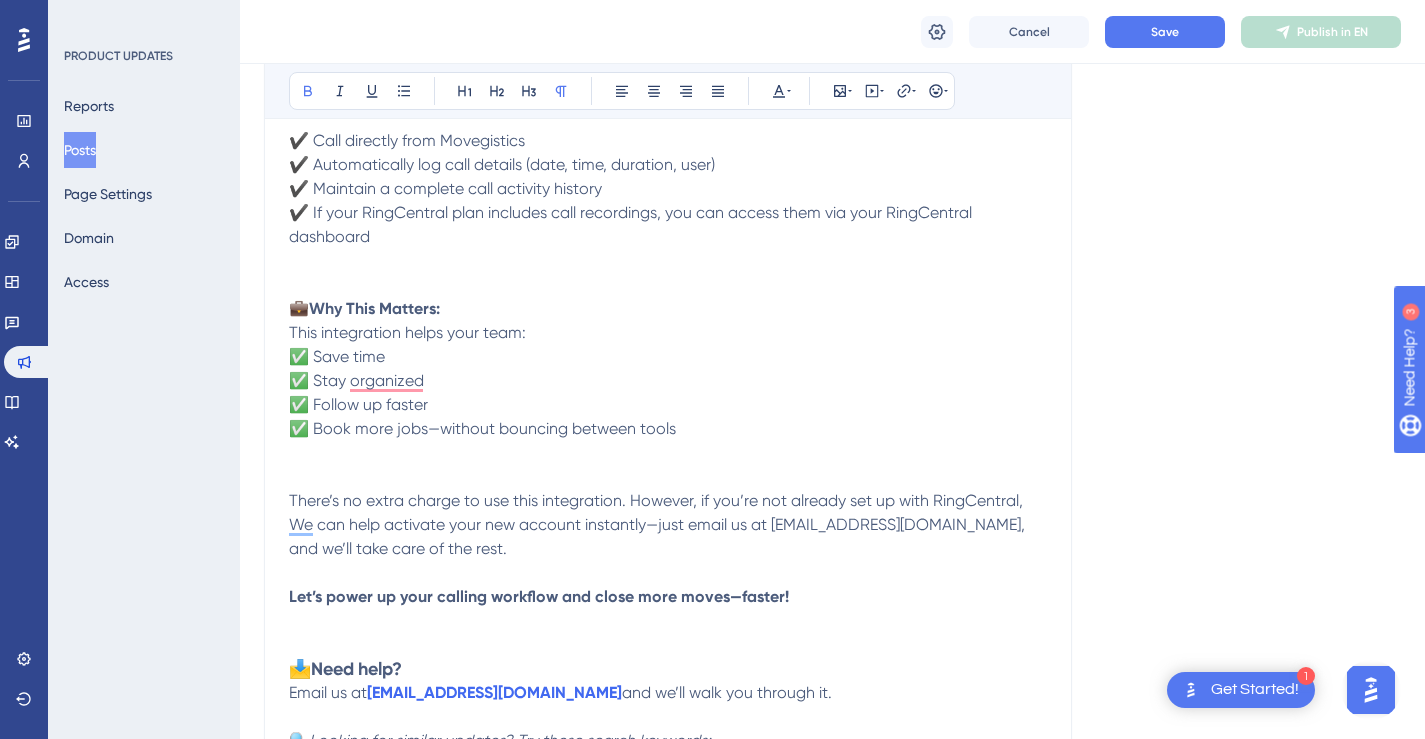 click on "📞 New Integration Alert:  1-Click Auto Dialing with RingCentral in Movegistics 5.0 Bold Italic Underline Bullet Point Heading 1 Heading 2 Heading 3 Normal Align Left Align Center Align Right Align Justify Text Color Insert Image Embed Video Hyperlink Emojis We’re excited to announce that Movegistics 5.0 now integrates with RingCentral, bringing a powerful, built-in auto dialer right into your CRM! Your Sales, Operations, and Billing teams can now place calls with one click—no app switching, no manual dialing. ✔️ Call directly from Movegistics
✔️ Automatically log call details (date, time, duration, user)
✔️ Maintain a complete call activity history
✔️ If your RingCentral plan includes call recordings, you can access them via your RingCentral dashboard 💼Why This Matters: This integration helps your team: ✅ Save time
✅ Stay organized
✅ Follow up faster
✅ Book more jobs—without bouncing between tools Let’s power up your calling workflow and close more moves—faster! 📩" at bounding box center (668, 321) 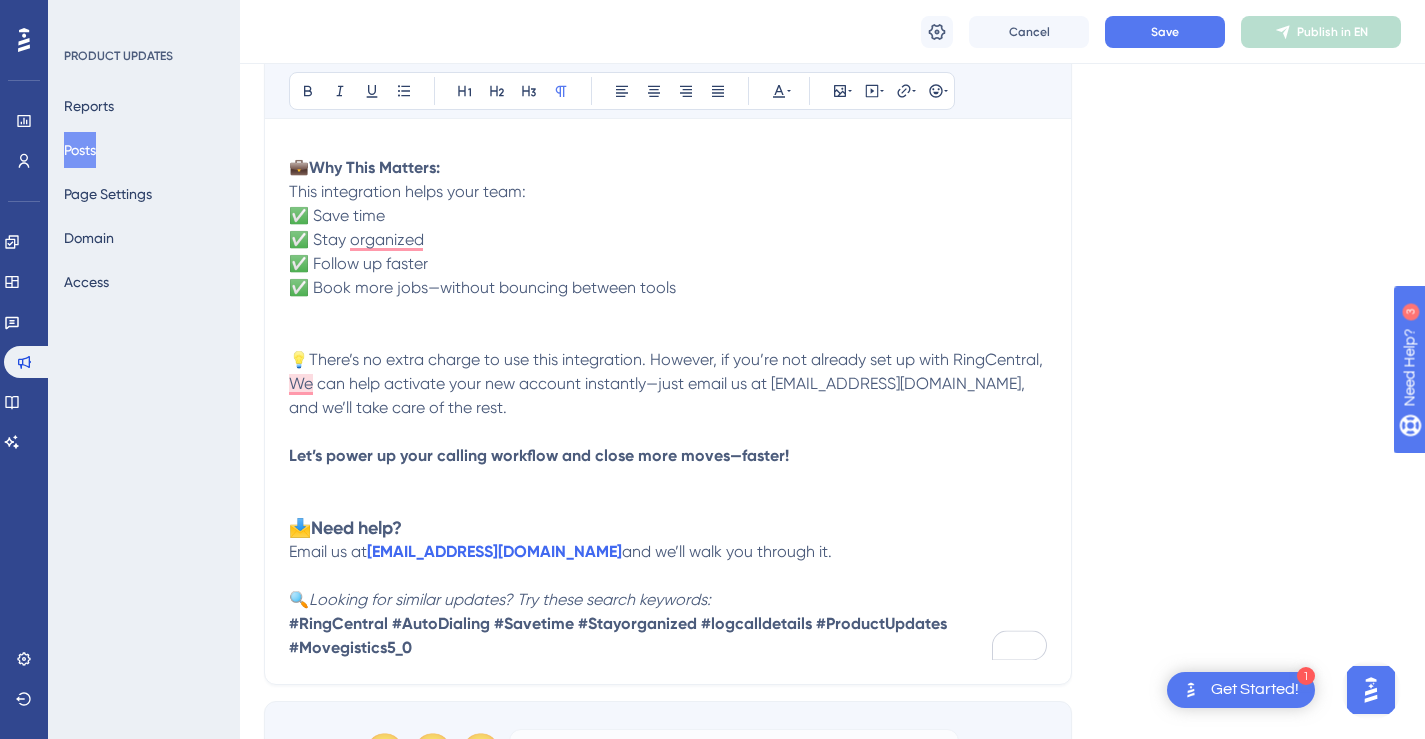 scroll, scrollTop: 702, scrollLeft: 0, axis: vertical 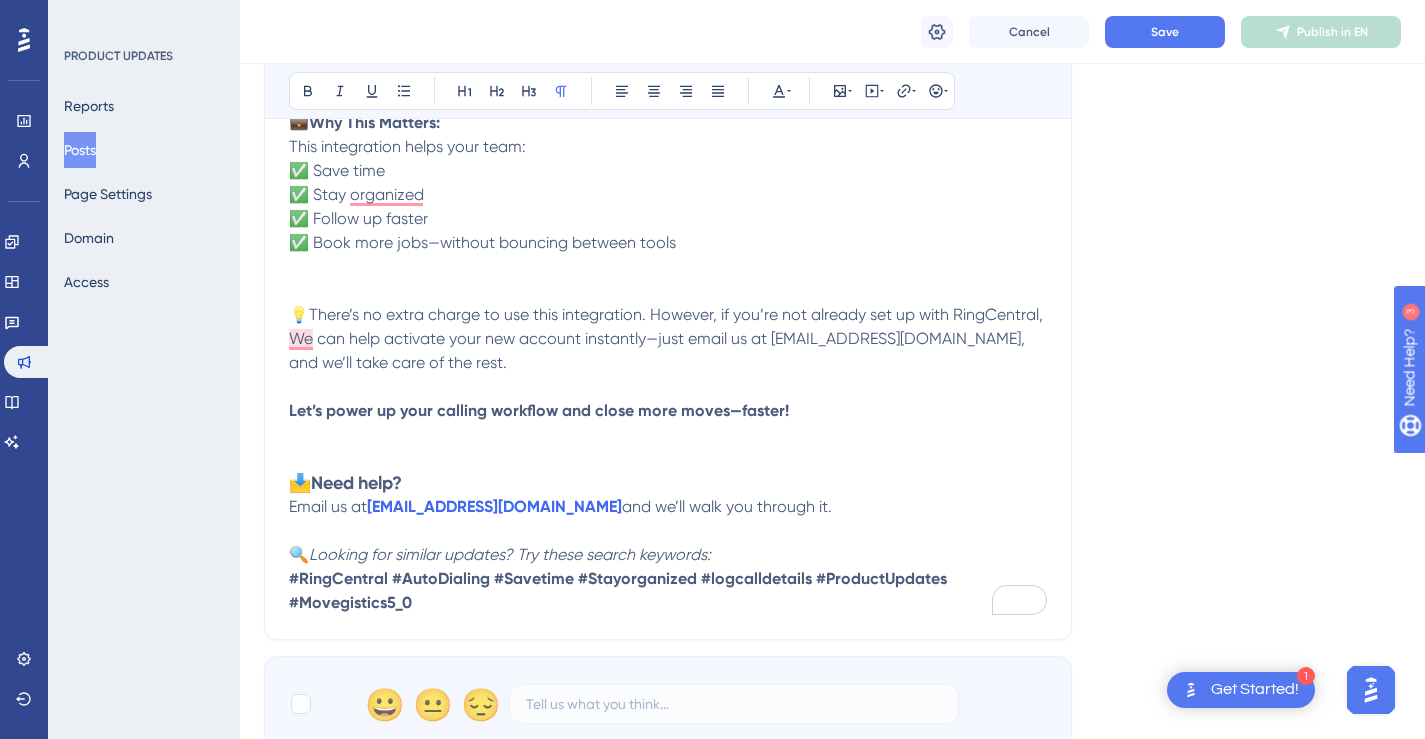 click on "Let’s power up your calling workflow and close more moves—faster!" at bounding box center (668, 411) 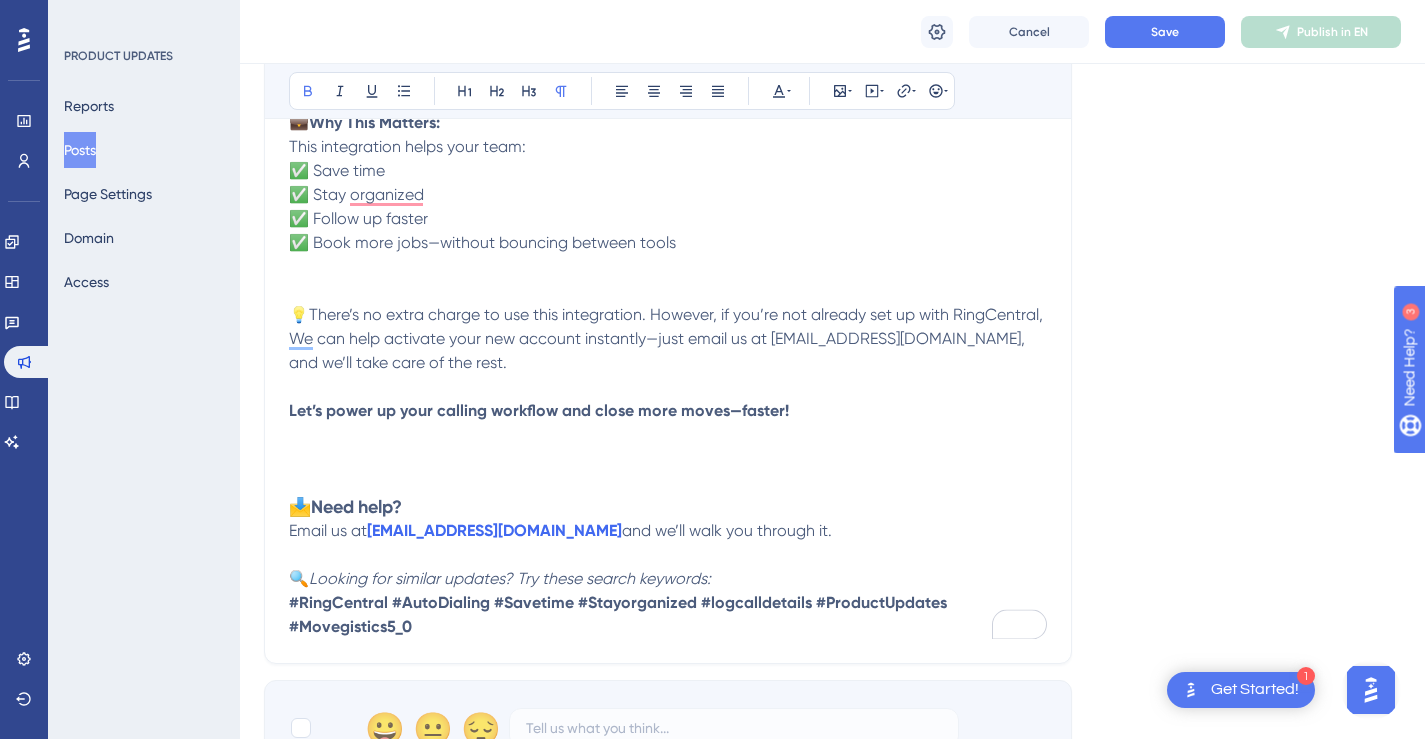 click on "Bold Italic Underline Bullet Point Heading 1 Heading 2 Heading 3 Normal Align Left Align Center Align Right Align Justify Text Color Insert Image Embed Video Hyperlink Emojis" at bounding box center (622, 91) 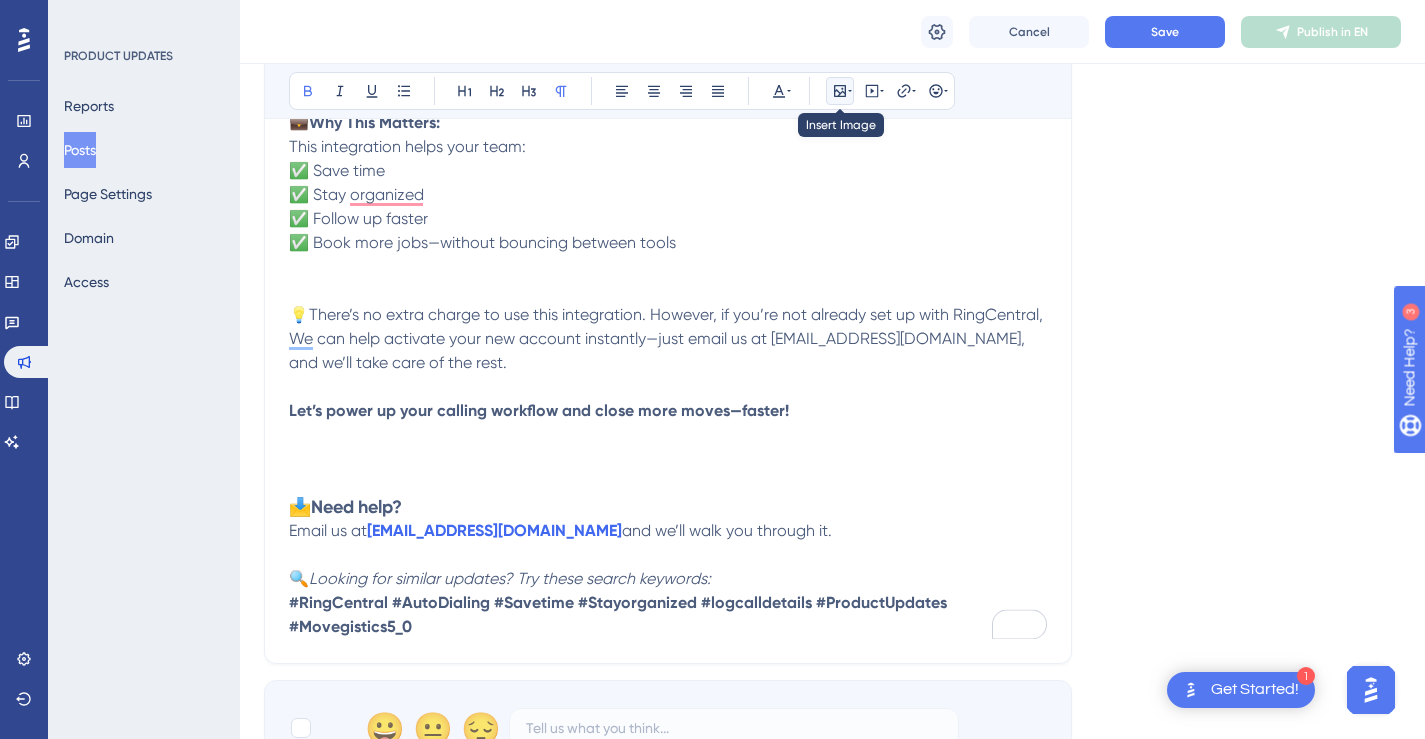 click 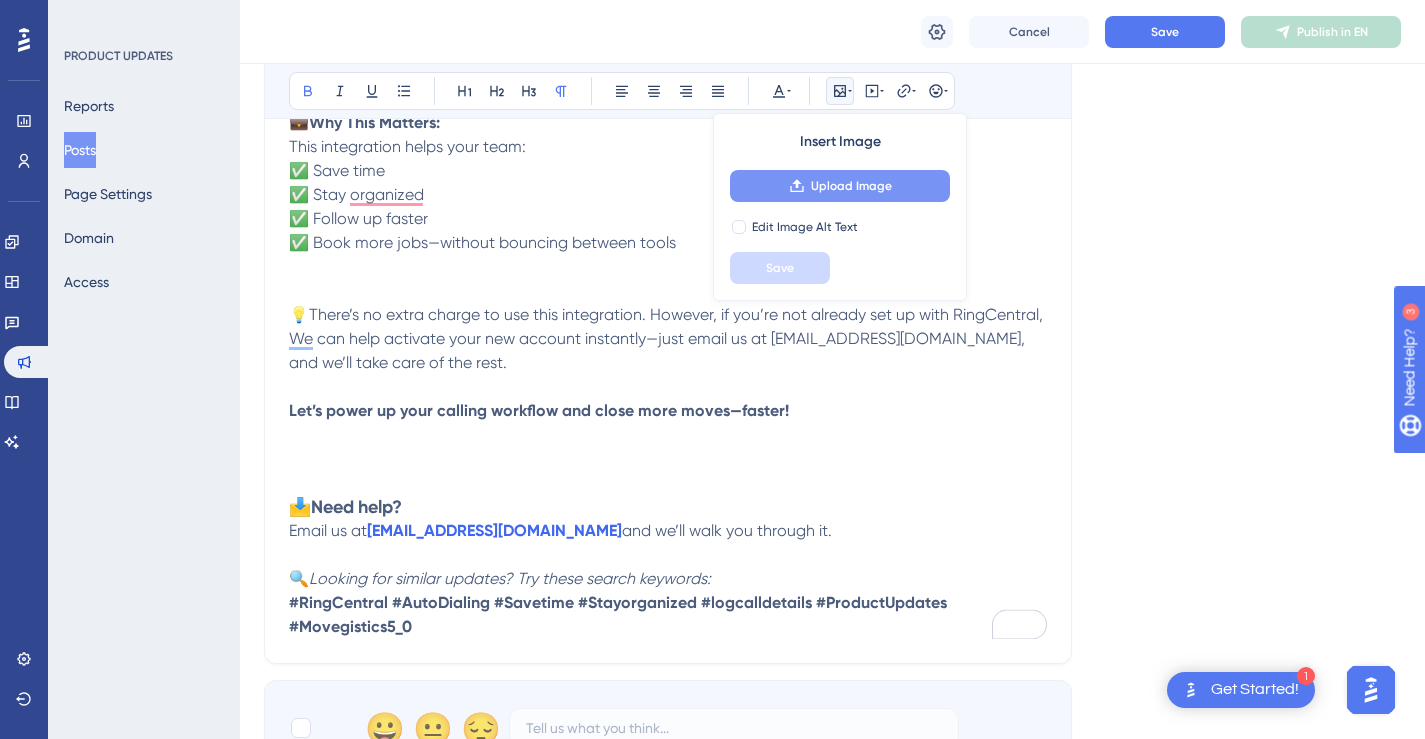 click on "Upload Image" at bounding box center (851, 186) 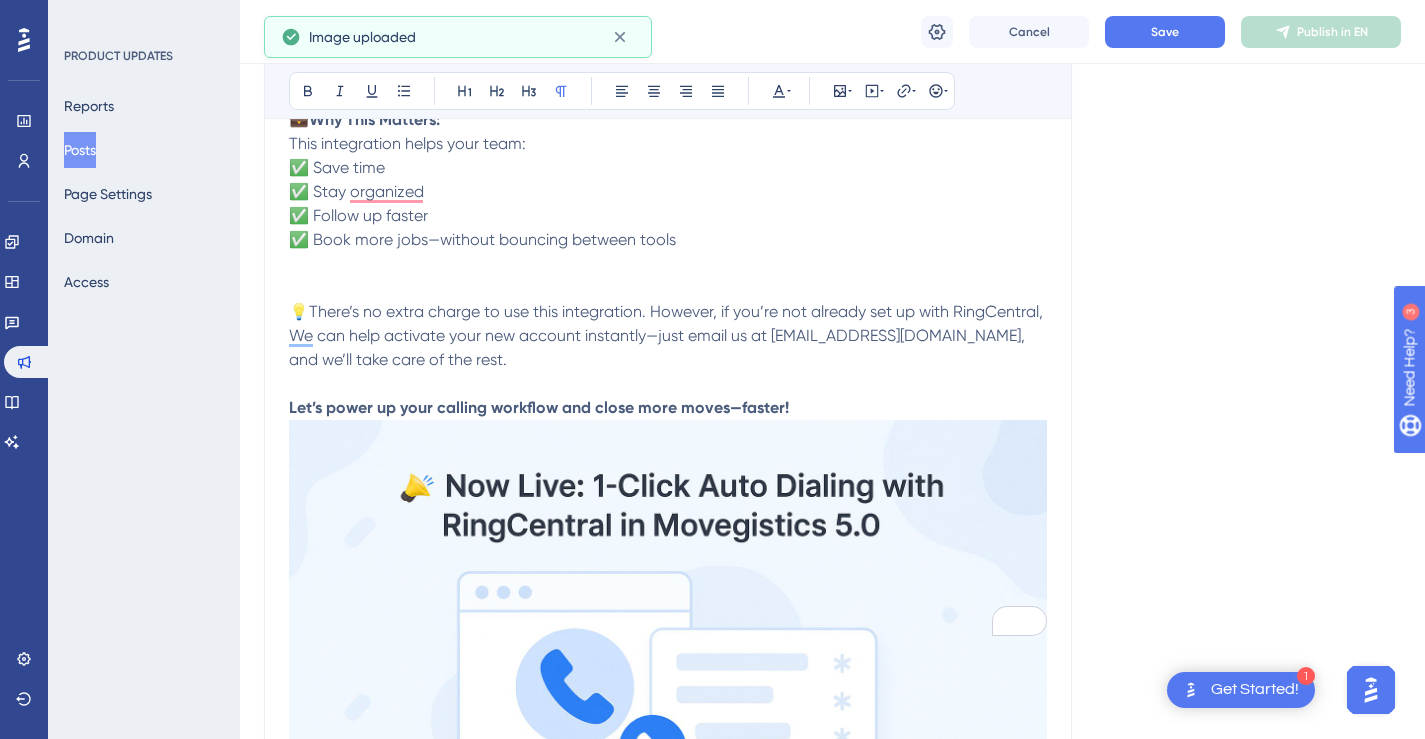 scroll, scrollTop: 946, scrollLeft: 0, axis: vertical 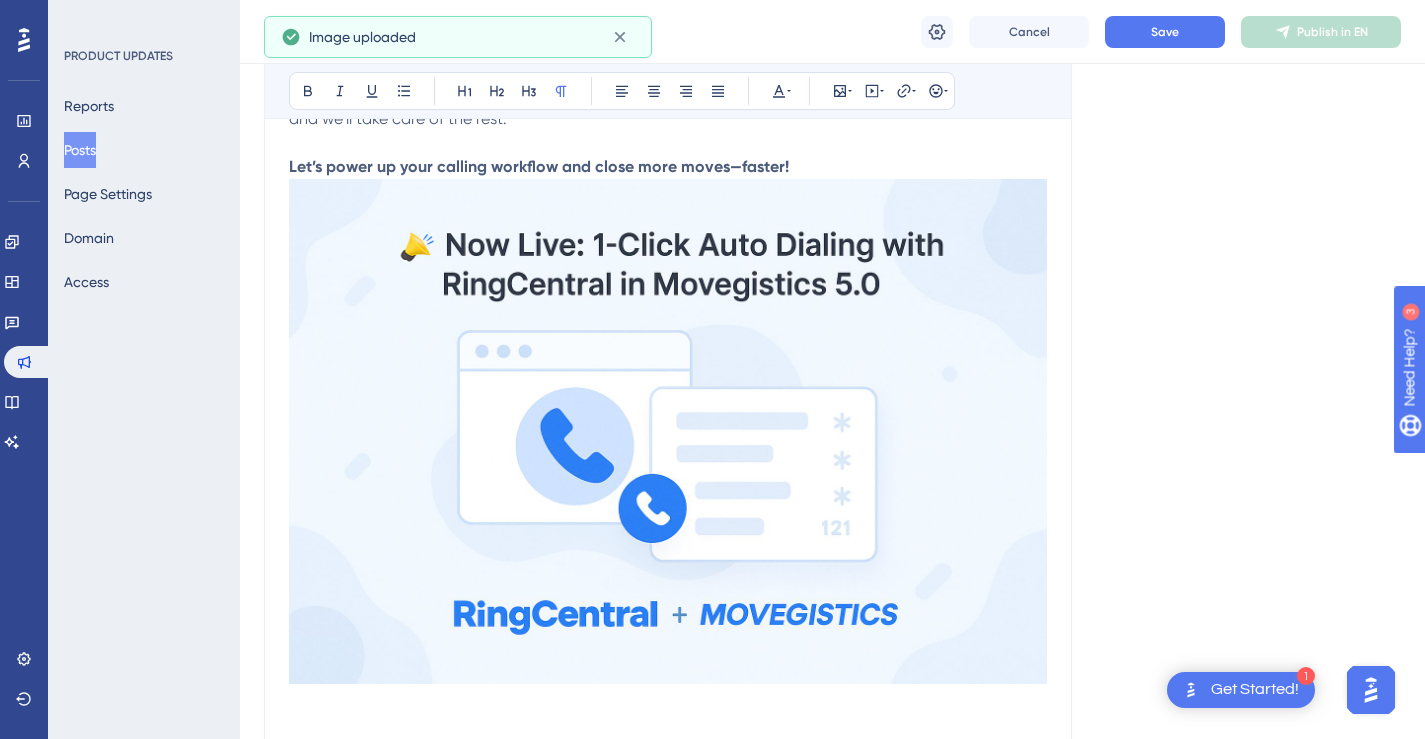 click at bounding box center [668, 431] 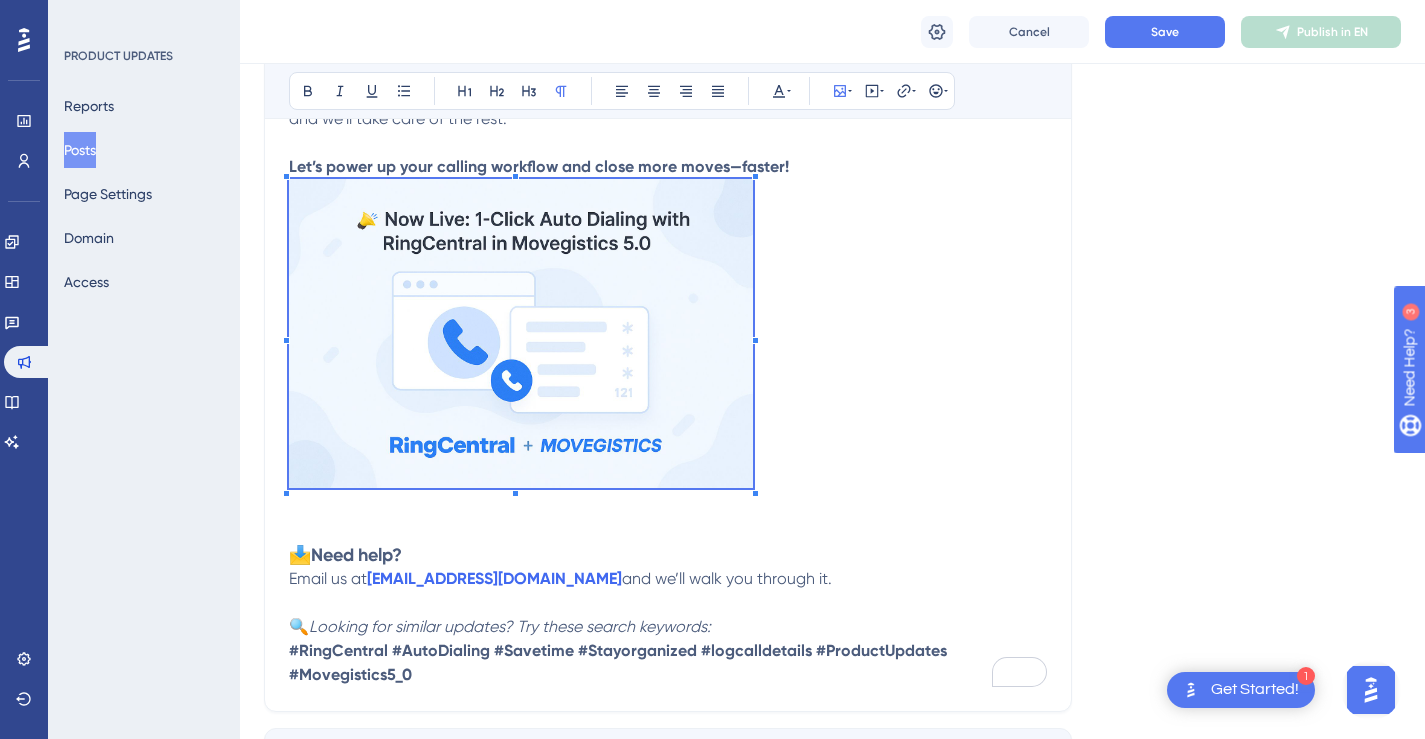 click at bounding box center [668, 349] 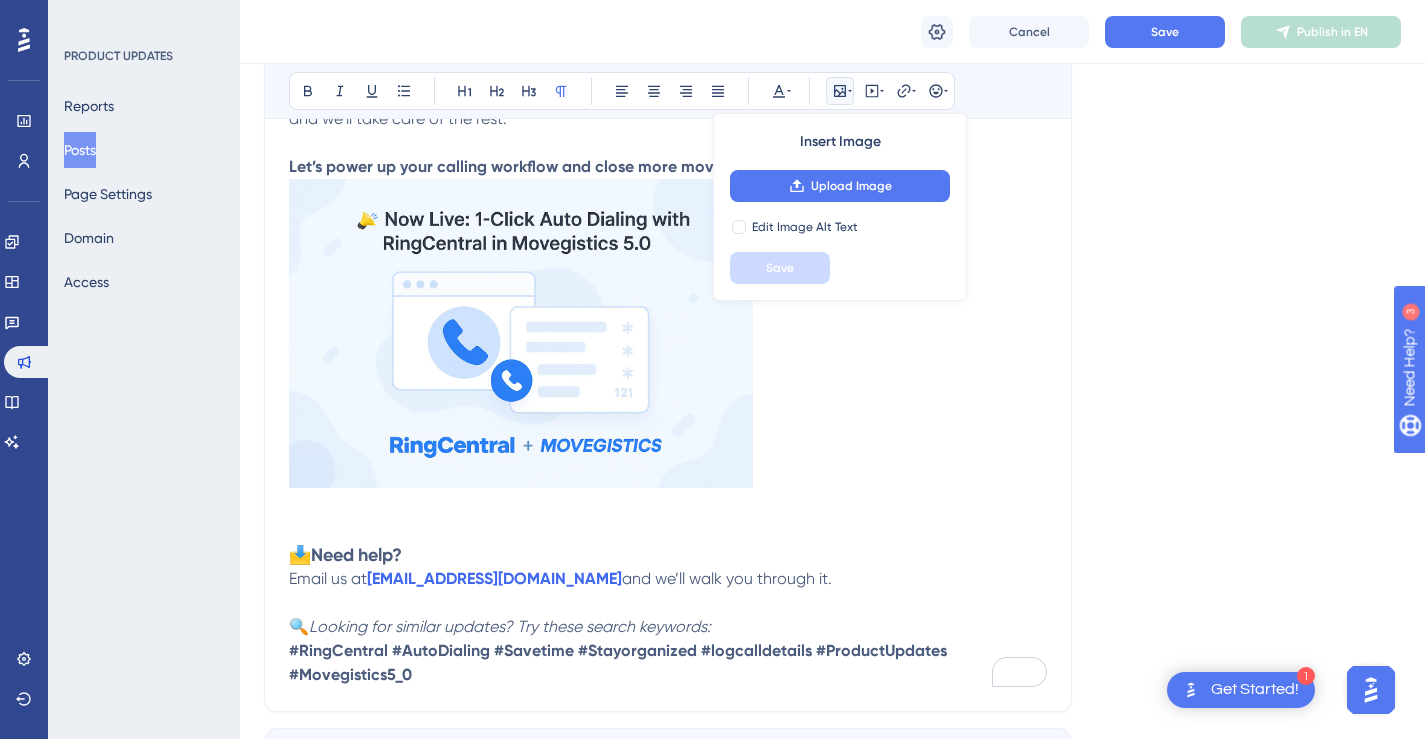click at bounding box center [668, 349] 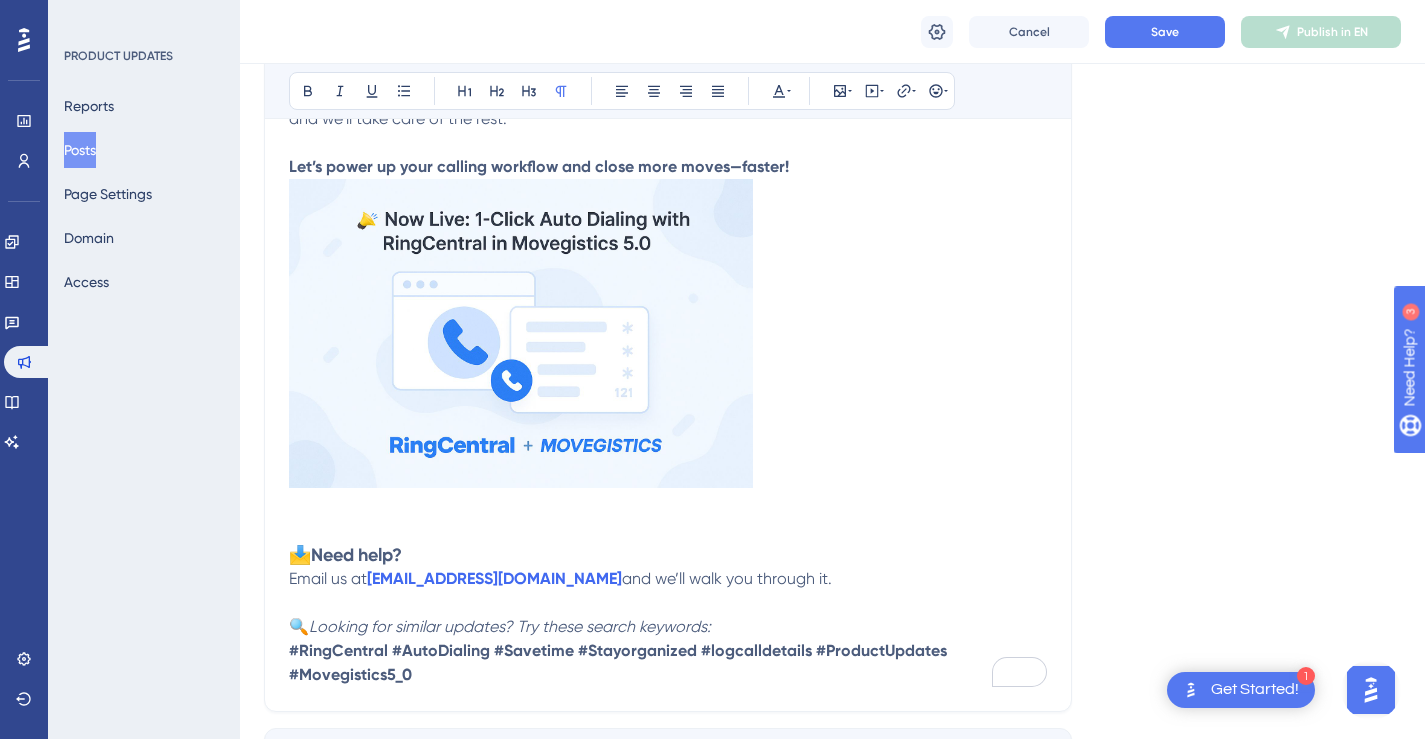click on "Let’s power up your calling workflow and close more moves—faster!" at bounding box center [668, 155] 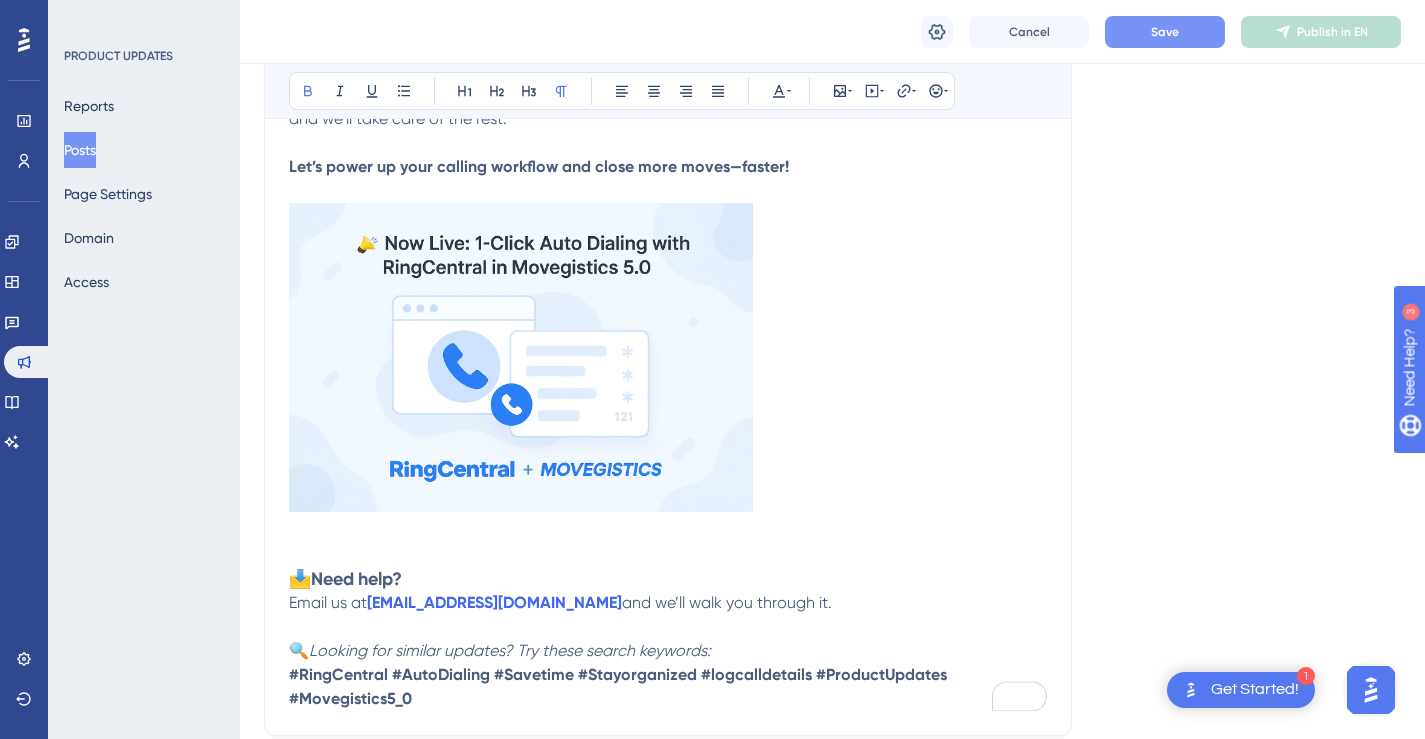 click on "Save" at bounding box center [1165, 32] 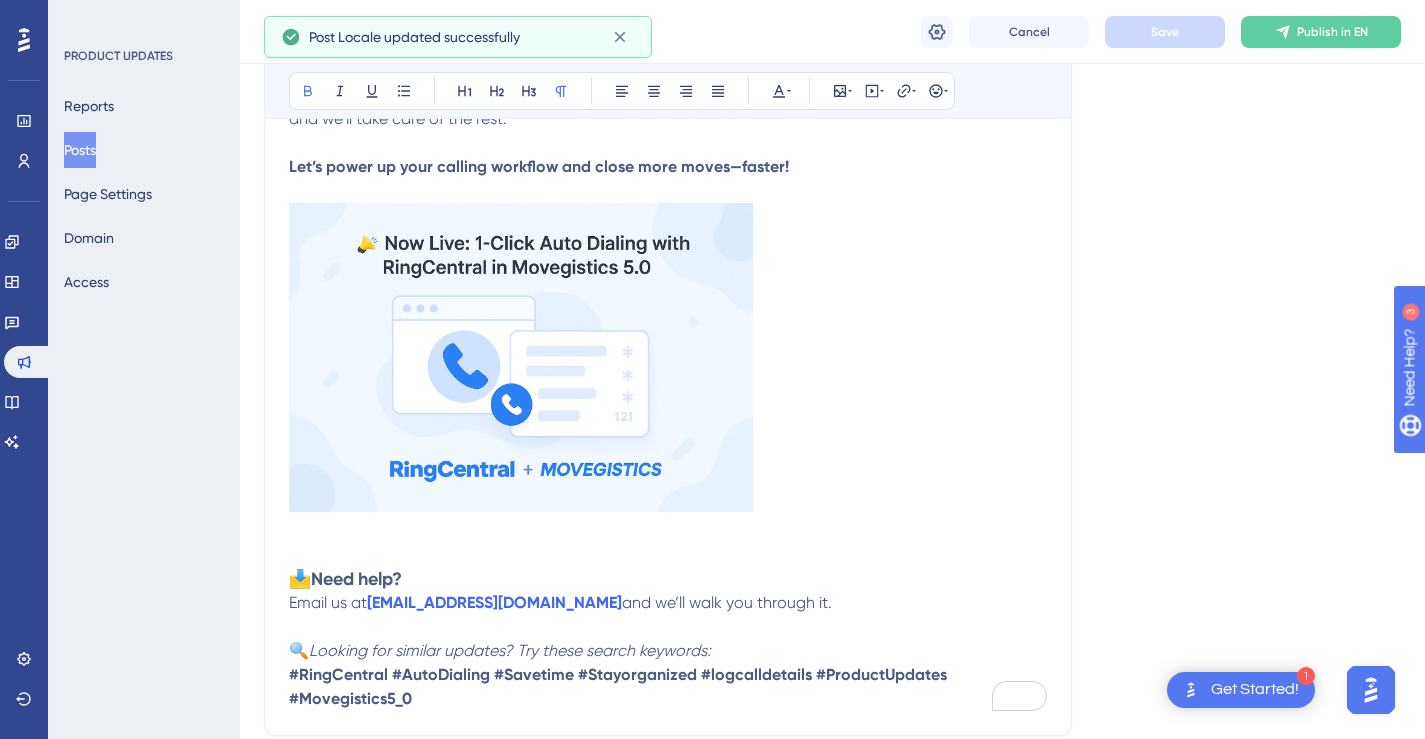 click on "Publish in EN" at bounding box center [1332, 32] 